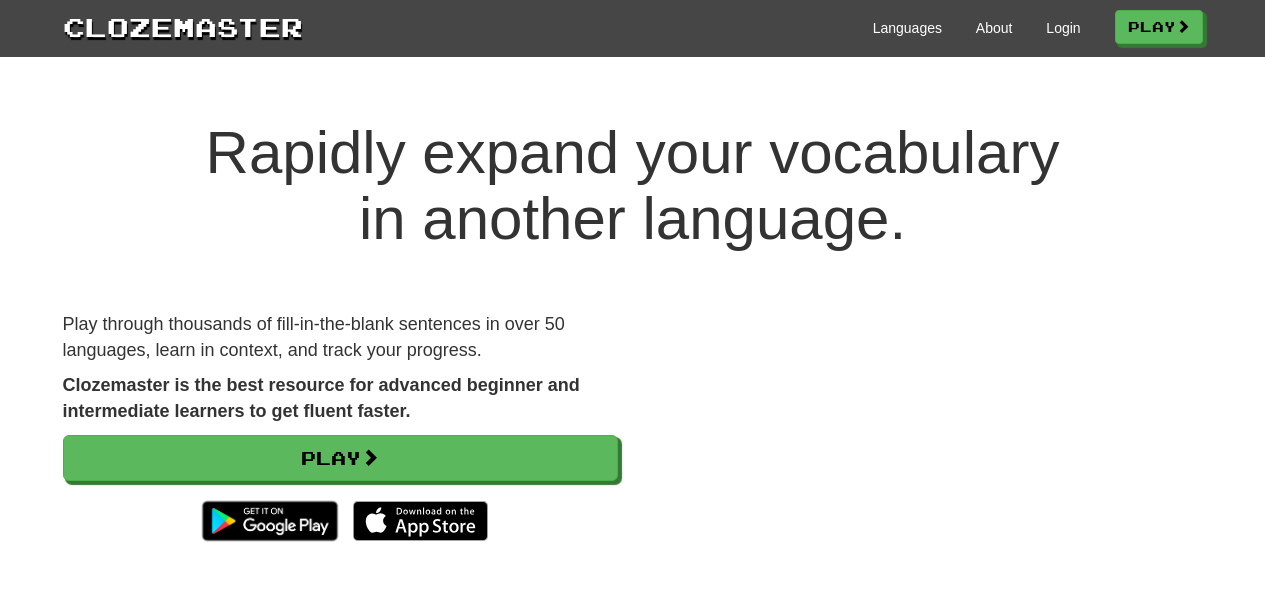 scroll, scrollTop: 0, scrollLeft: 0, axis: both 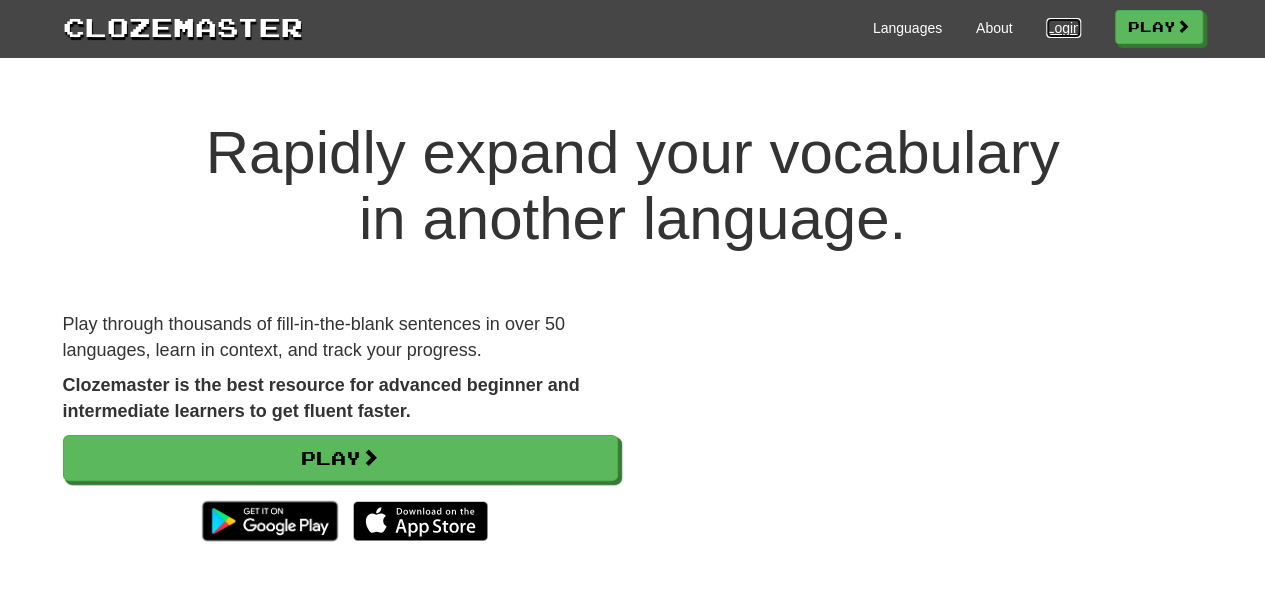 click on "Login" at bounding box center [1063, 28] 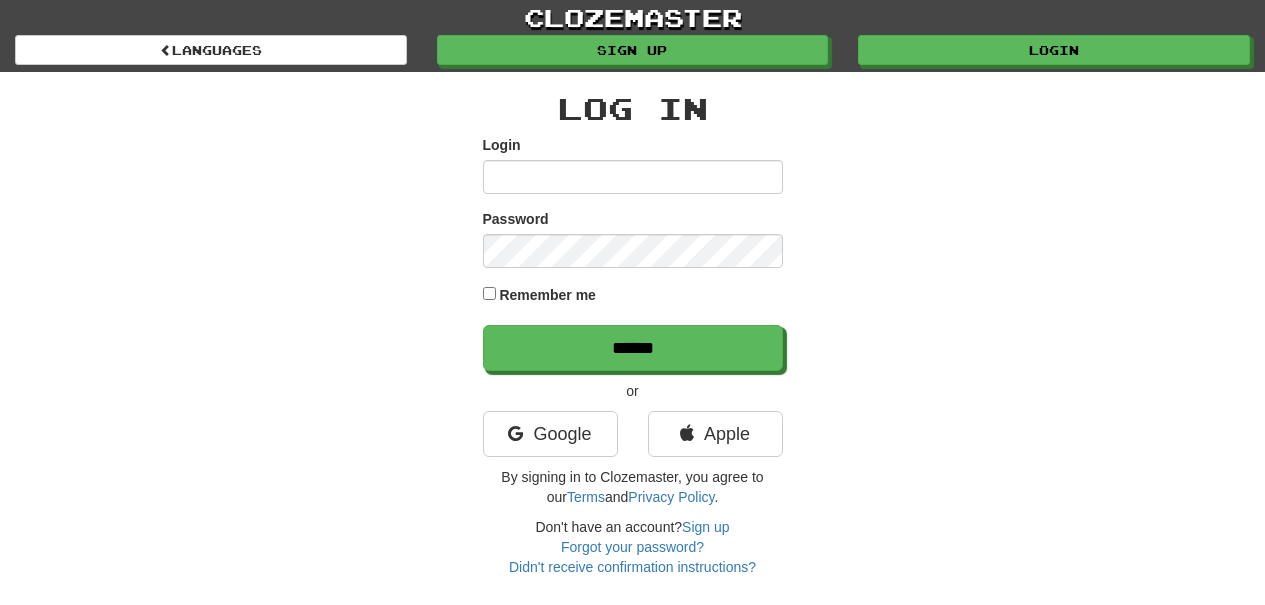 scroll, scrollTop: 0, scrollLeft: 0, axis: both 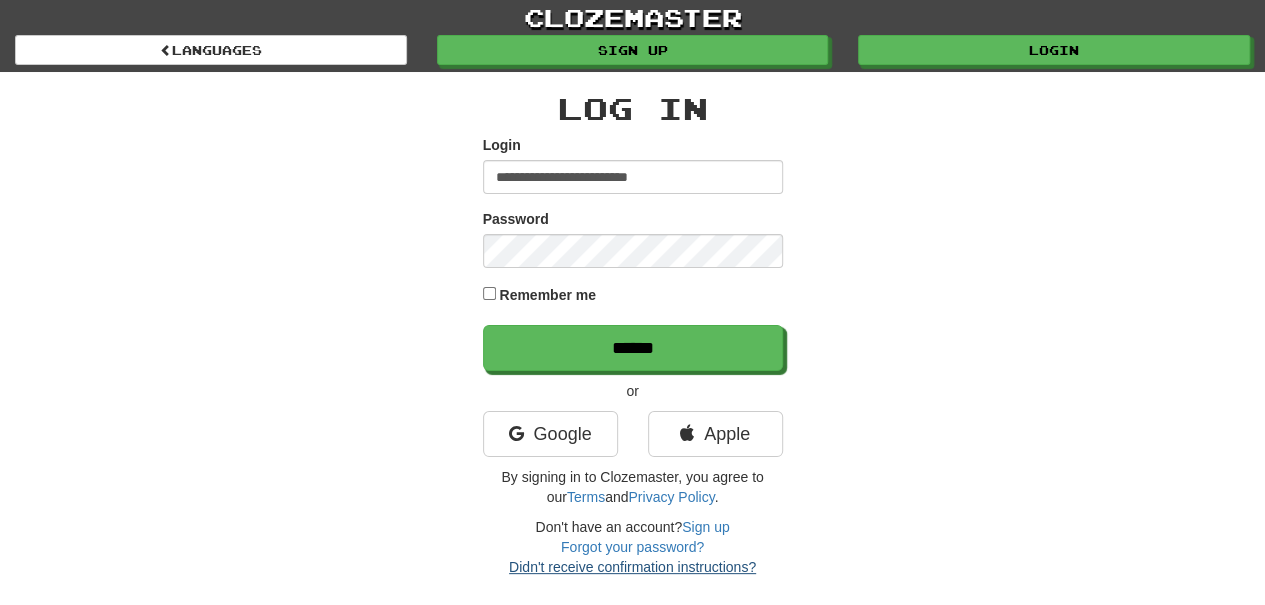 type on "**********" 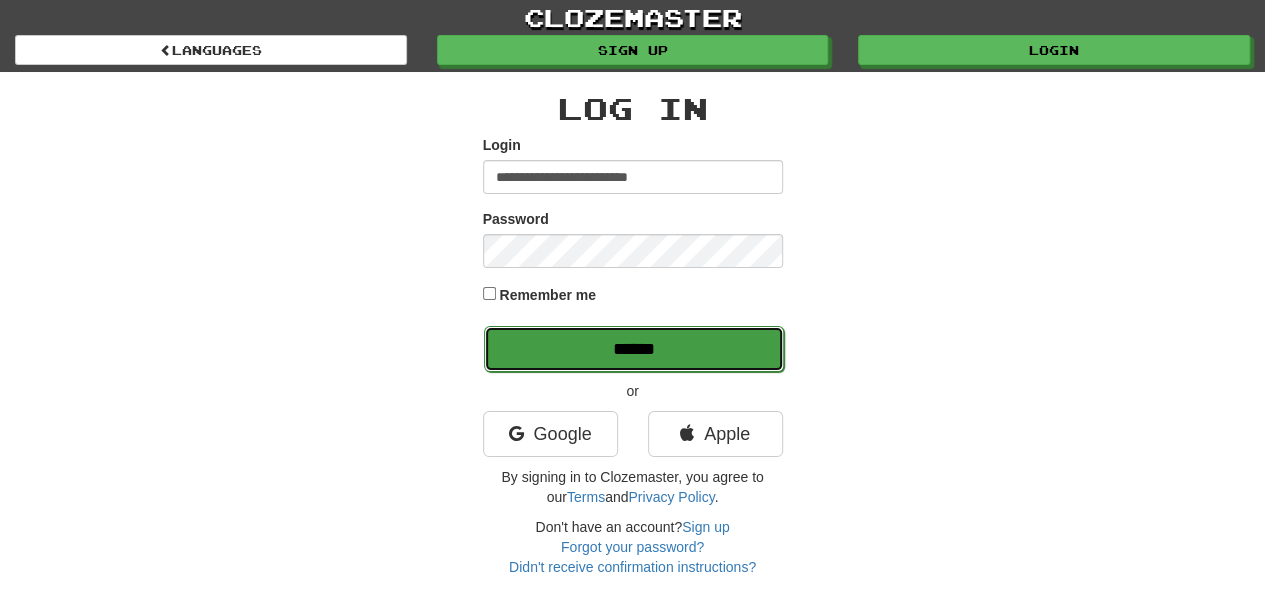 click on "******" at bounding box center [634, 349] 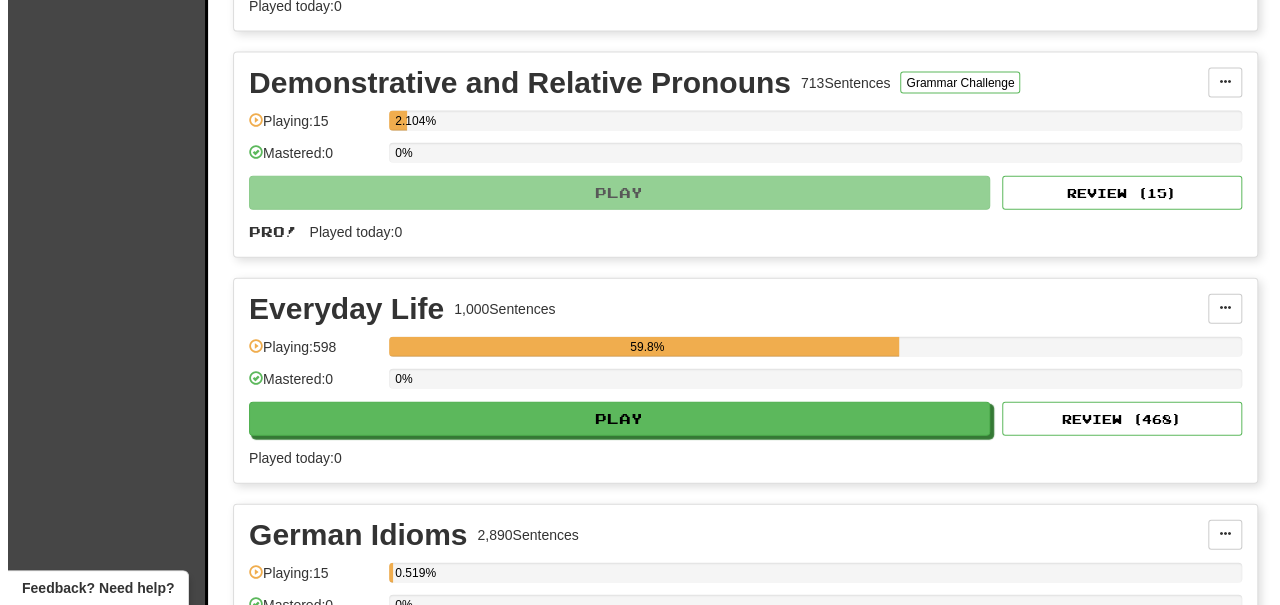 scroll, scrollTop: 2300, scrollLeft: 0, axis: vertical 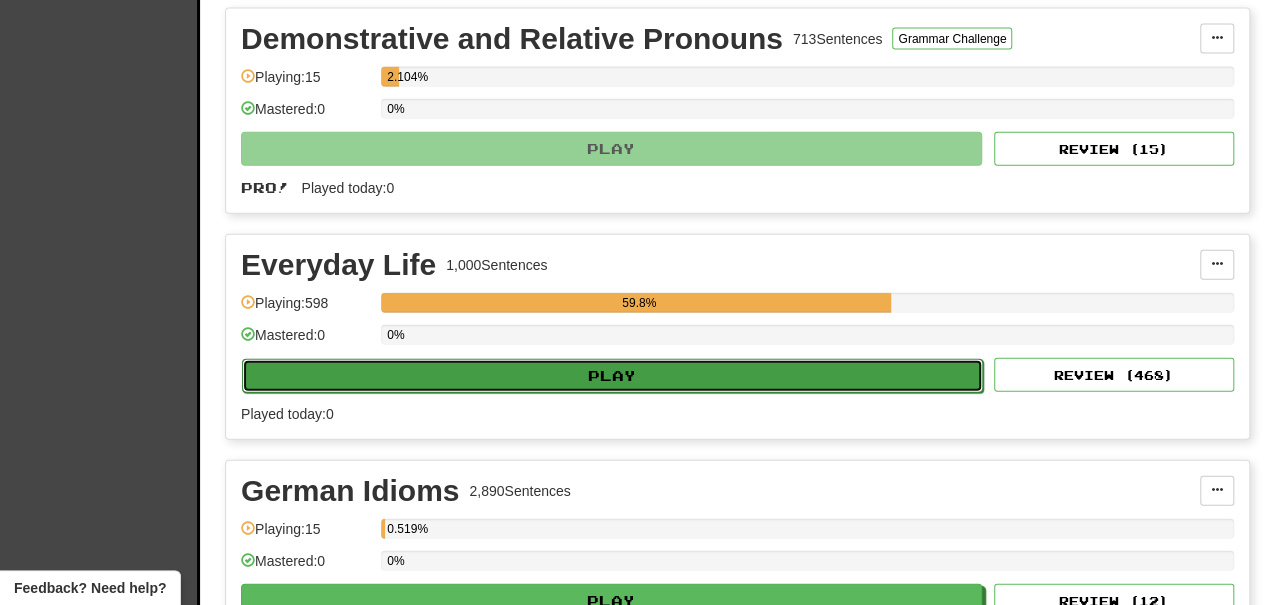 click on "Play" at bounding box center (612, 376) 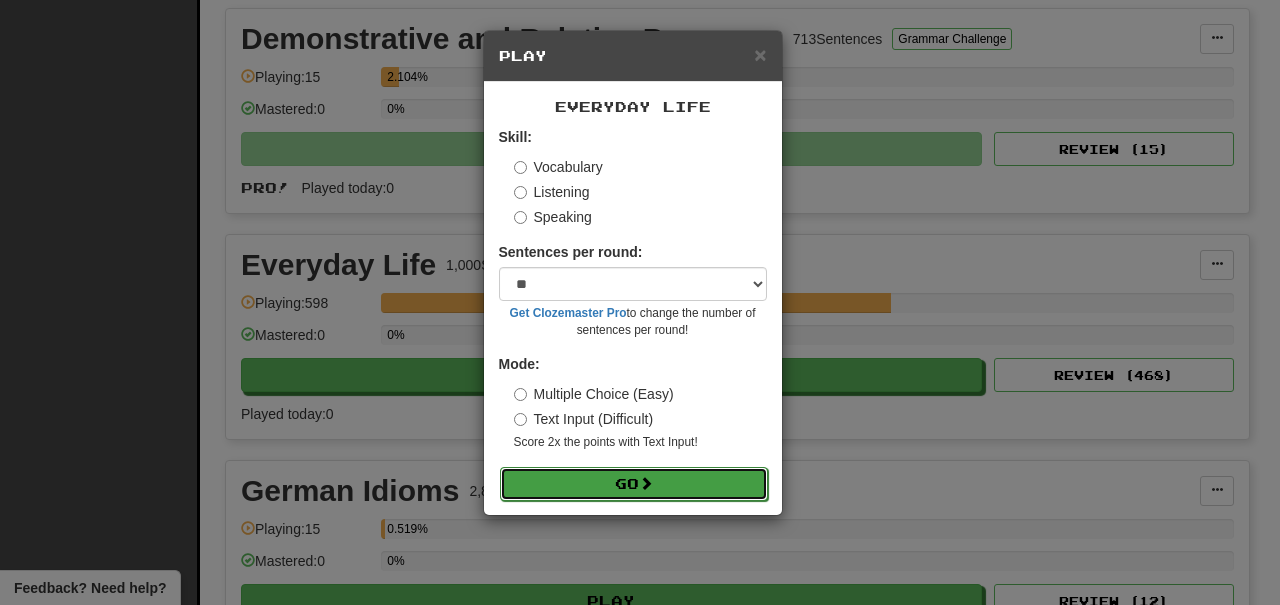 click on "Go" at bounding box center (634, 484) 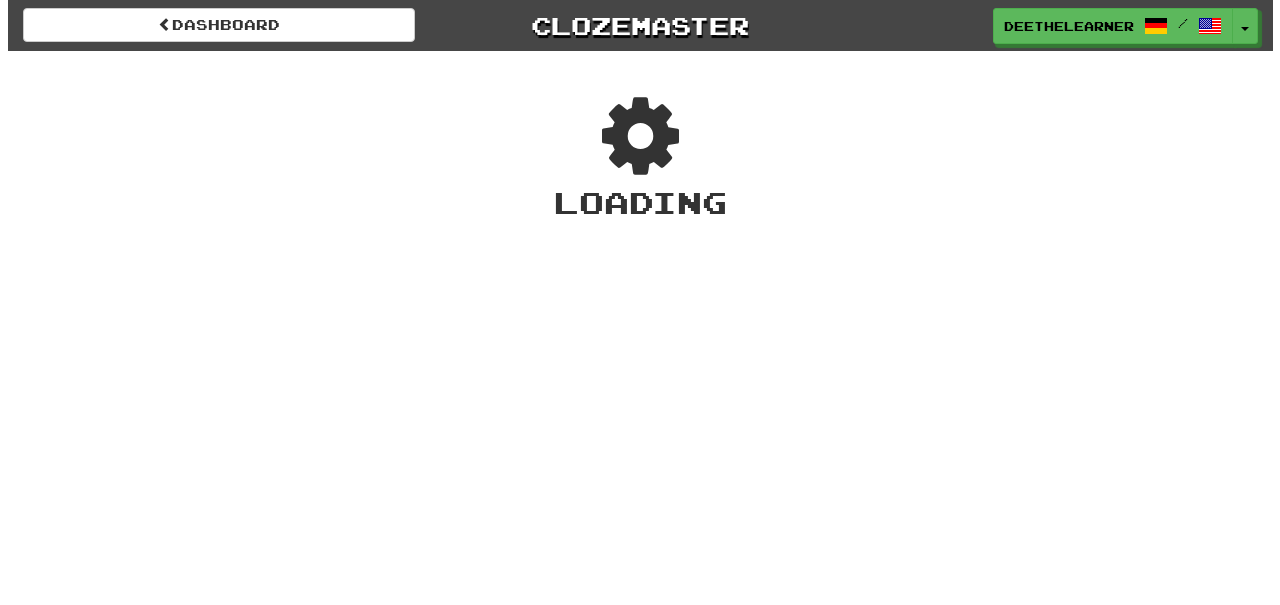 scroll, scrollTop: 0, scrollLeft: 0, axis: both 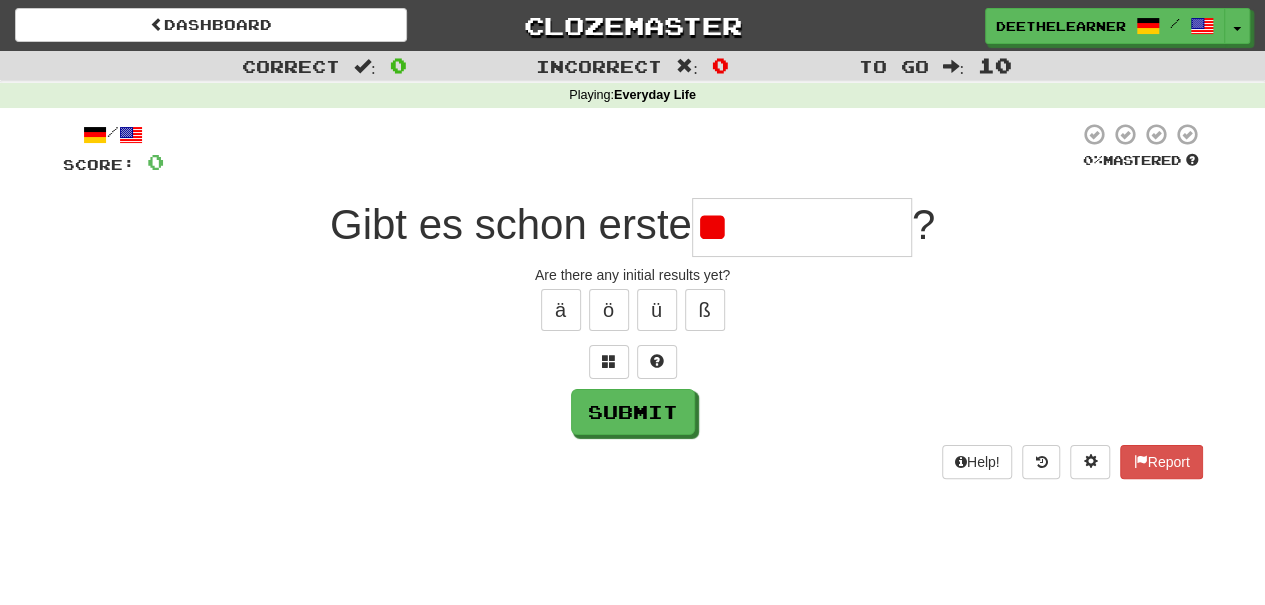 type on "*" 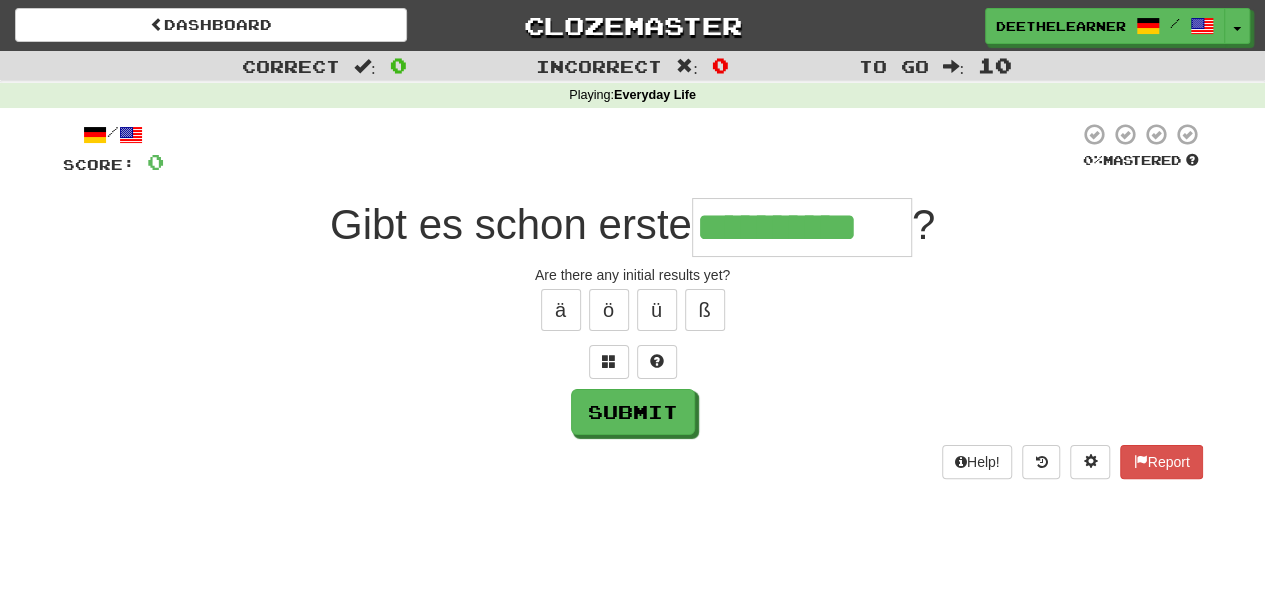 type on "**********" 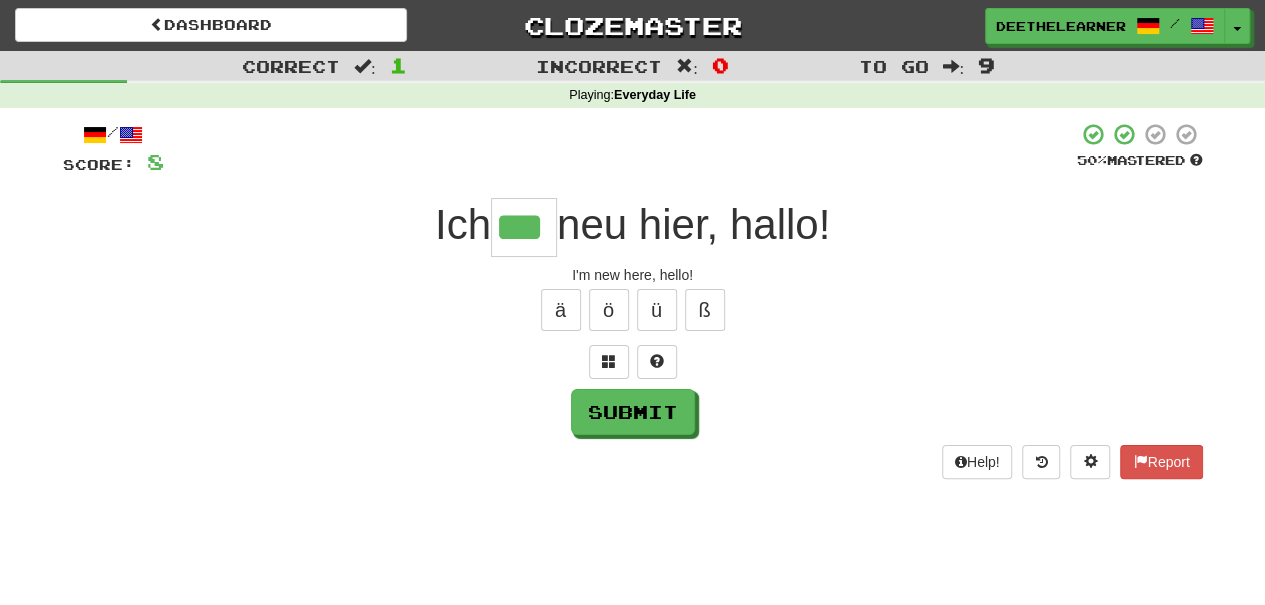 type on "***" 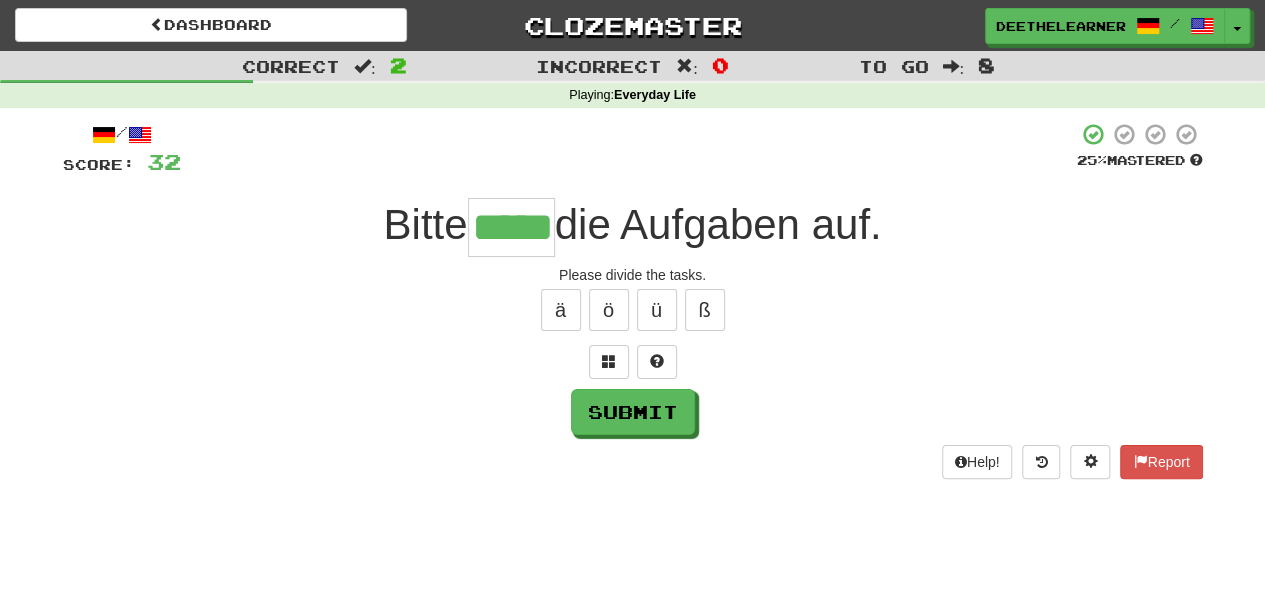 type on "*****" 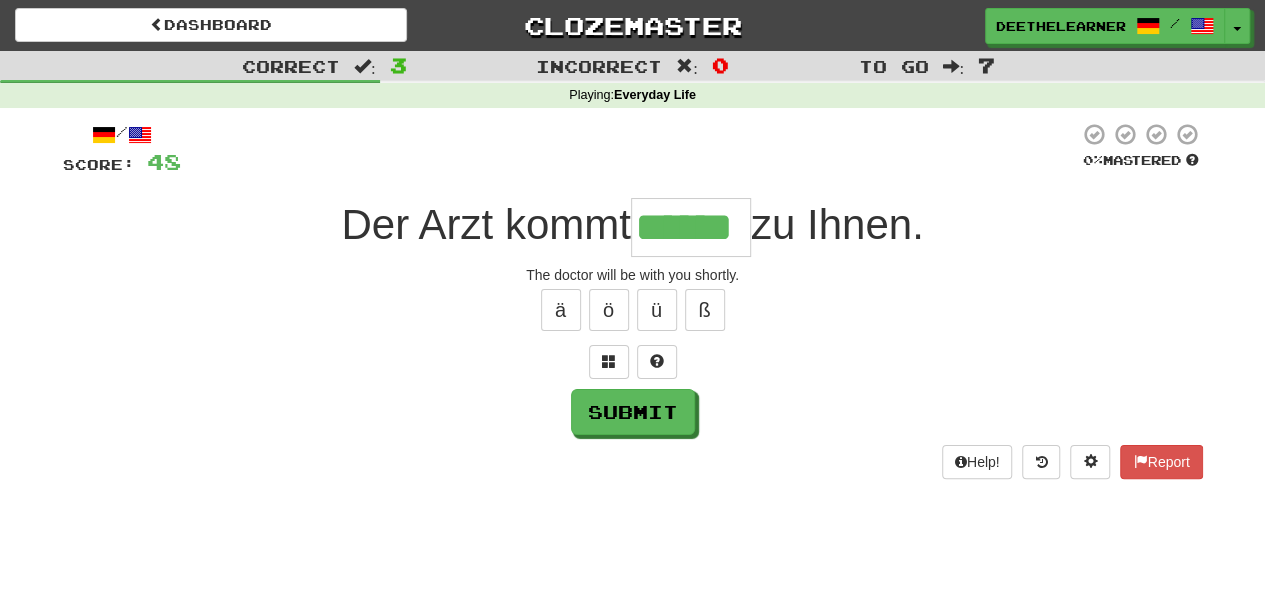 type on "******" 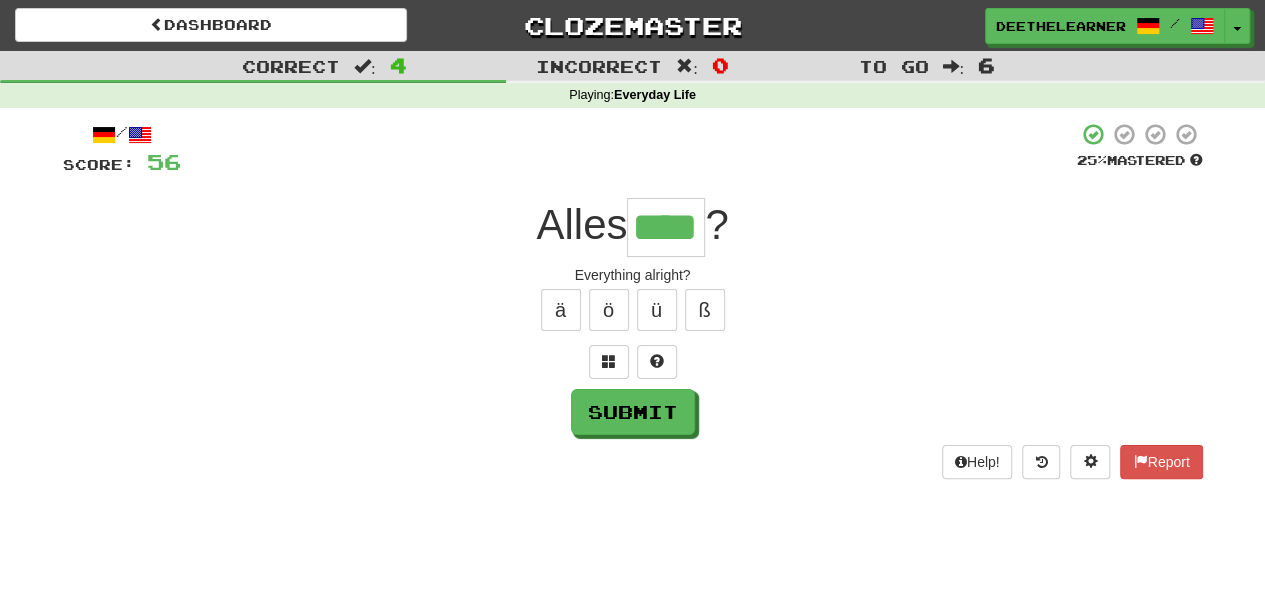 type on "****" 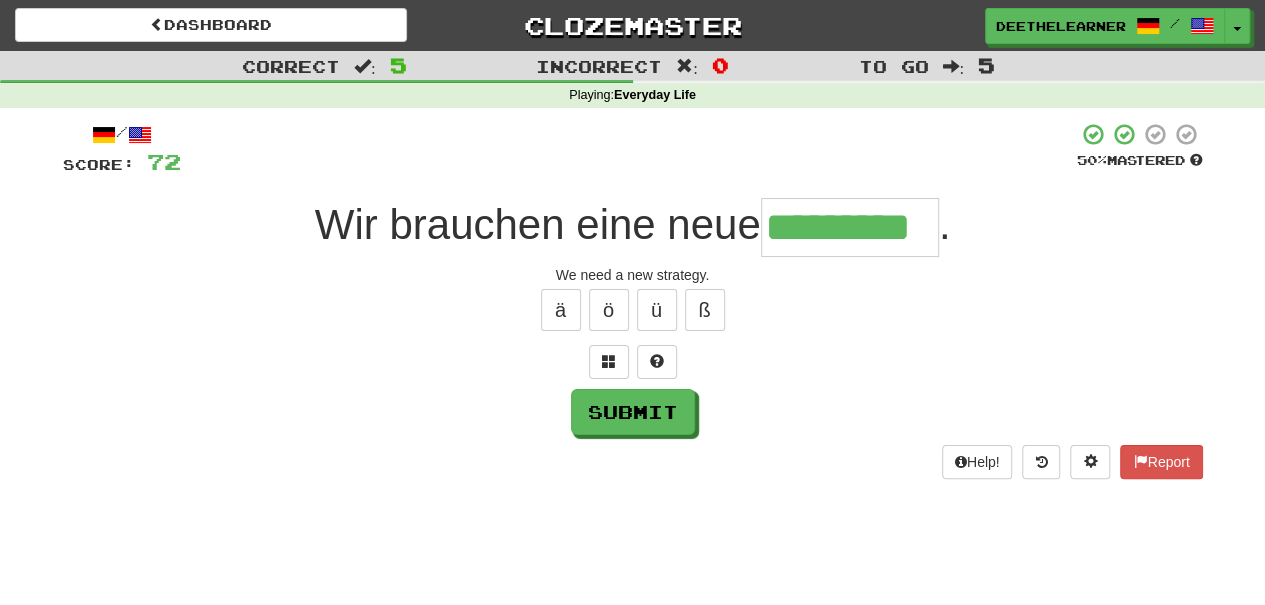 type on "*********" 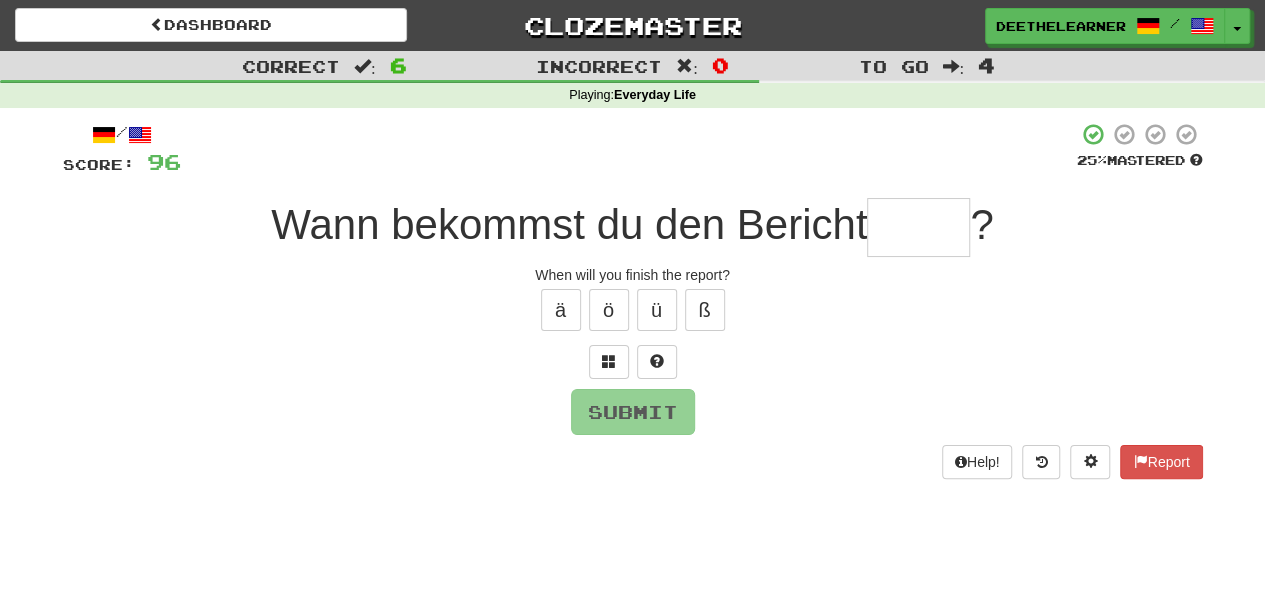 click on "Help!  Report" at bounding box center [633, 462] 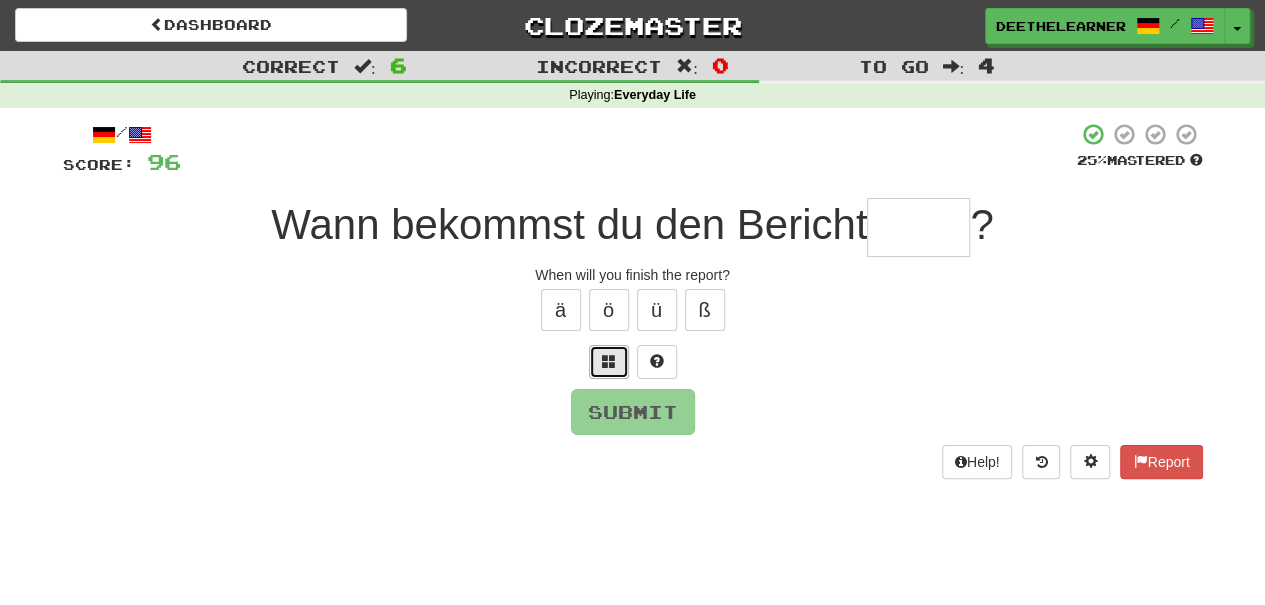 click at bounding box center [609, 362] 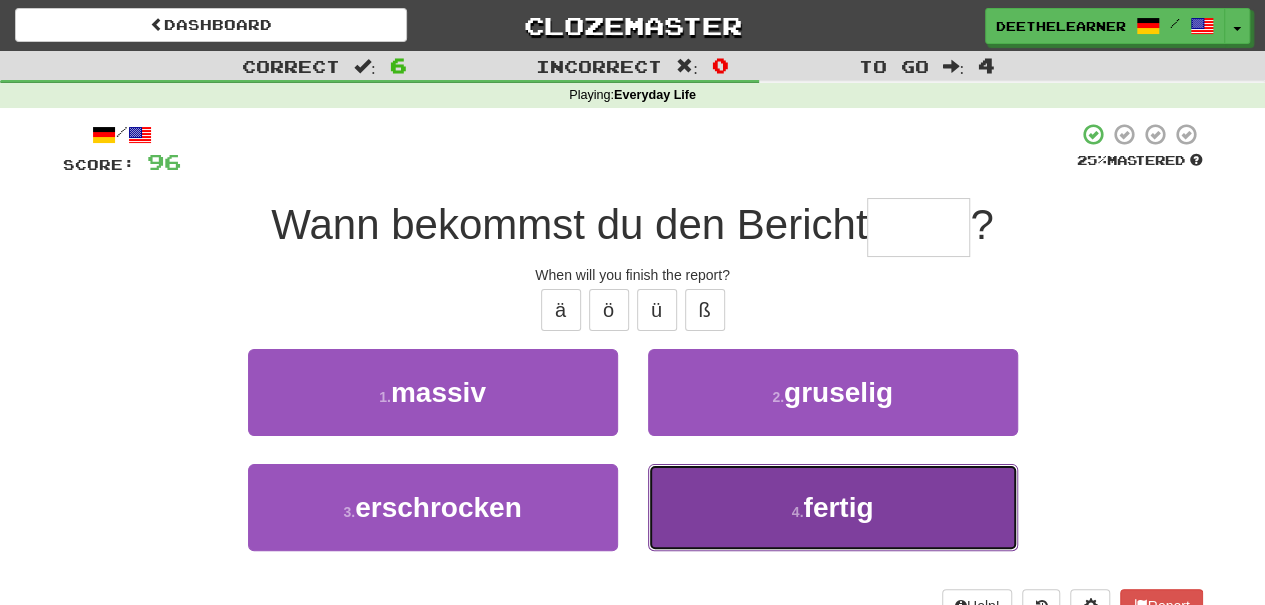 click on "4 .  fertig" at bounding box center [833, 507] 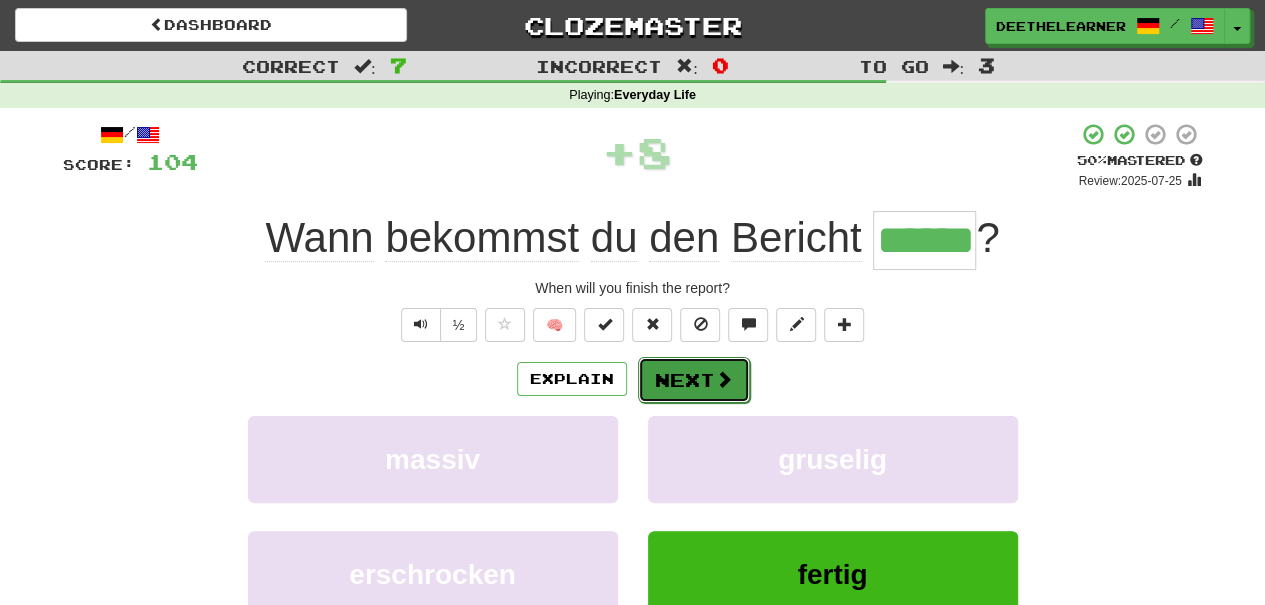 click on "Next" at bounding box center [694, 380] 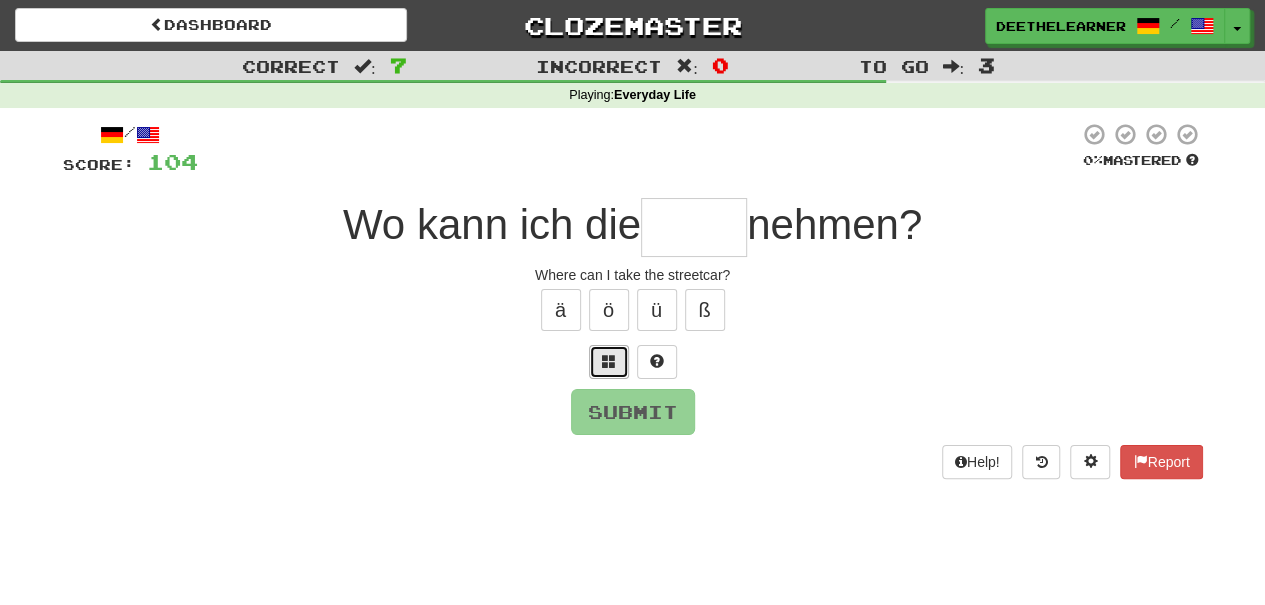click at bounding box center [609, 362] 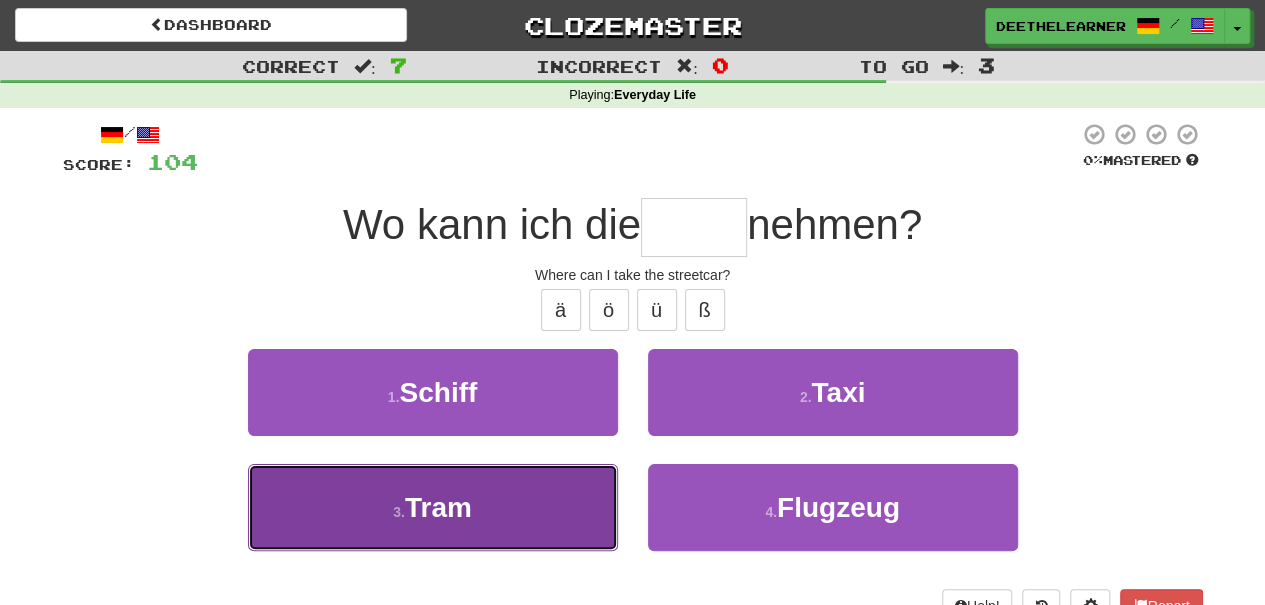 click on "3 .  Tram" at bounding box center (433, 507) 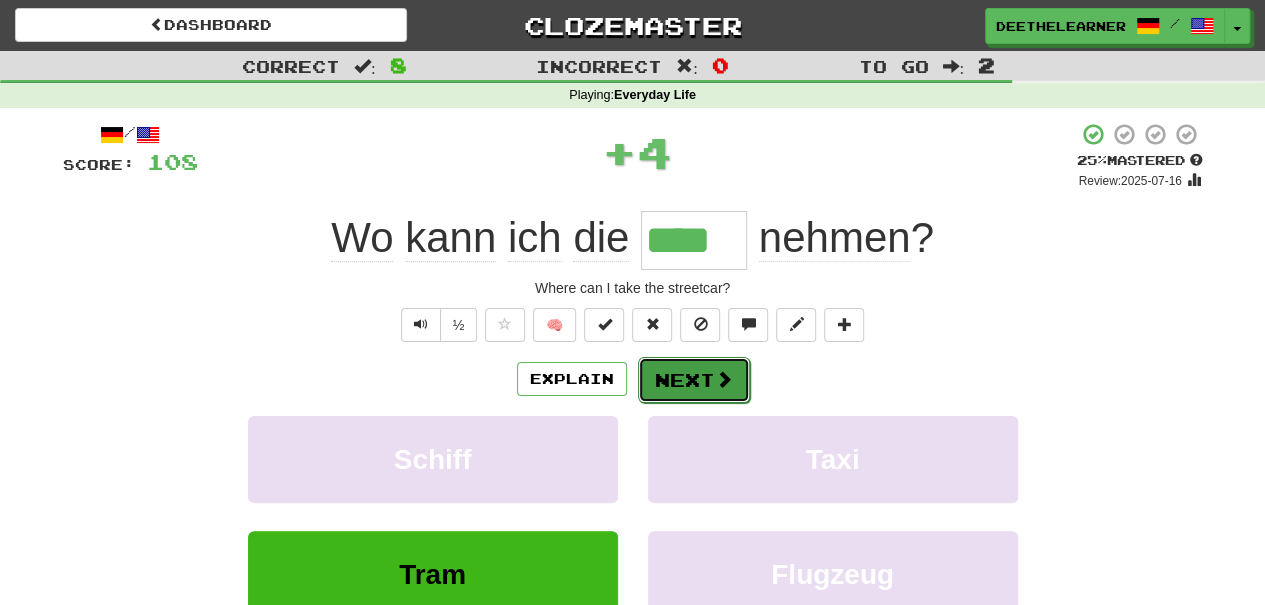 click on "Next" at bounding box center (694, 380) 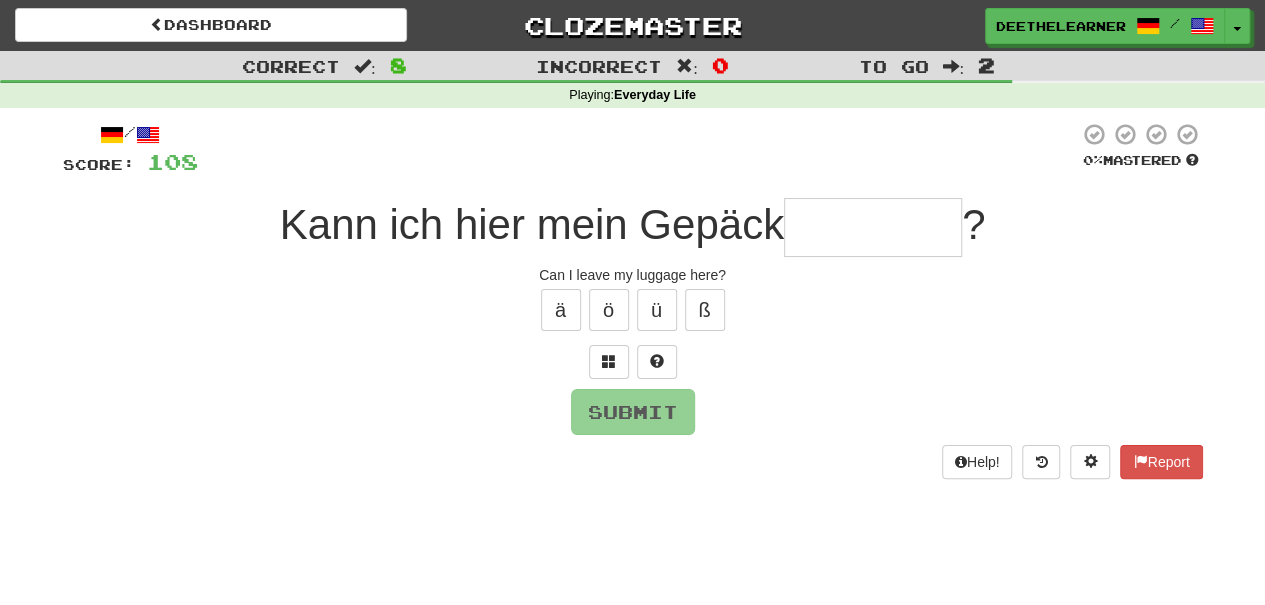 type on "*" 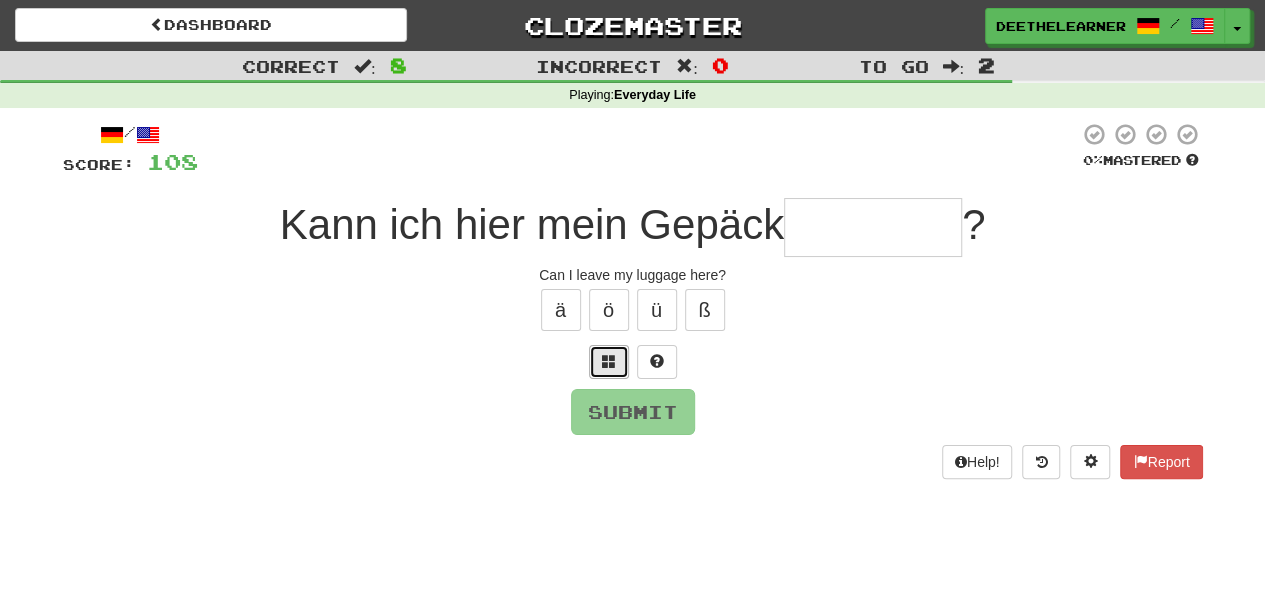 click at bounding box center [609, 362] 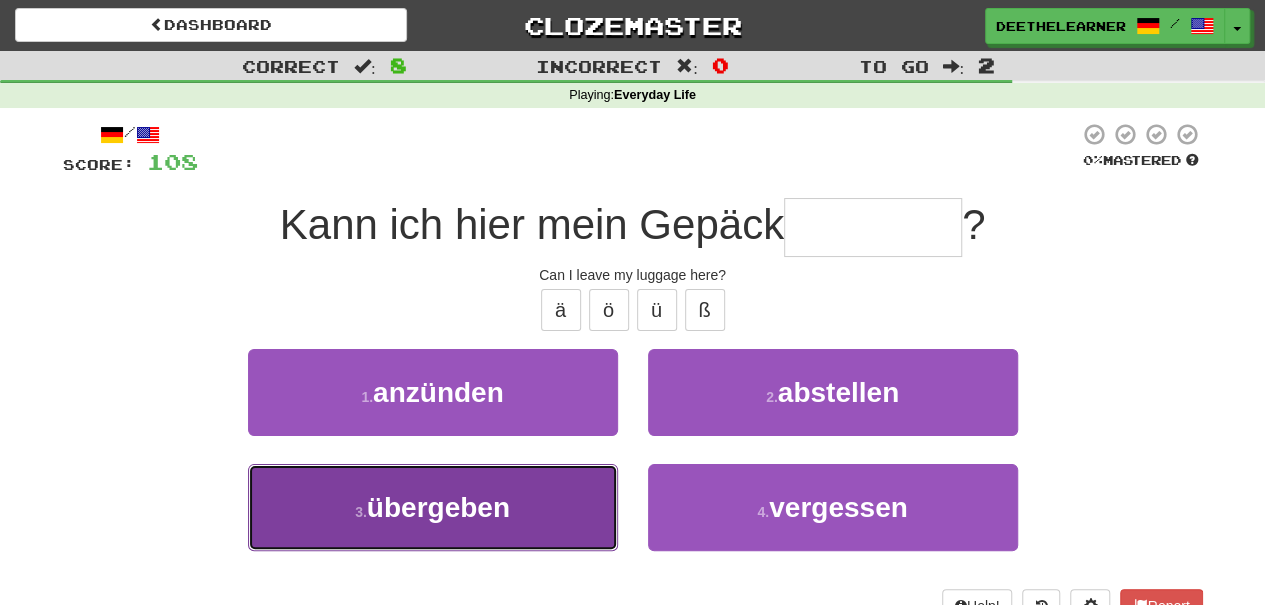 click on "3 .  übergeben" at bounding box center (433, 507) 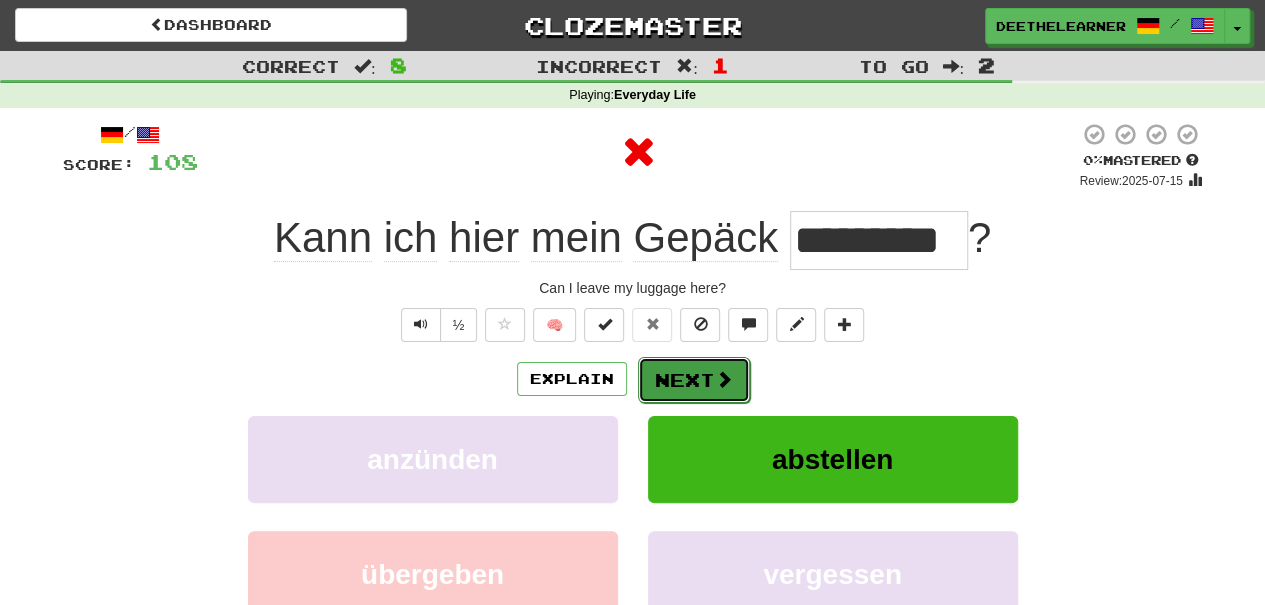 click on "Next" at bounding box center [694, 380] 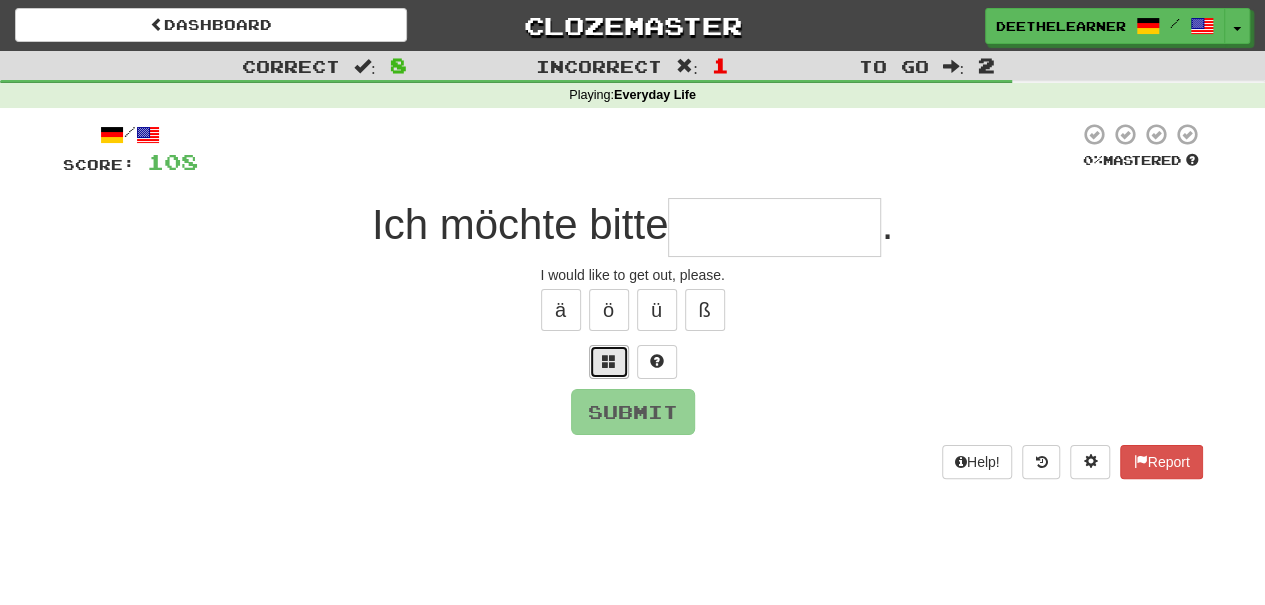 click at bounding box center [609, 361] 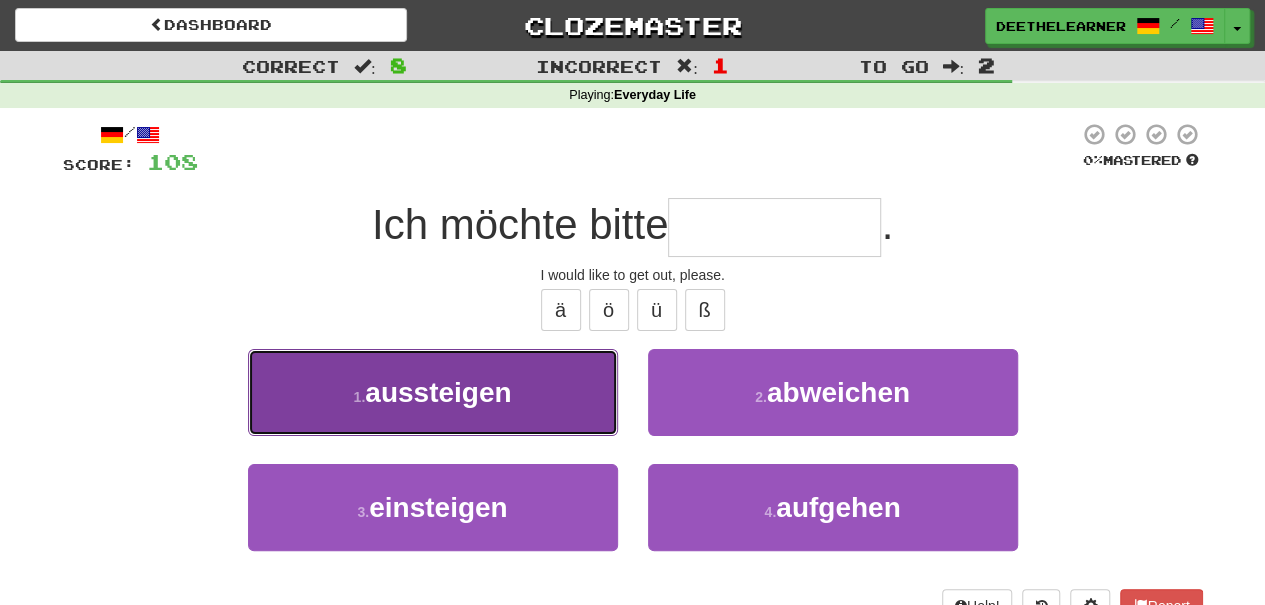 click on "aussteigen" at bounding box center [438, 392] 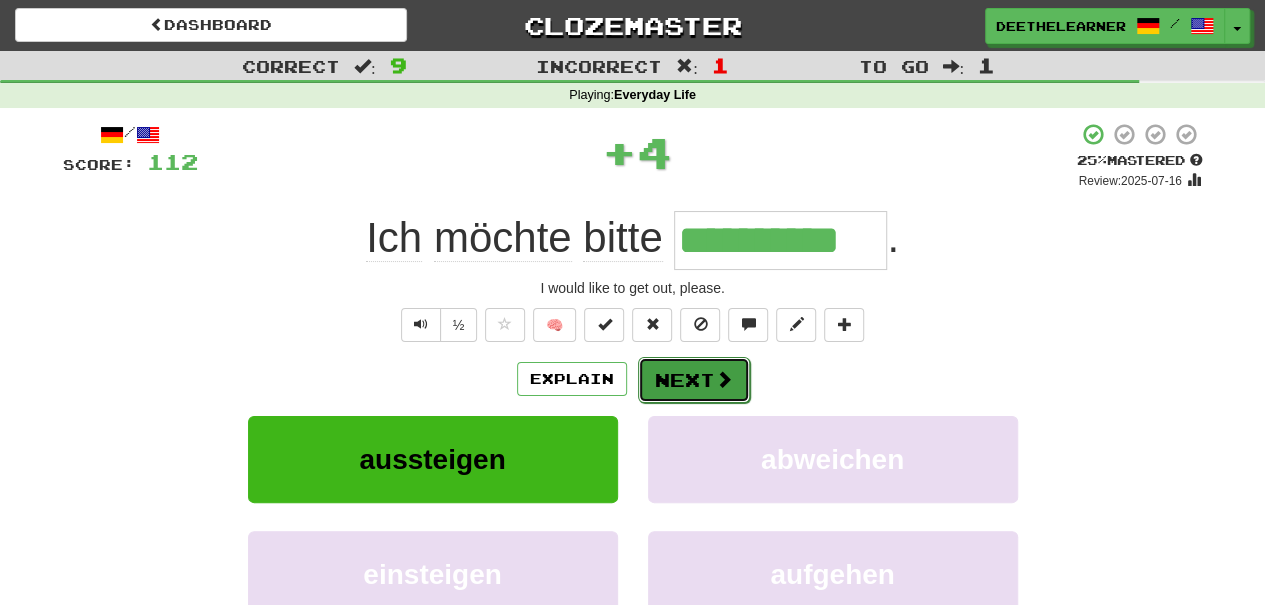 click on "Next" at bounding box center [694, 380] 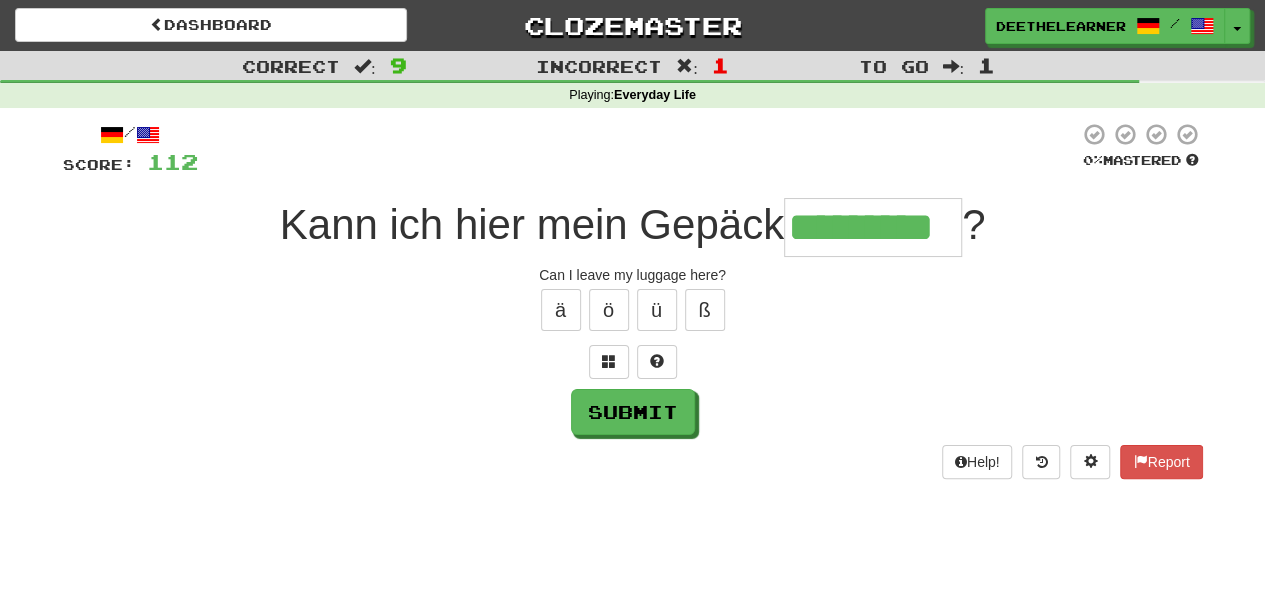 type on "*********" 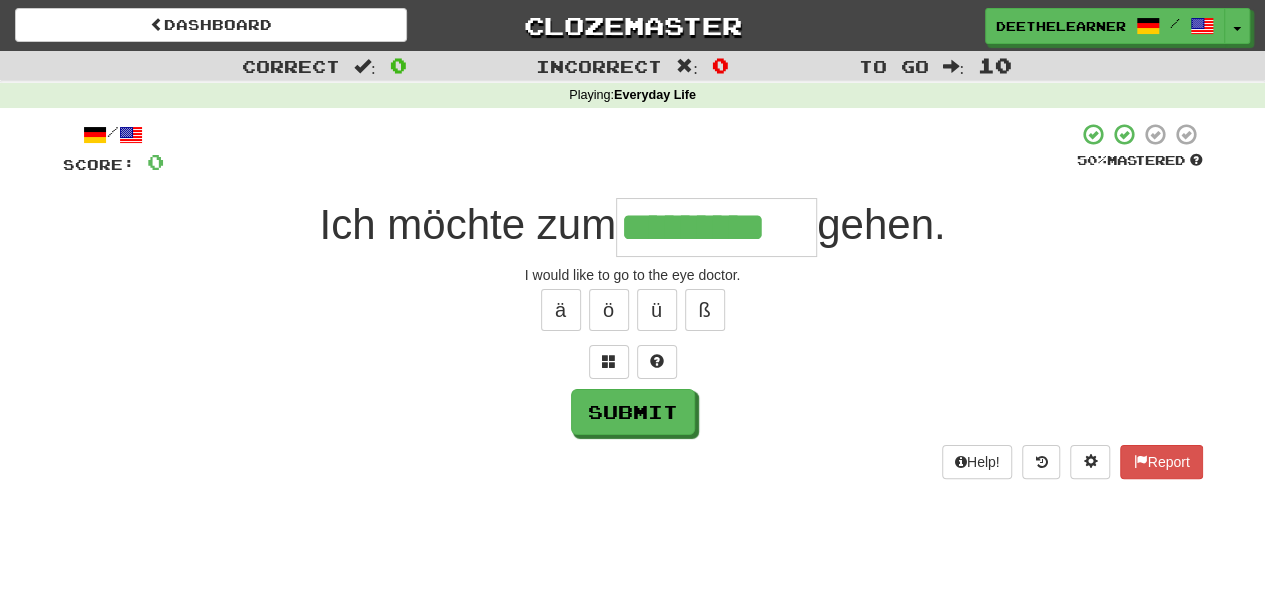 type on "*********" 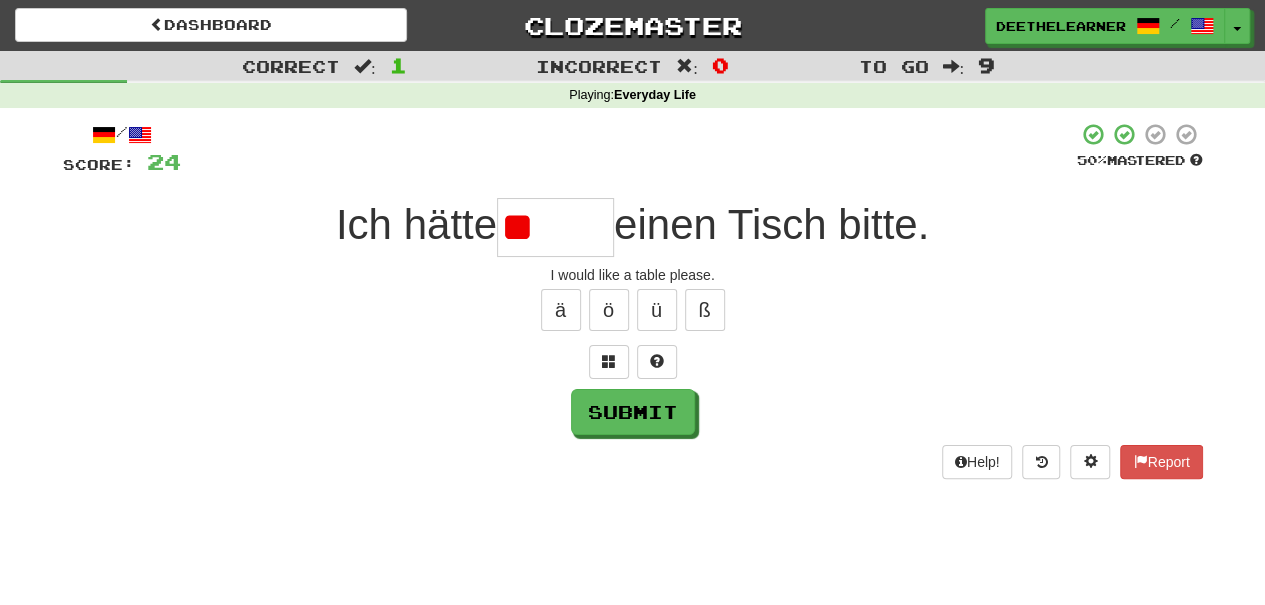 type on "*" 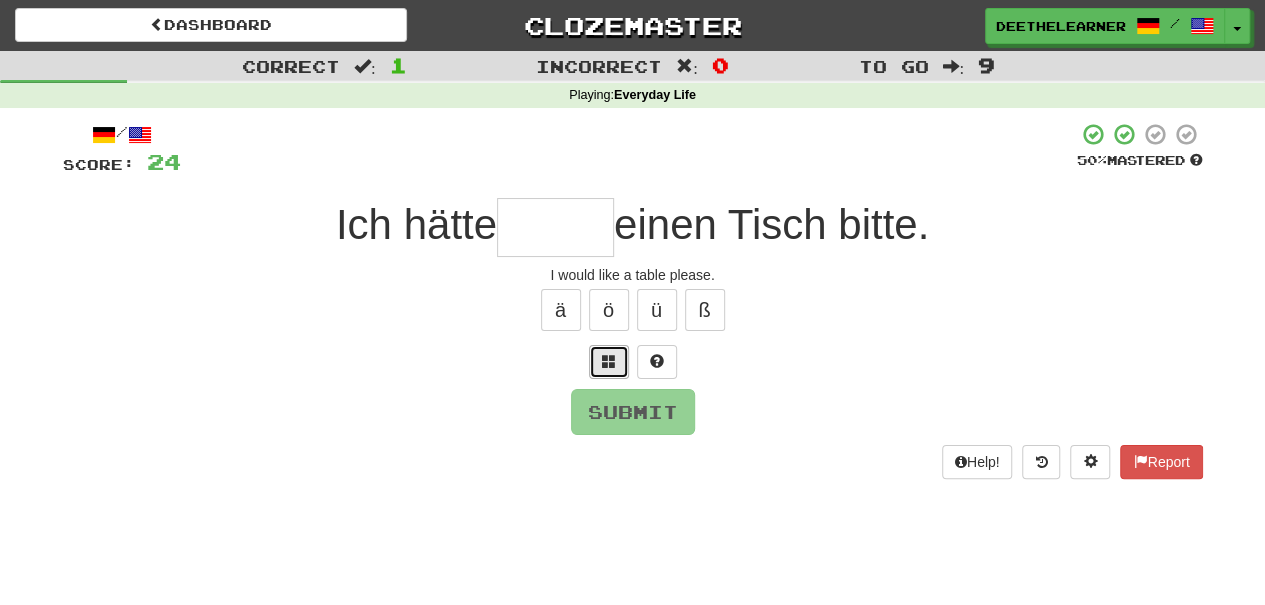click at bounding box center (609, 362) 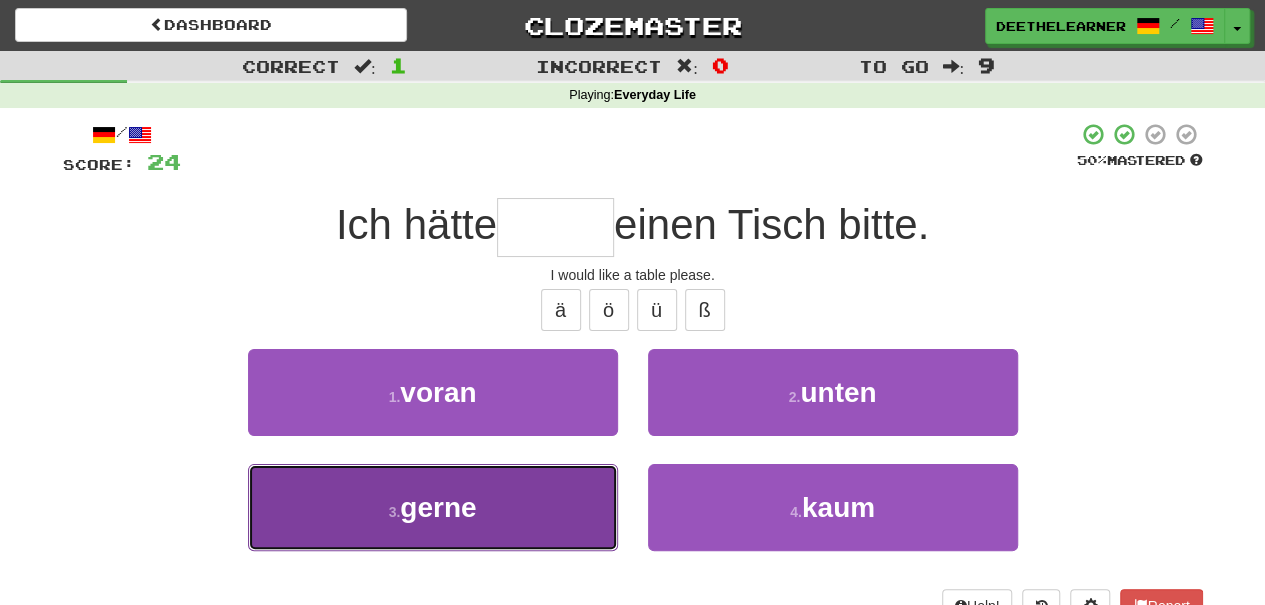 click on "gerne" at bounding box center [438, 507] 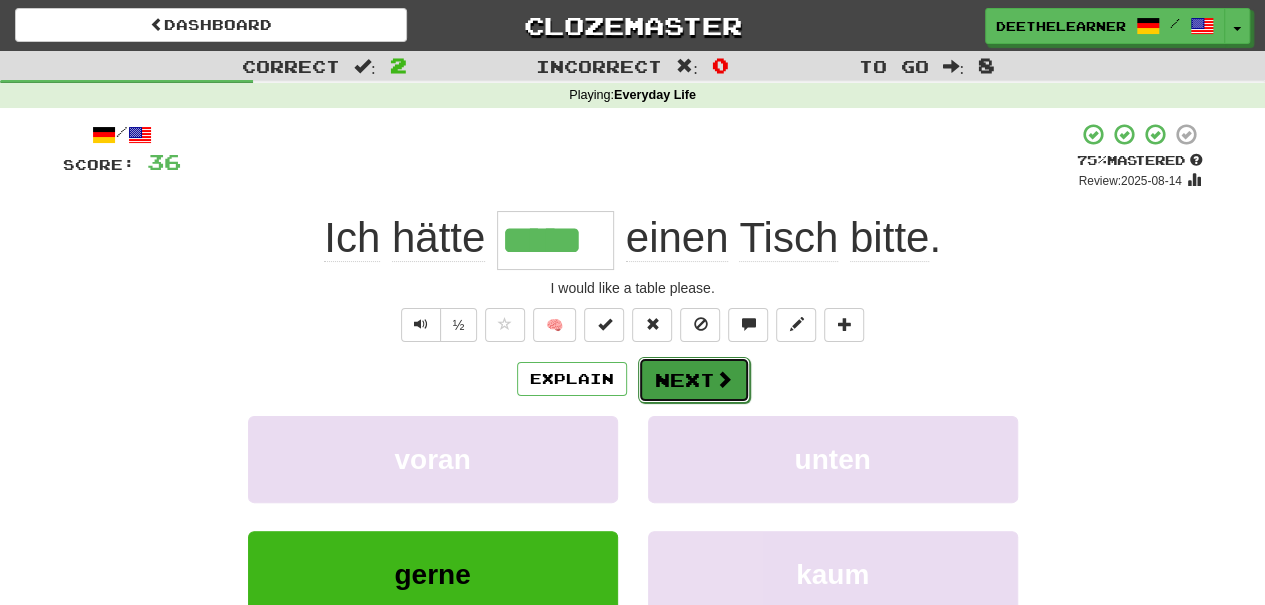 click on "Next" at bounding box center [694, 380] 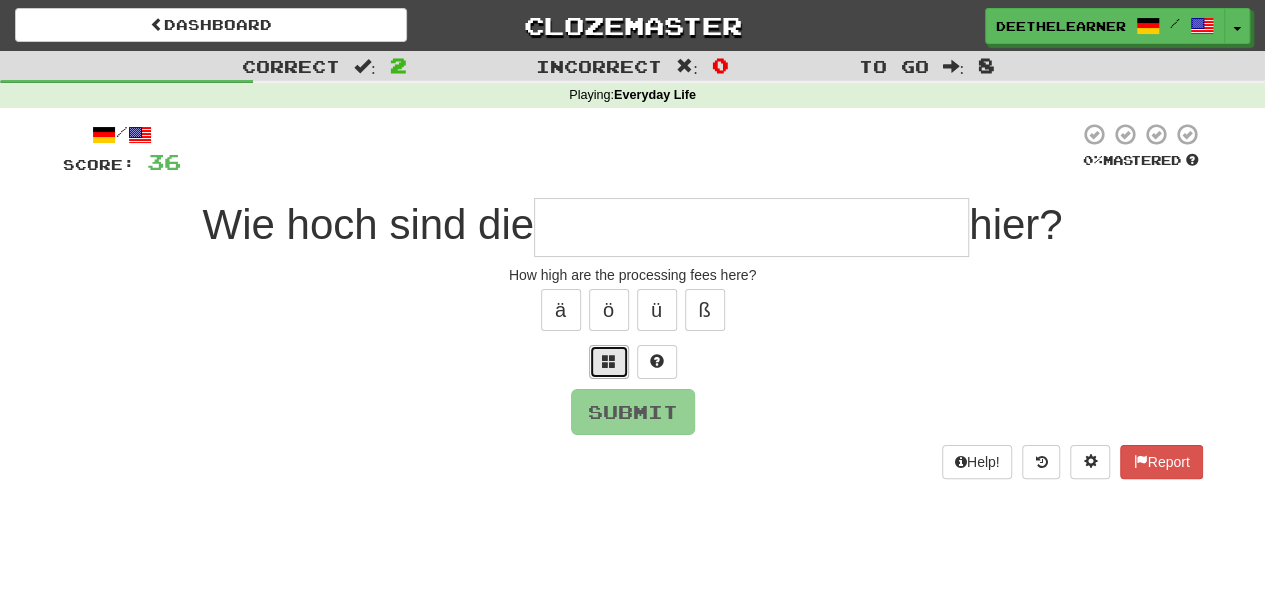 click at bounding box center (609, 361) 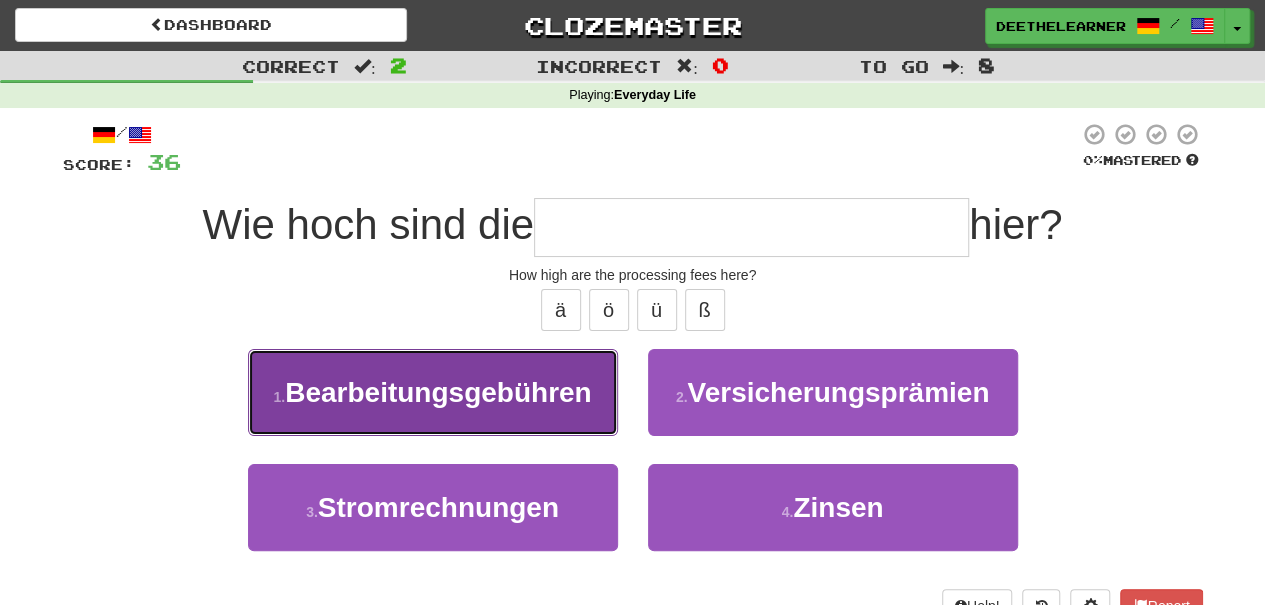 click on "Bearbeitungsgebühren" at bounding box center (438, 392) 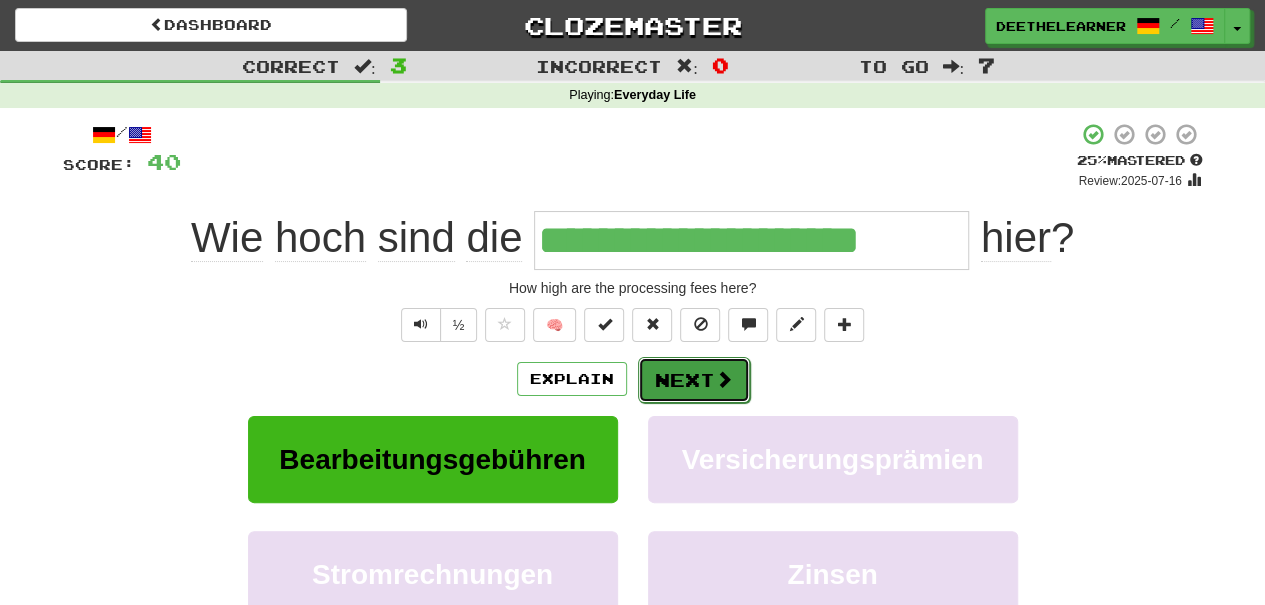 click on "Next" at bounding box center [694, 380] 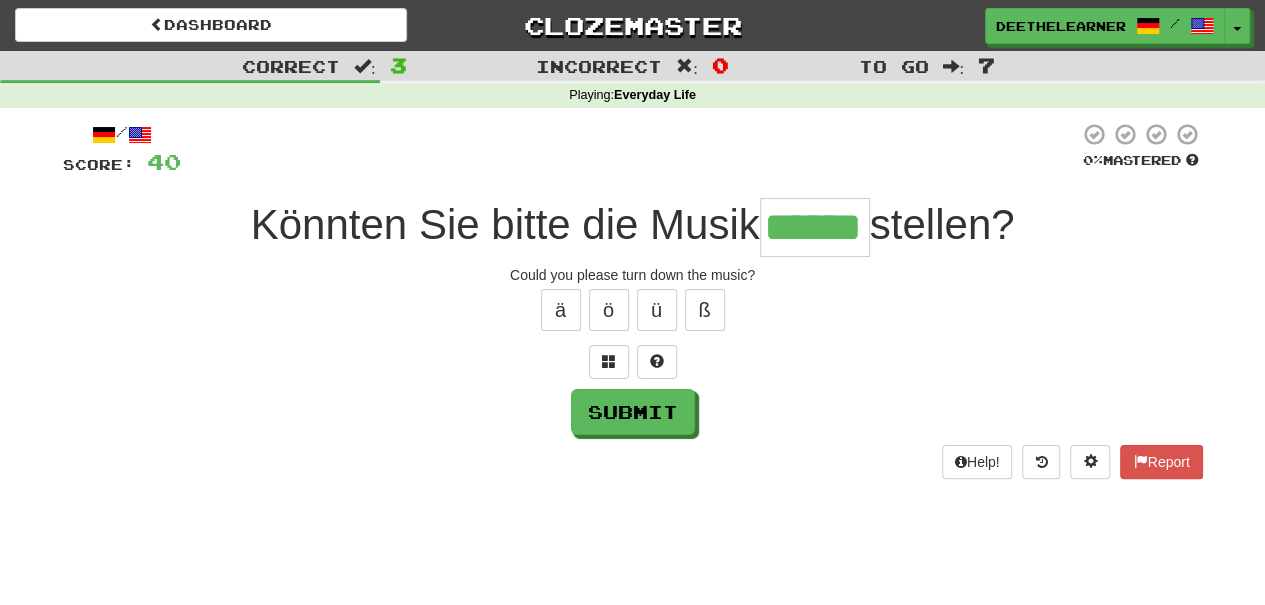type on "******" 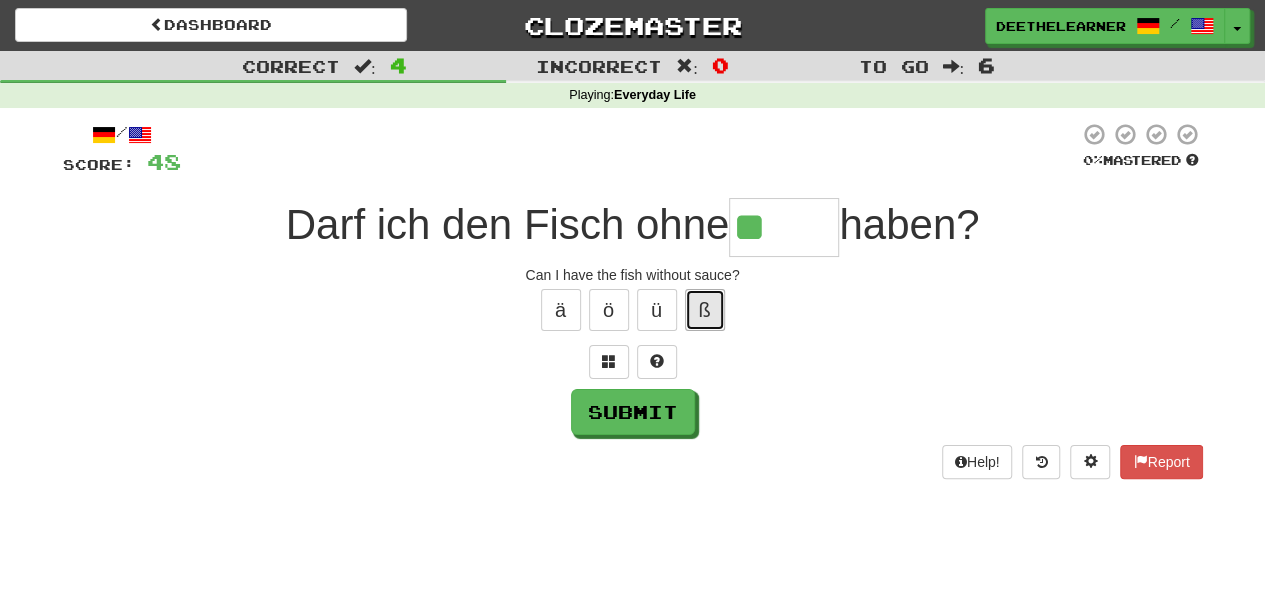 click on "ß" at bounding box center (705, 310) 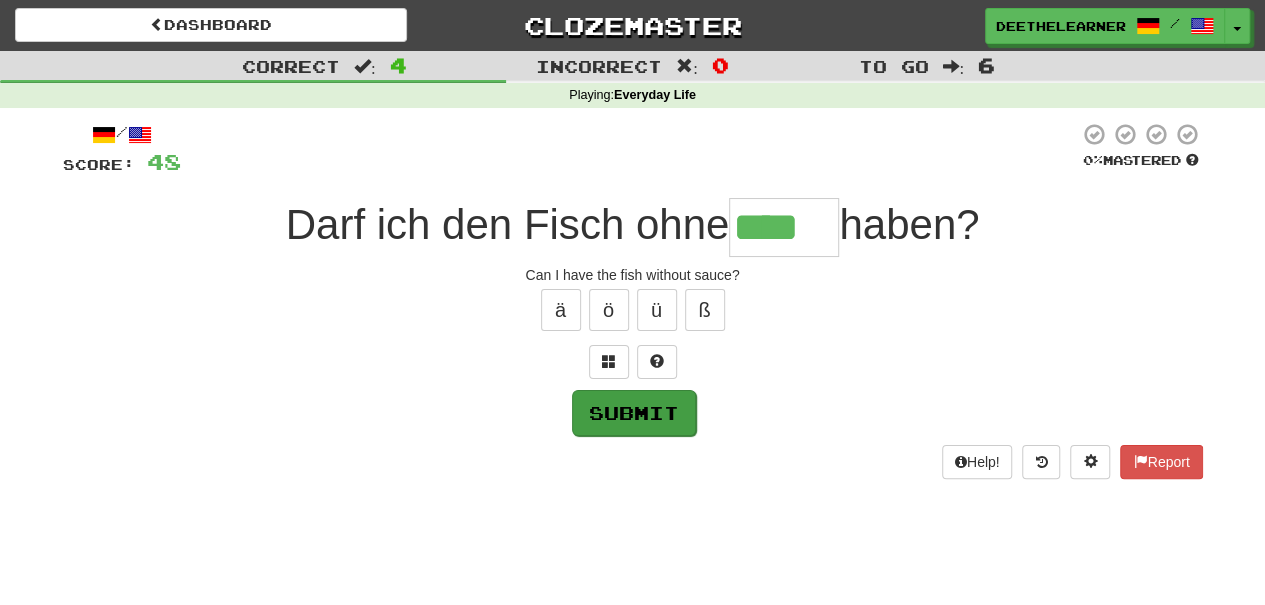type on "****" 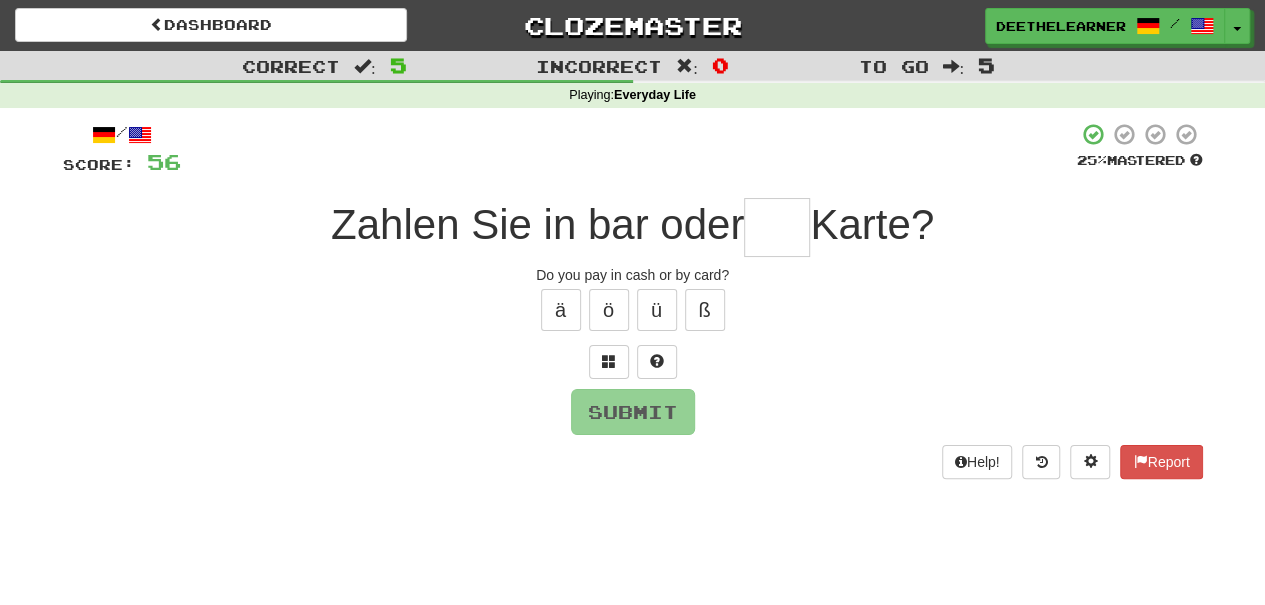 type on "*" 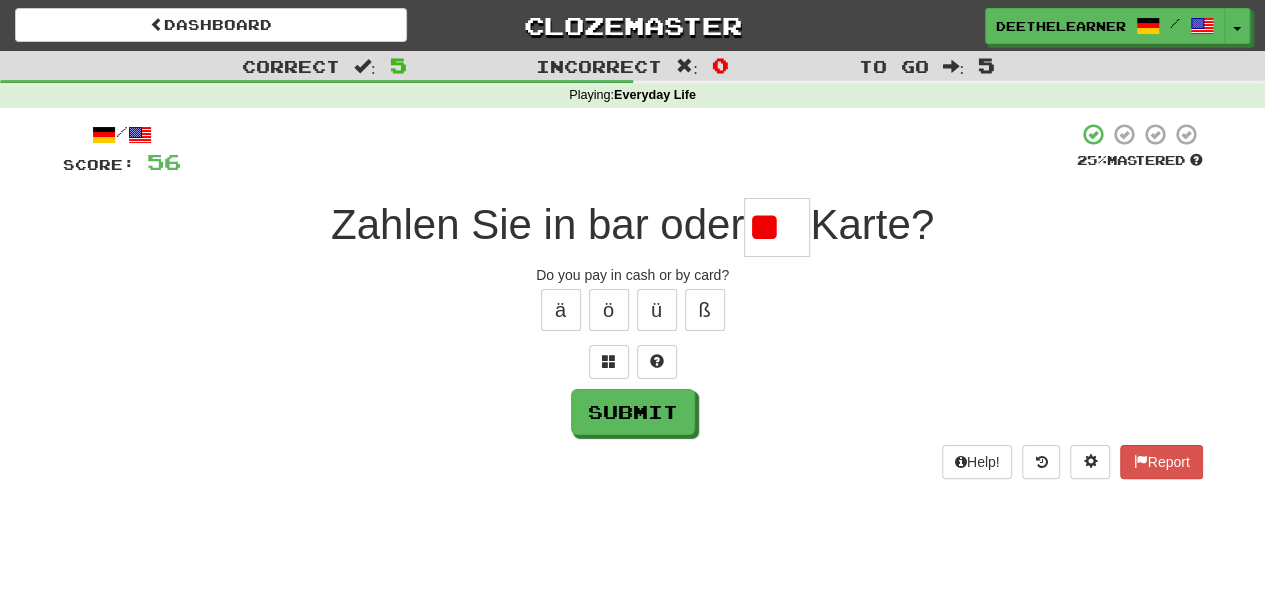 type on "*" 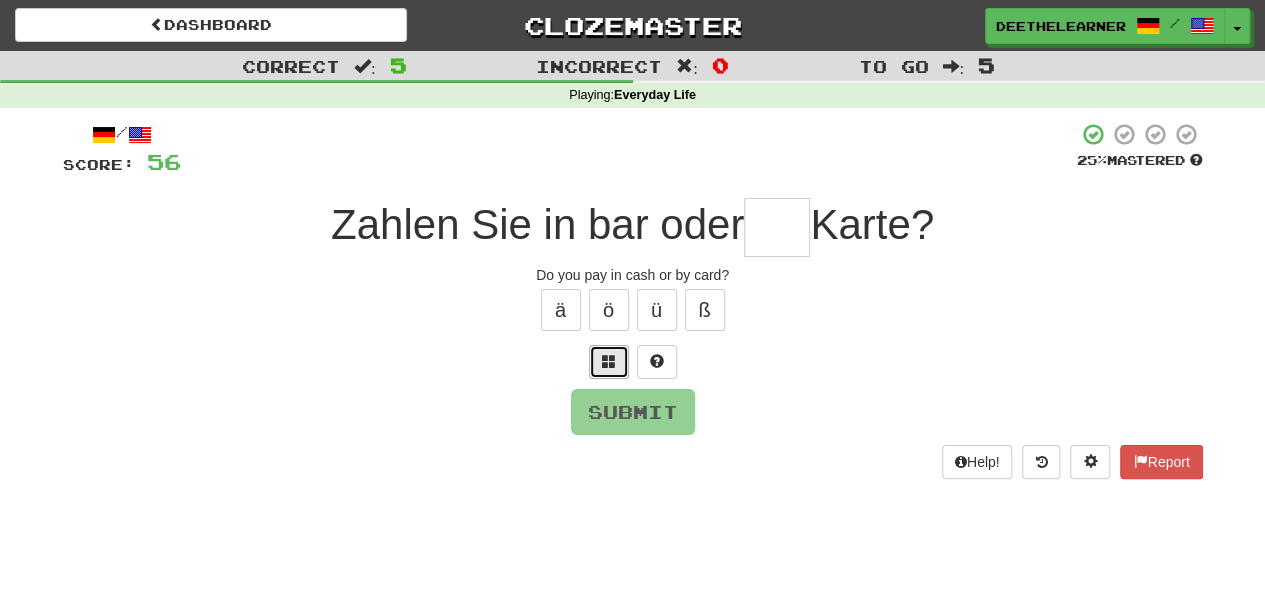click at bounding box center (609, 361) 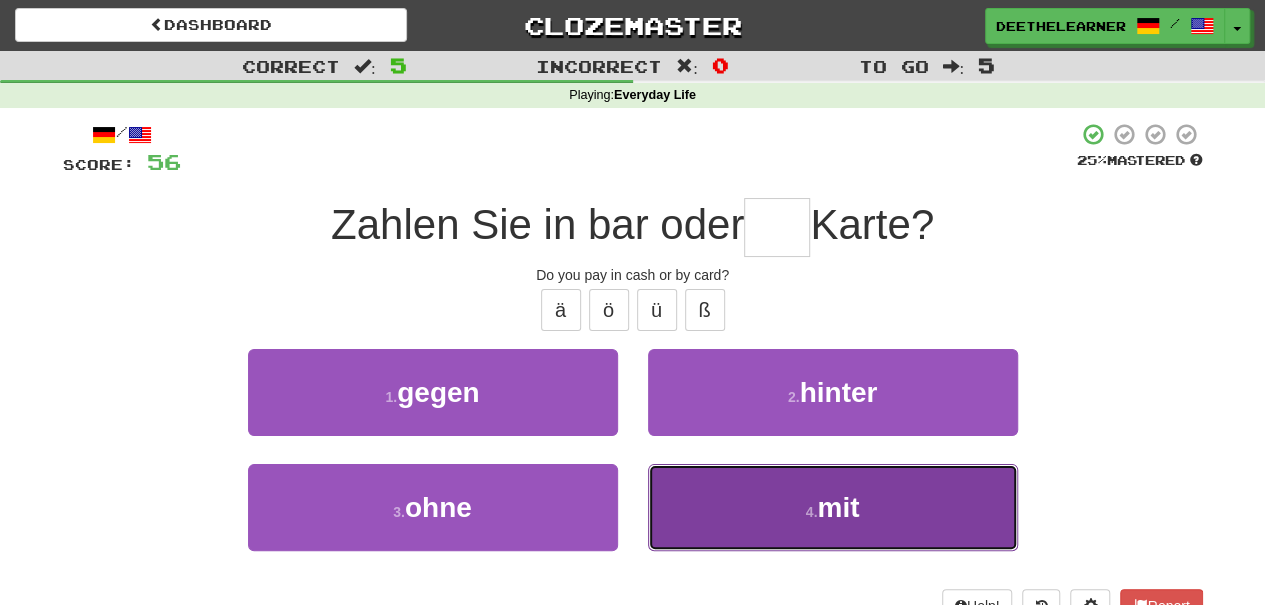 click on "4 .  mit" at bounding box center [833, 507] 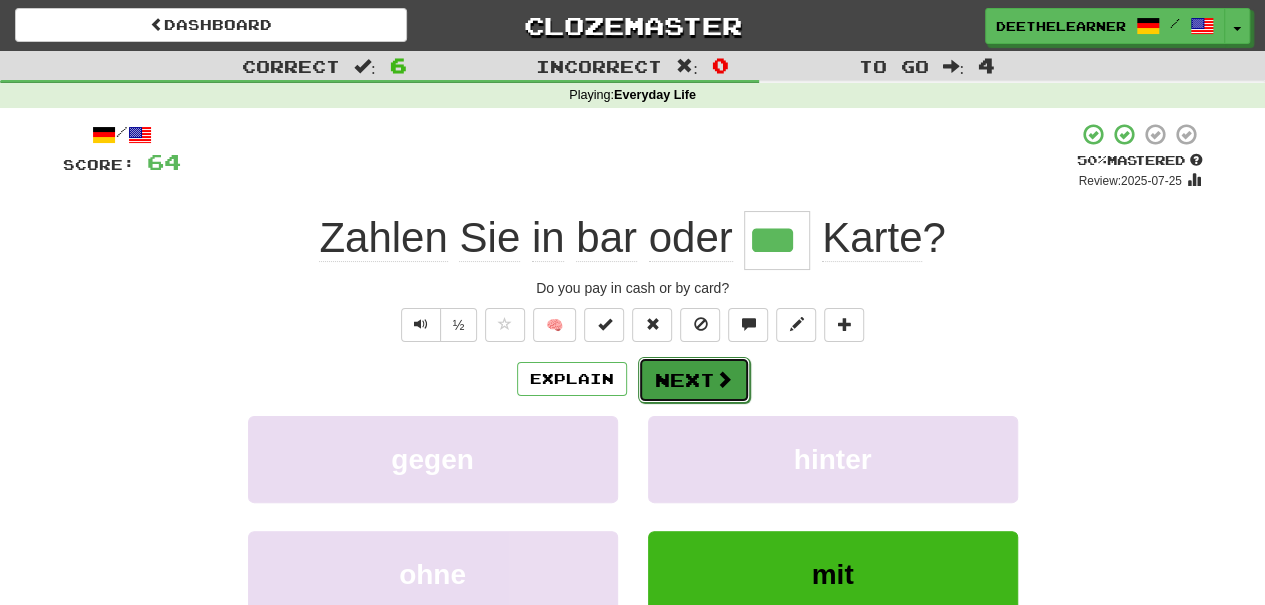 click on "Next" at bounding box center [694, 380] 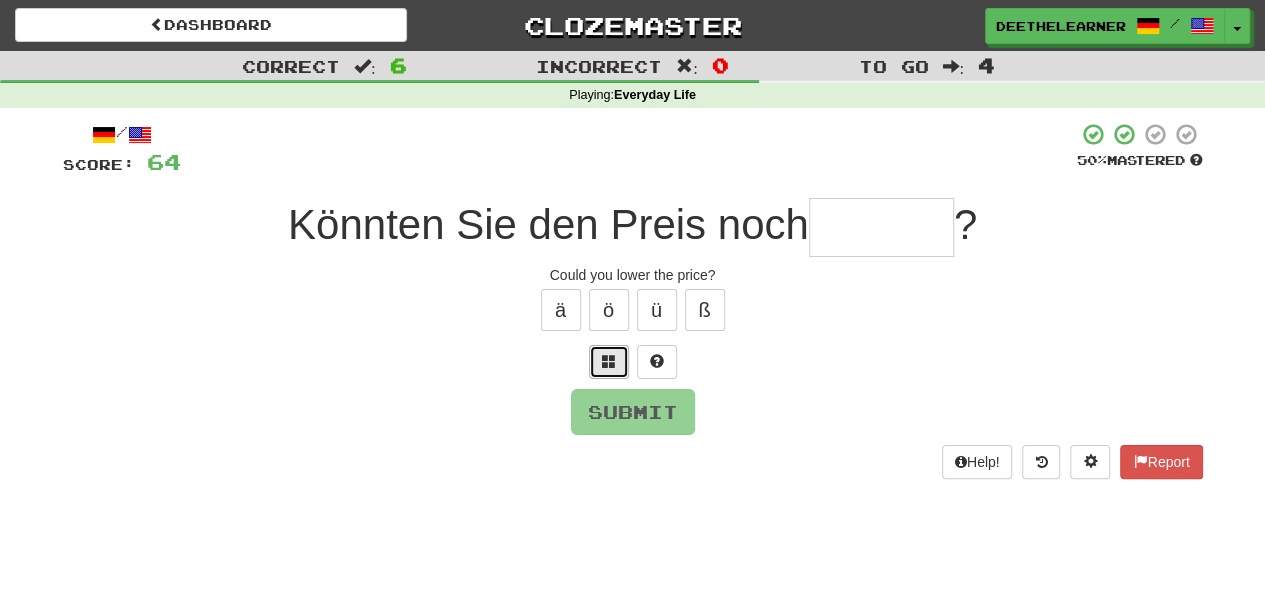 click at bounding box center [609, 362] 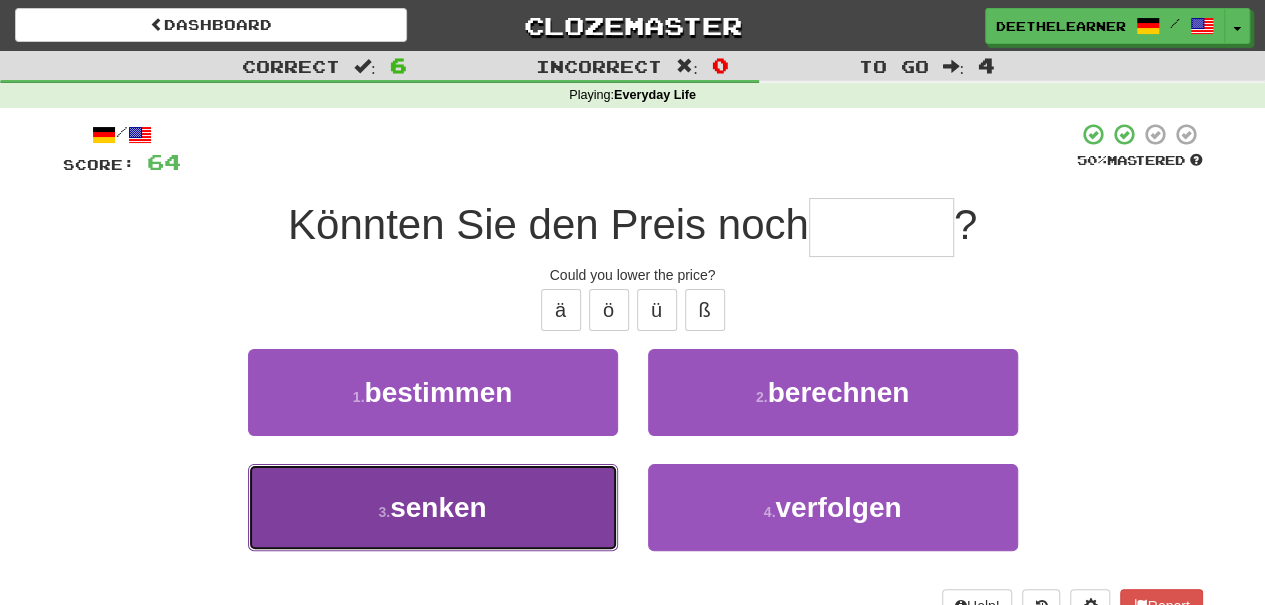click on "3 .  senken" at bounding box center [433, 507] 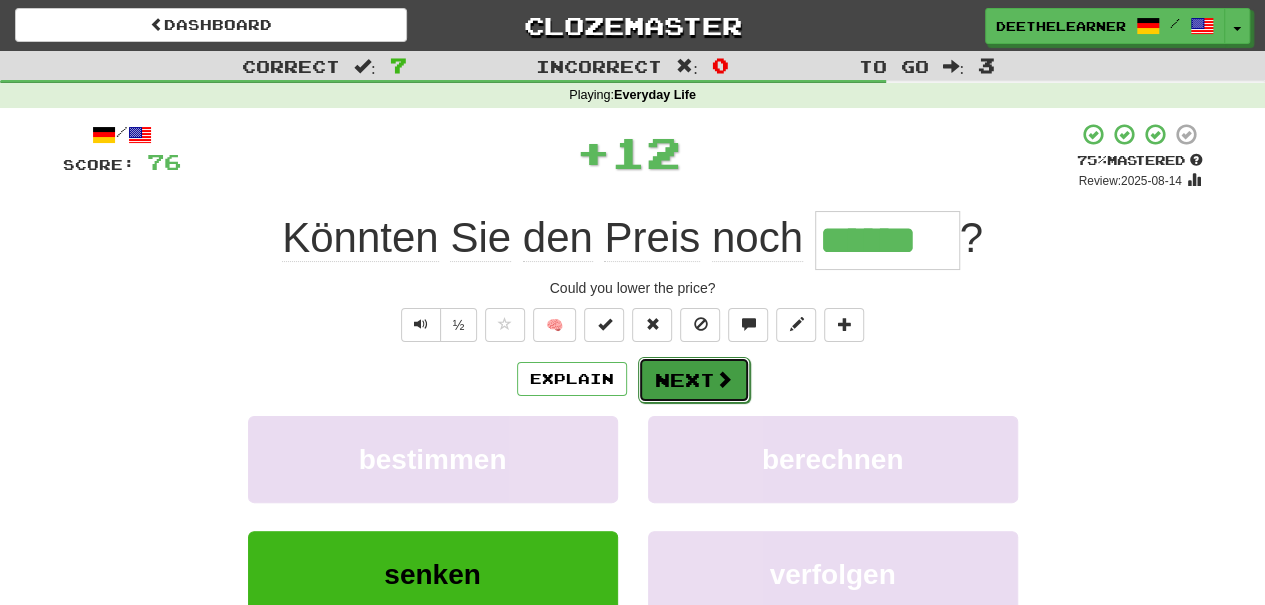 click on "Next" at bounding box center (694, 380) 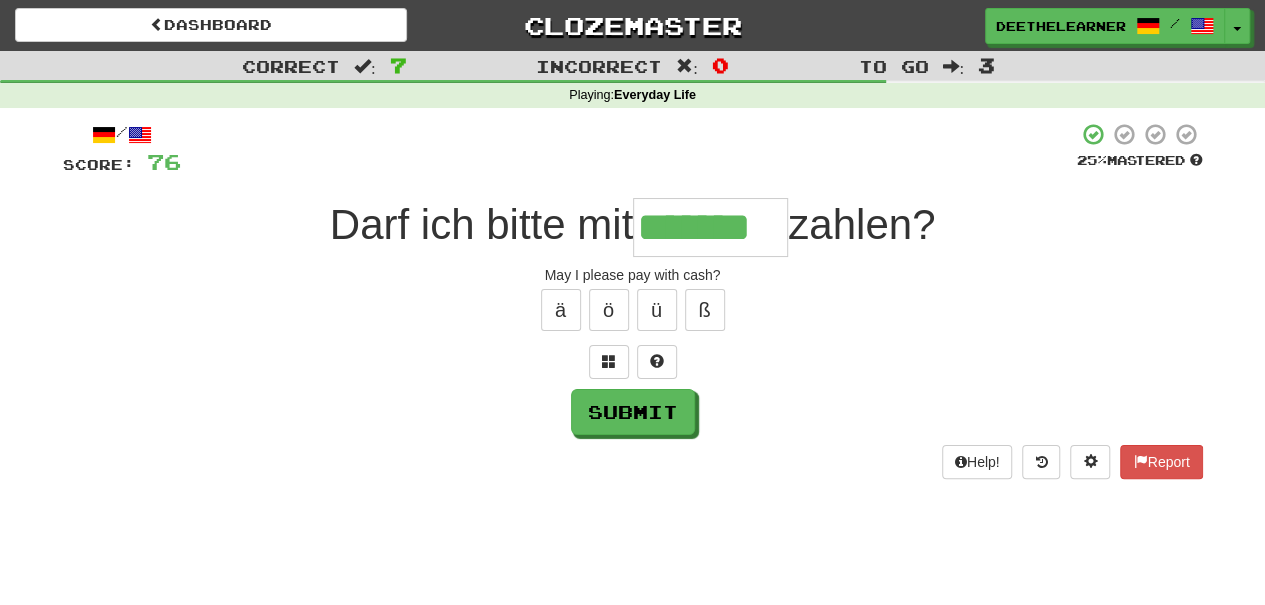 type on "*******" 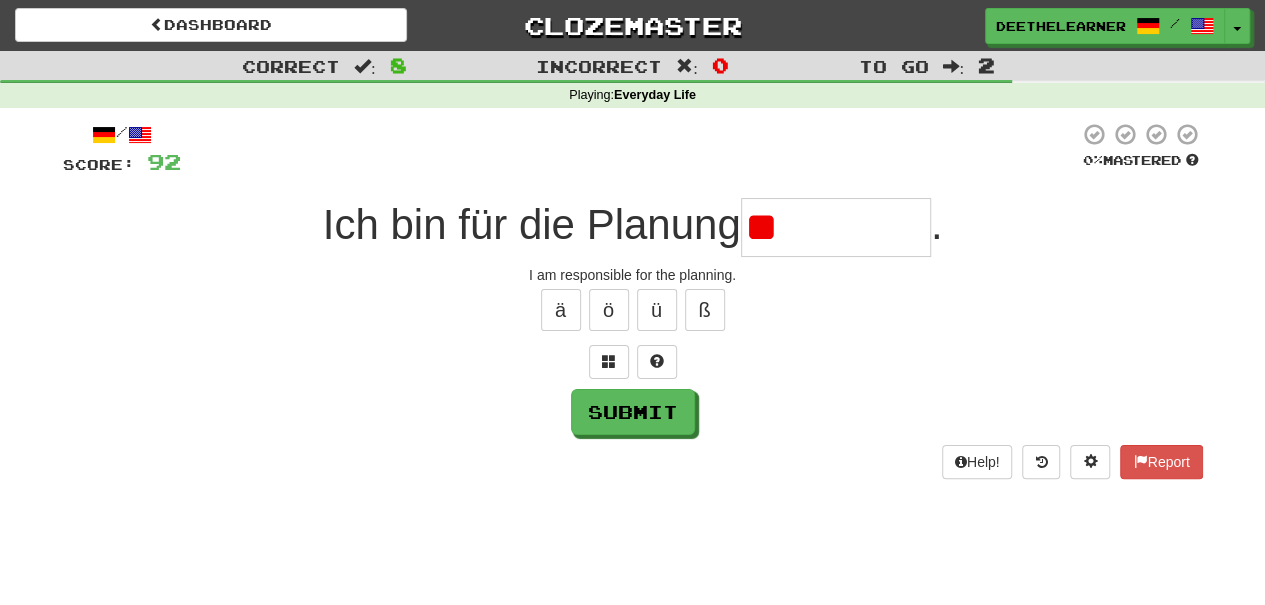 type on "*" 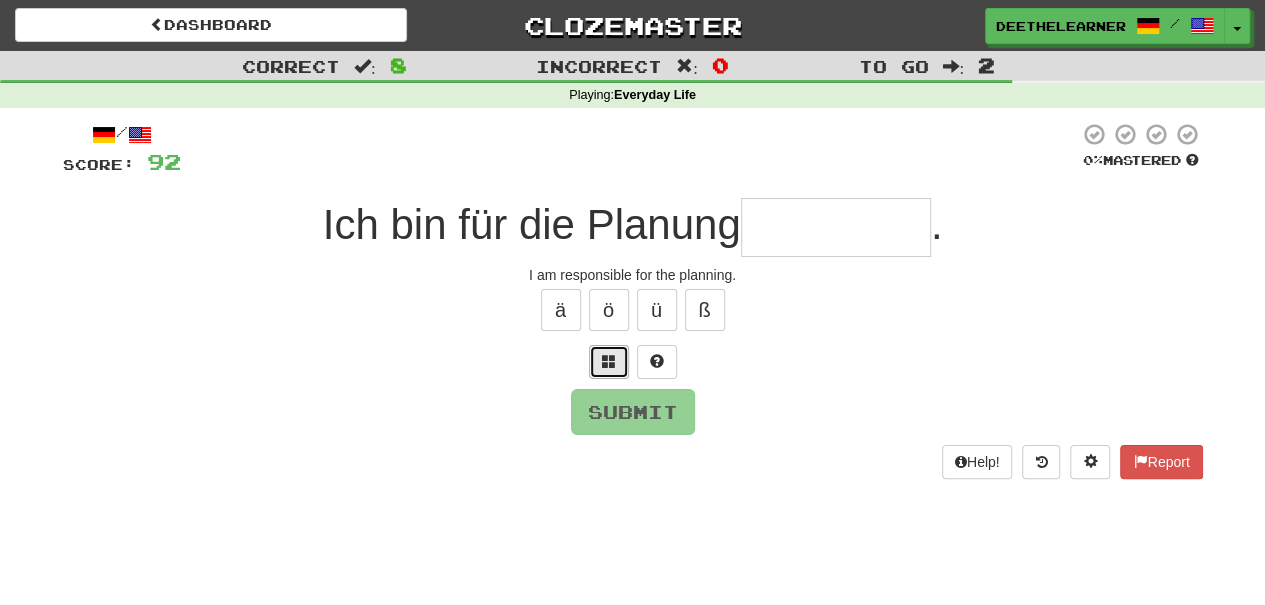 click at bounding box center (609, 362) 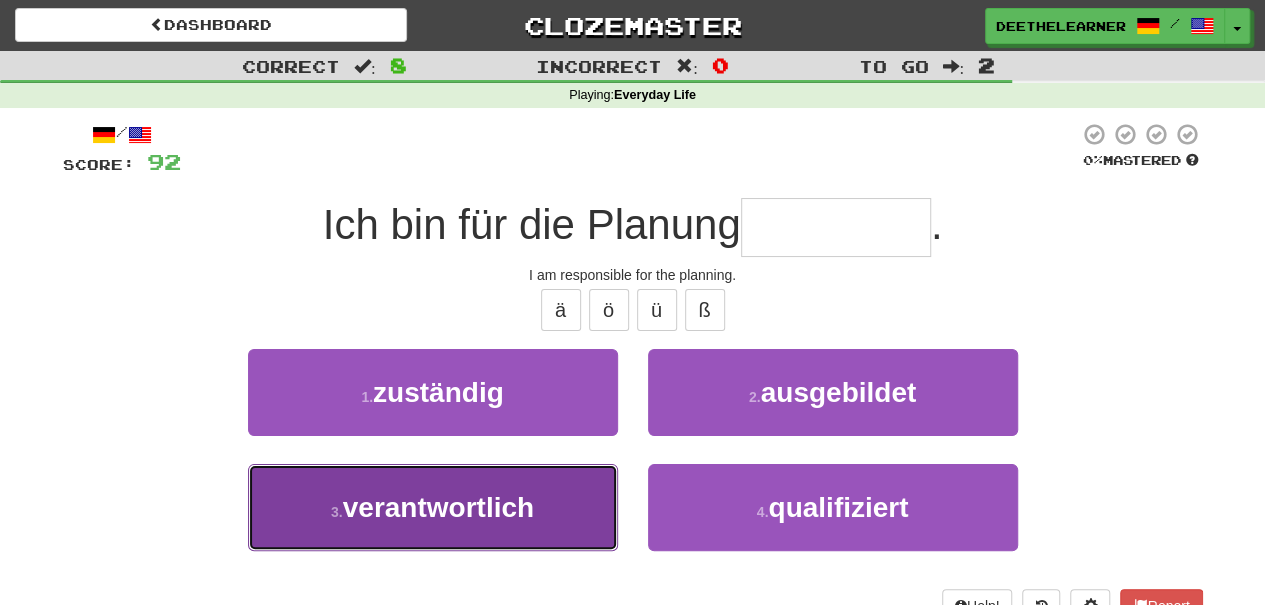 click on "verantwortlich" at bounding box center [438, 507] 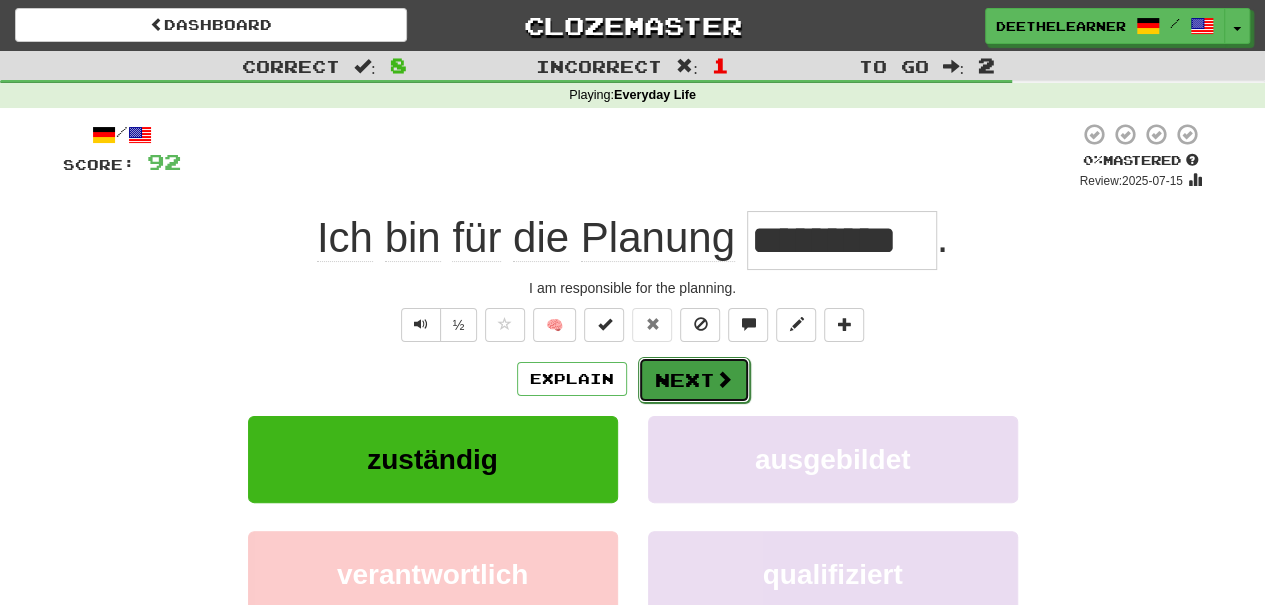 click on "Next" at bounding box center (694, 380) 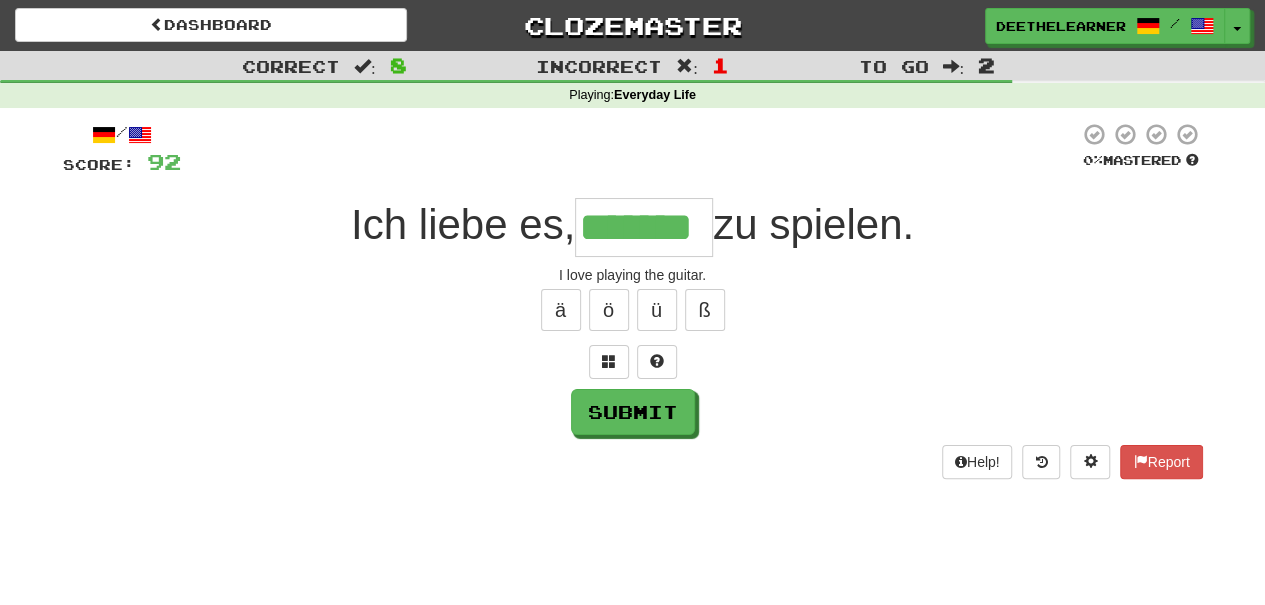 type on "*******" 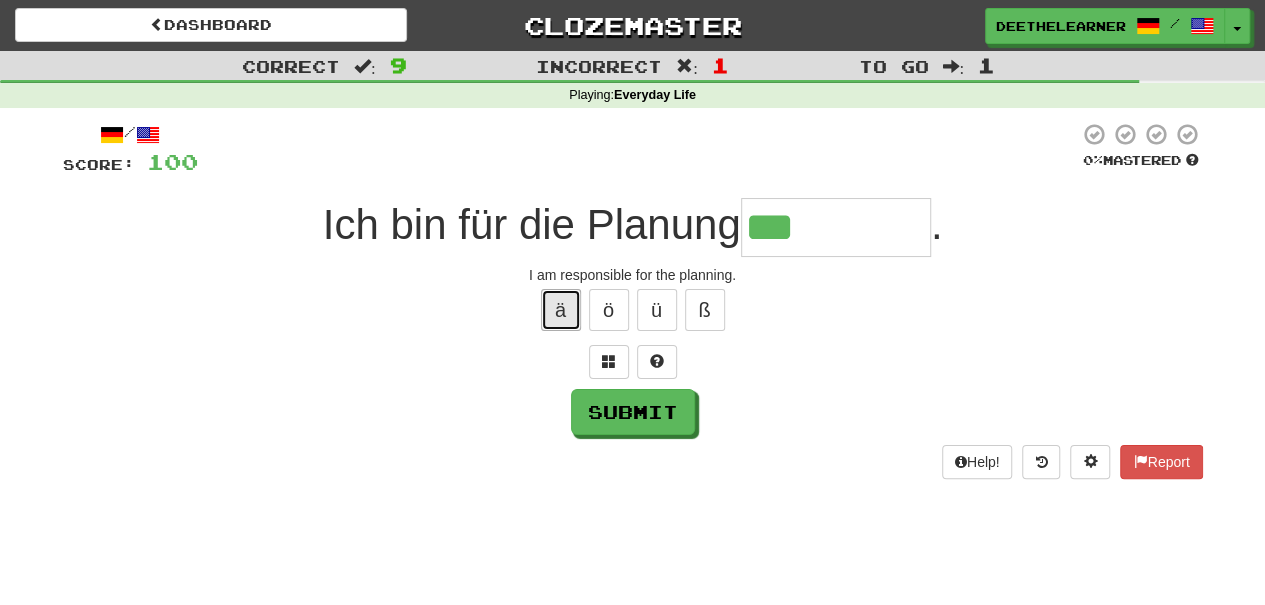 click on "ä" at bounding box center (561, 310) 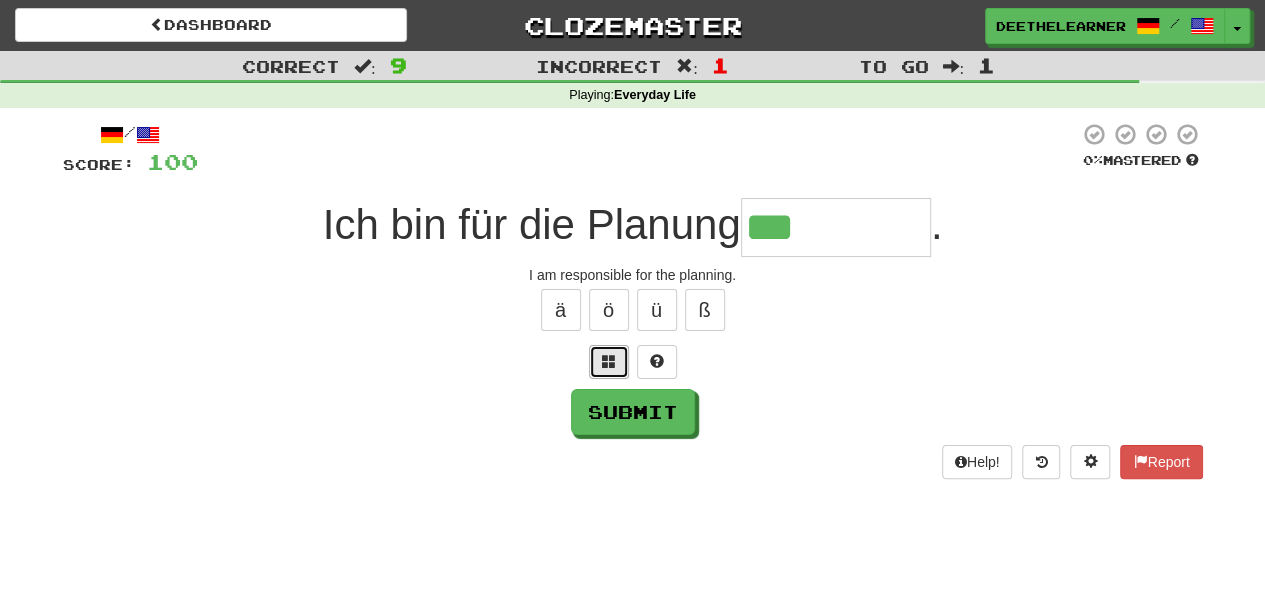 click at bounding box center [609, 361] 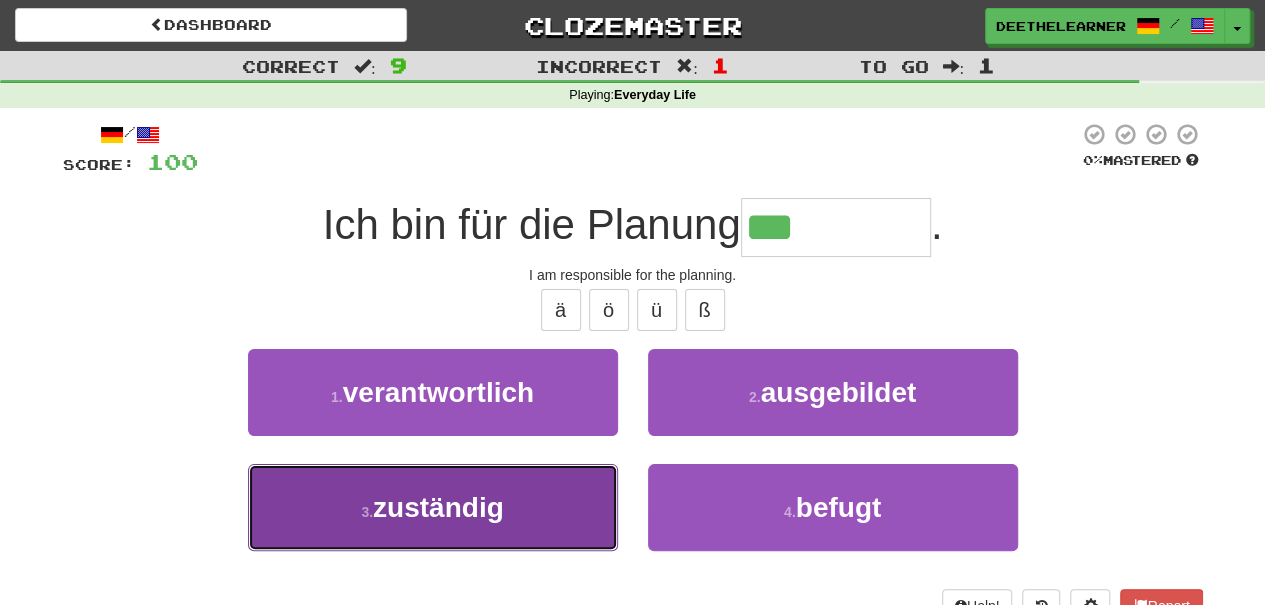 click on "zuständig" at bounding box center [438, 507] 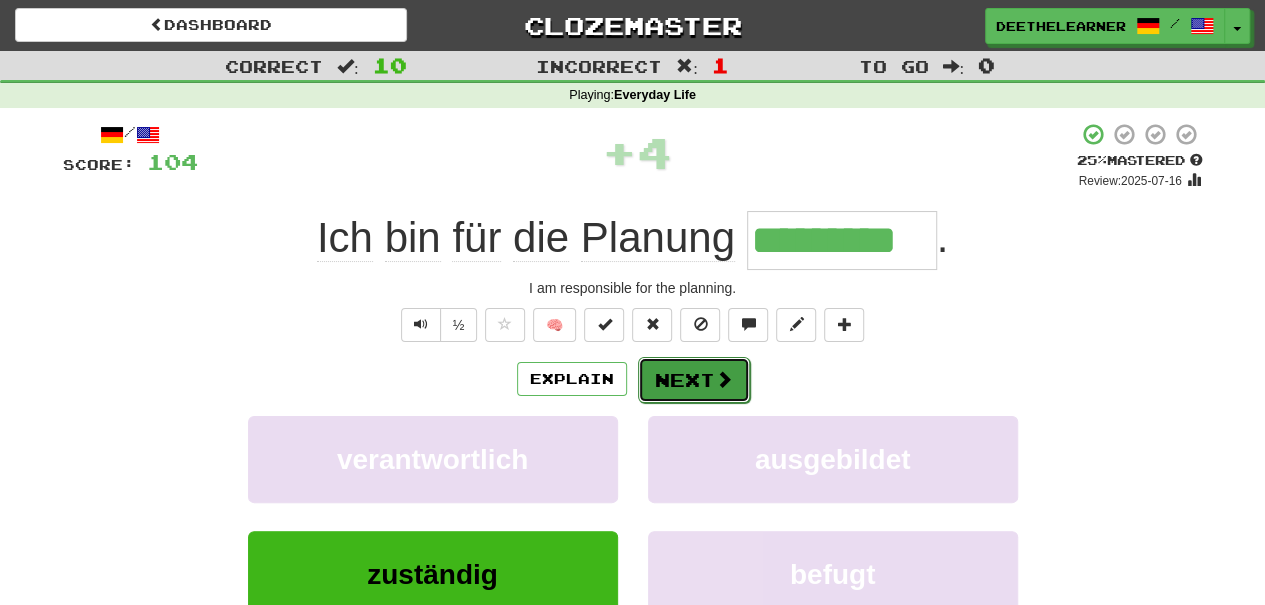 click on "Next" at bounding box center [694, 380] 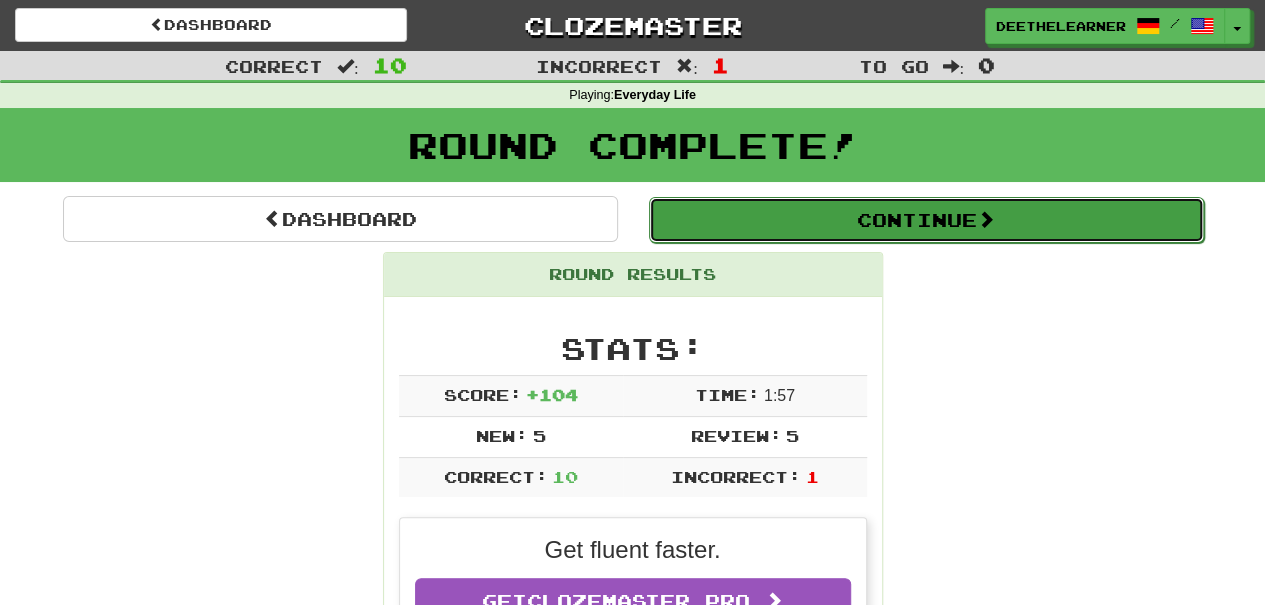 click on "Continue" at bounding box center [926, 220] 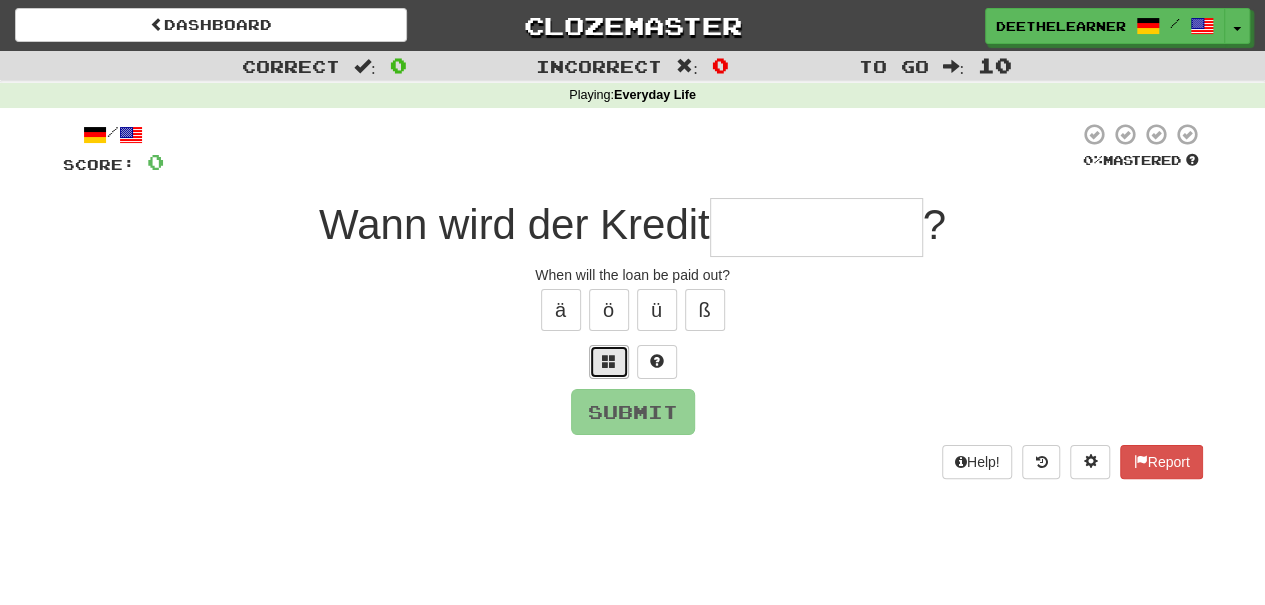 click at bounding box center [609, 361] 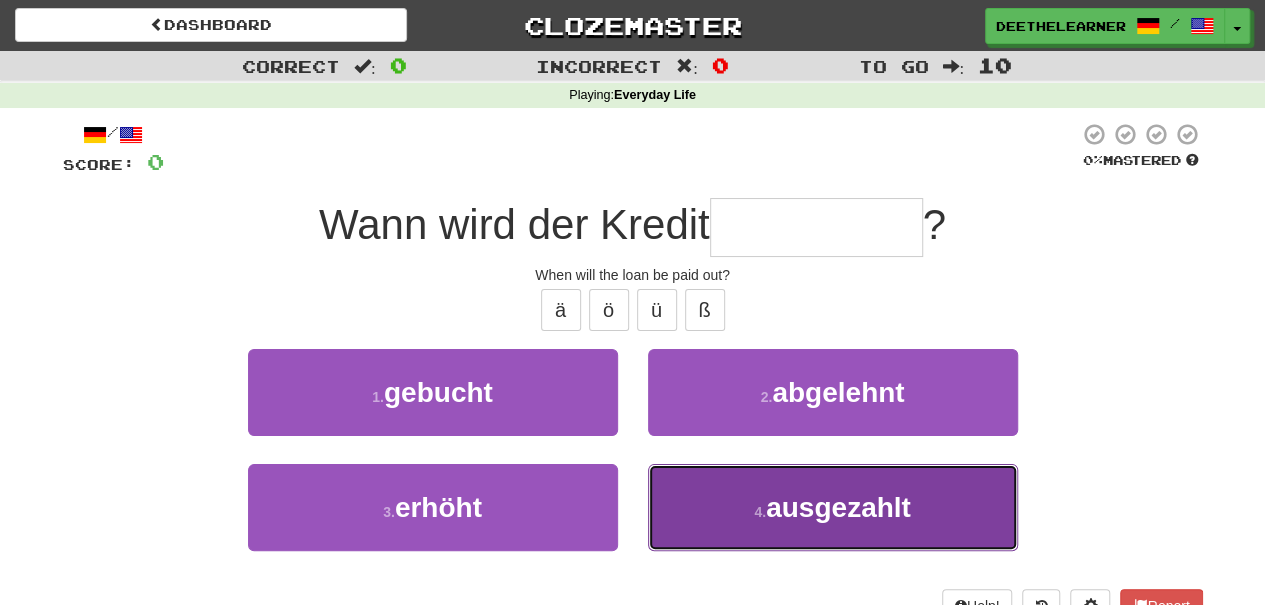 click on "ausgezahlt" at bounding box center (838, 507) 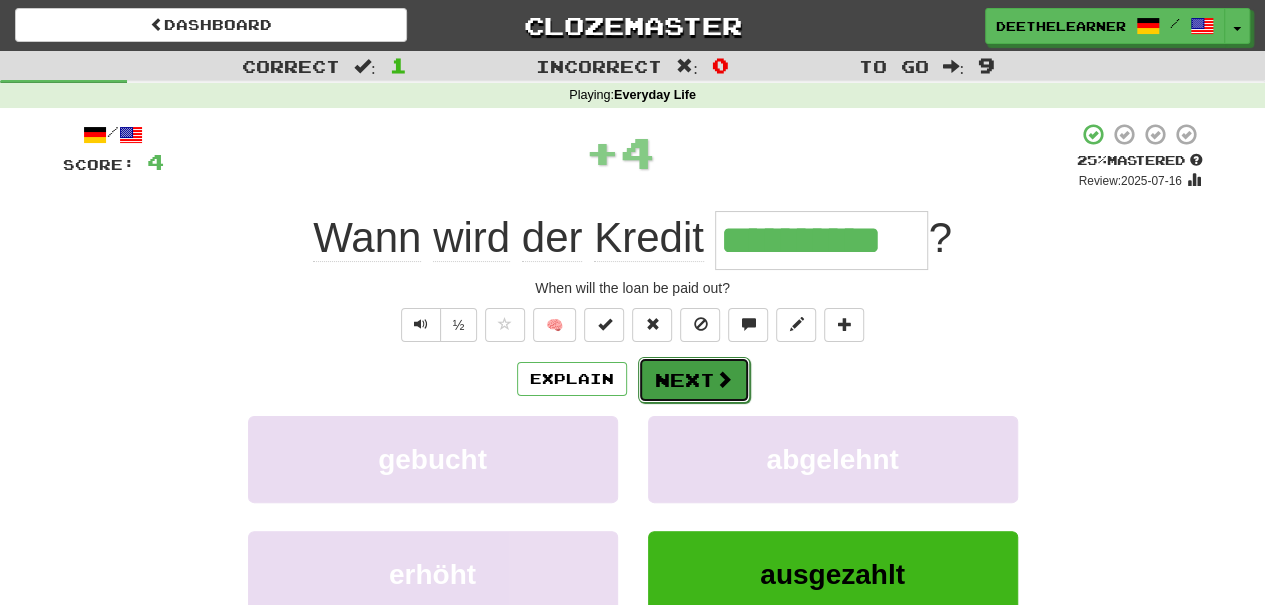 click at bounding box center (724, 379) 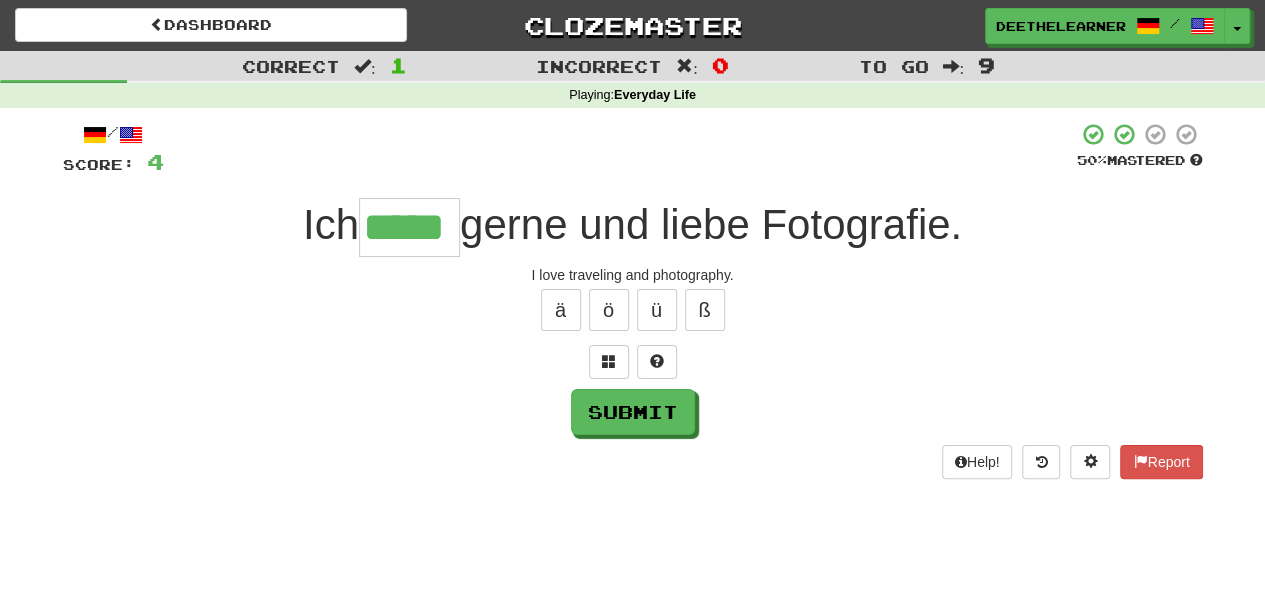 type on "*****" 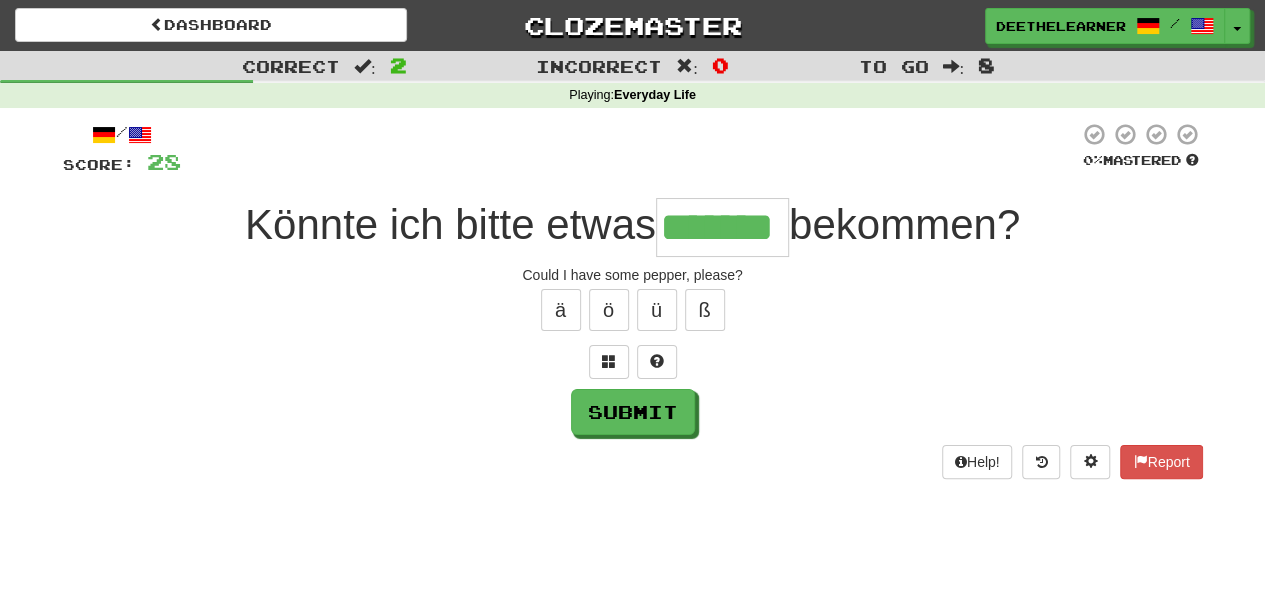 type on "*******" 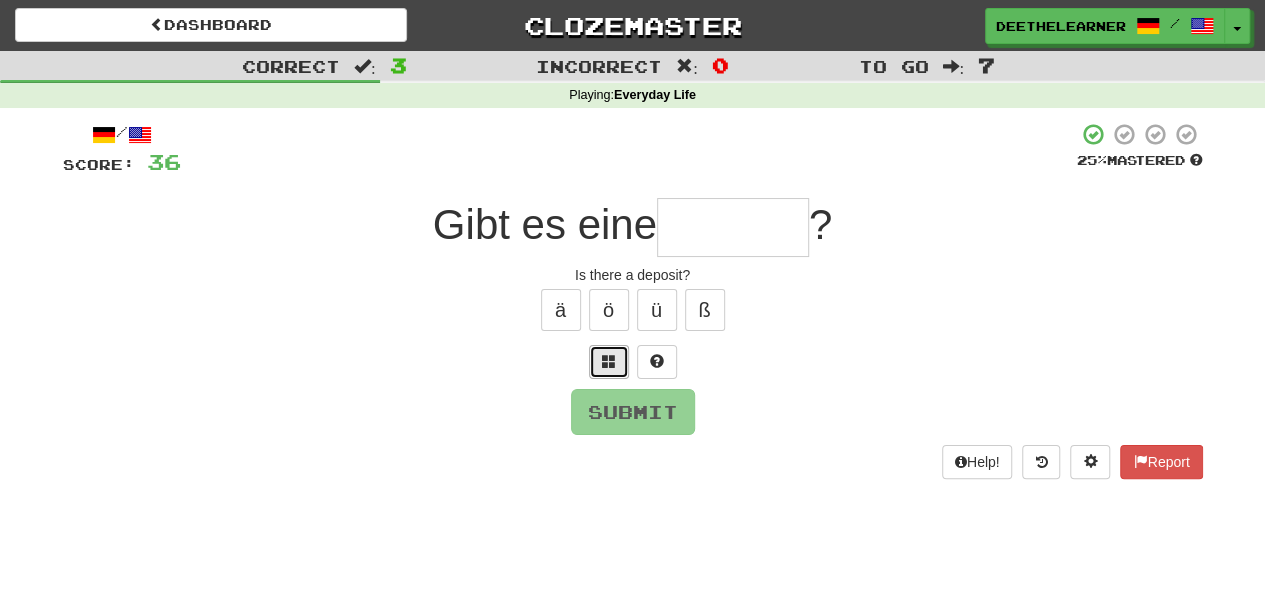 click at bounding box center [609, 361] 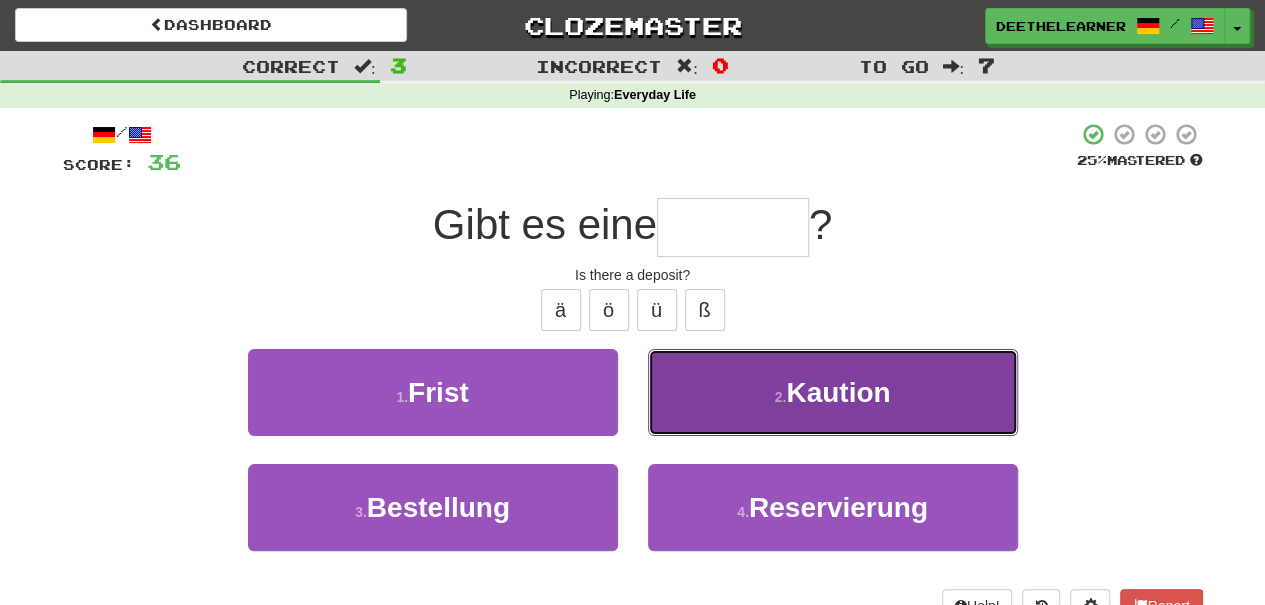 click on "2 .  Kaution" at bounding box center [833, 392] 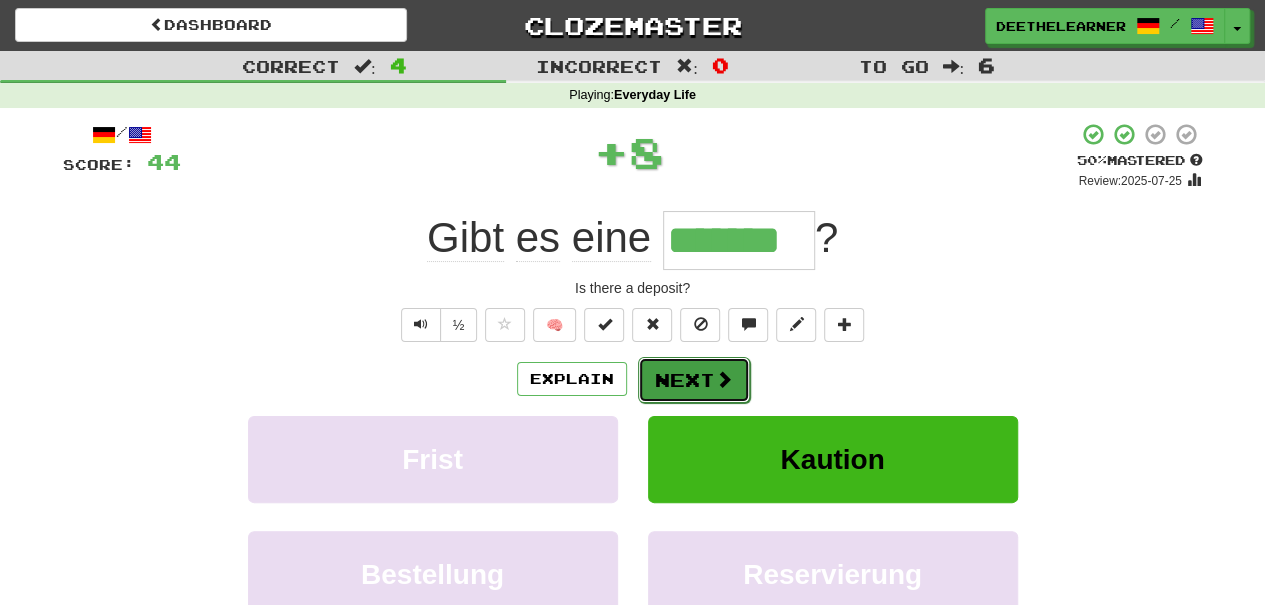 click on "Next" at bounding box center [694, 380] 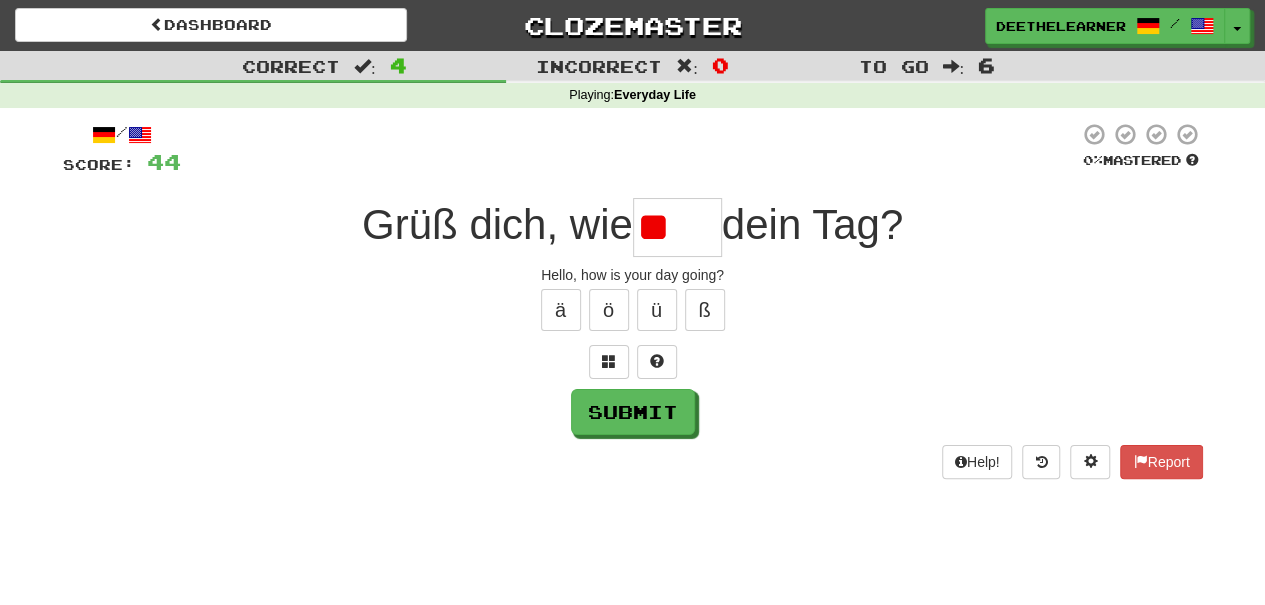 type on "*" 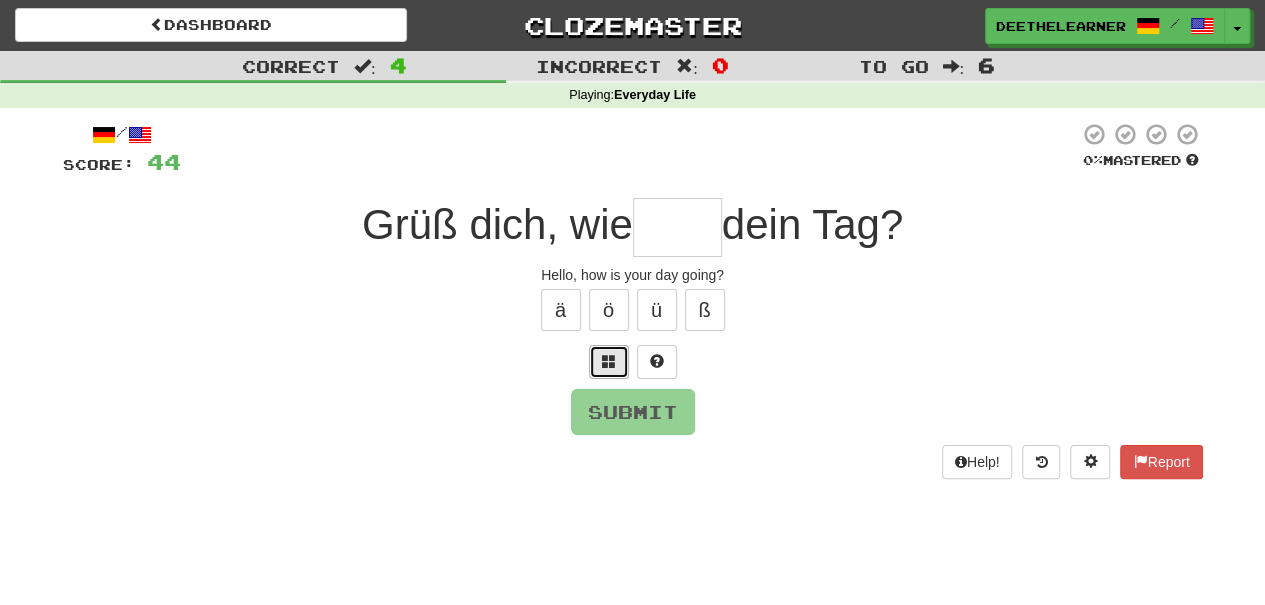 click at bounding box center (609, 361) 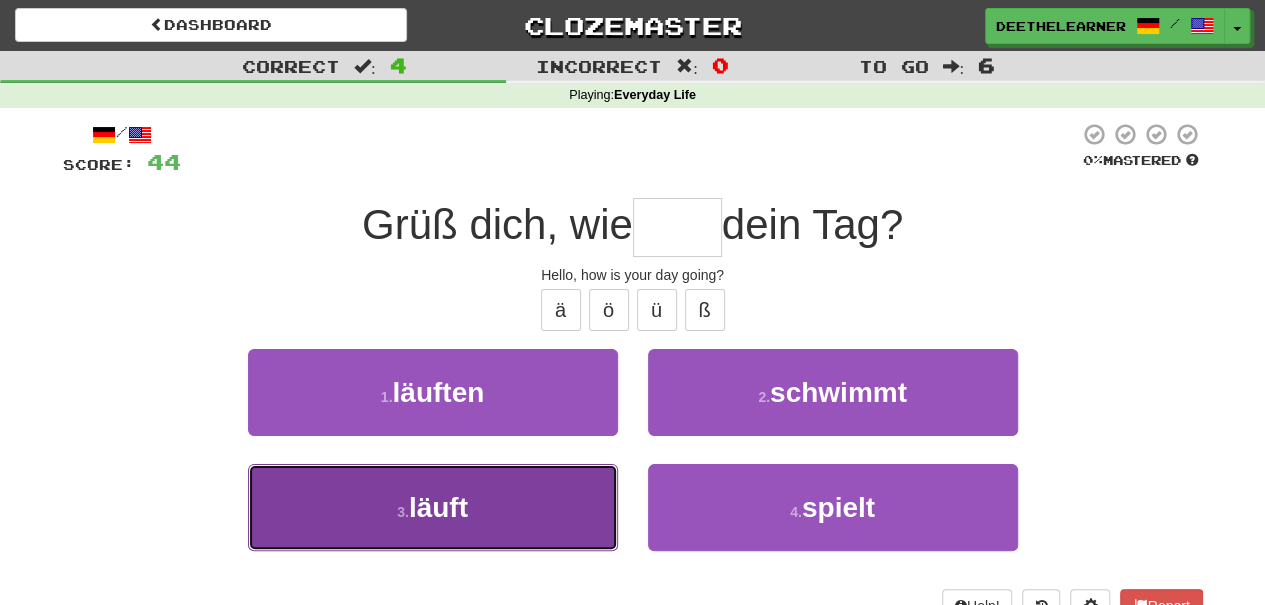 click on "3 .  läuft" at bounding box center [433, 507] 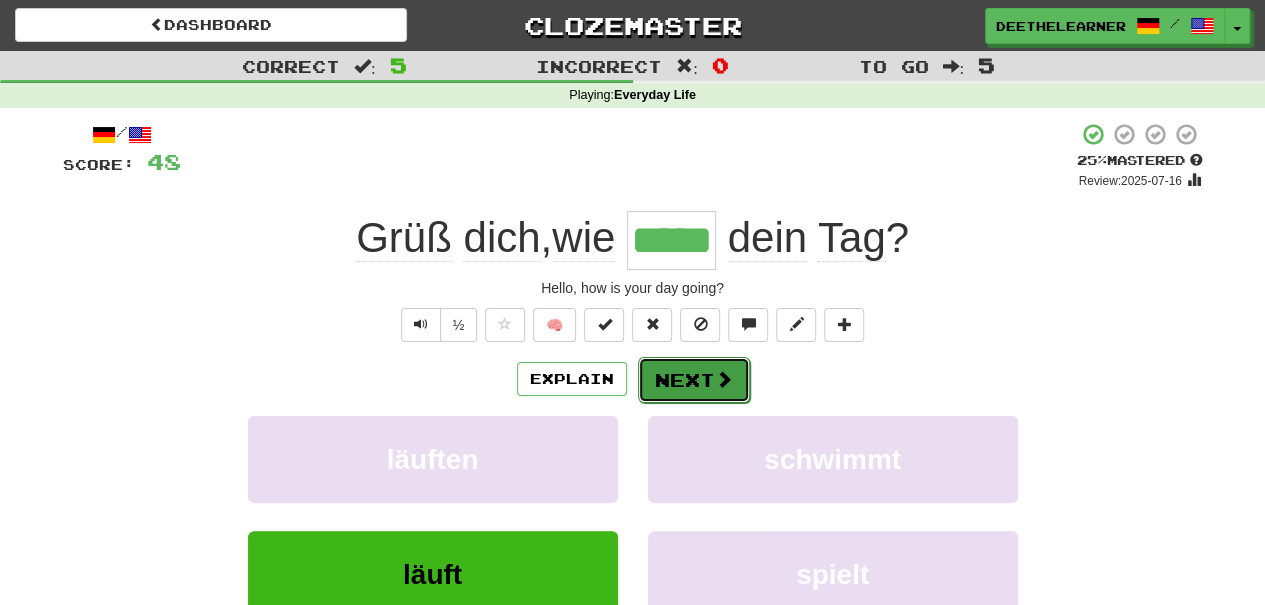 click on "Next" at bounding box center [694, 380] 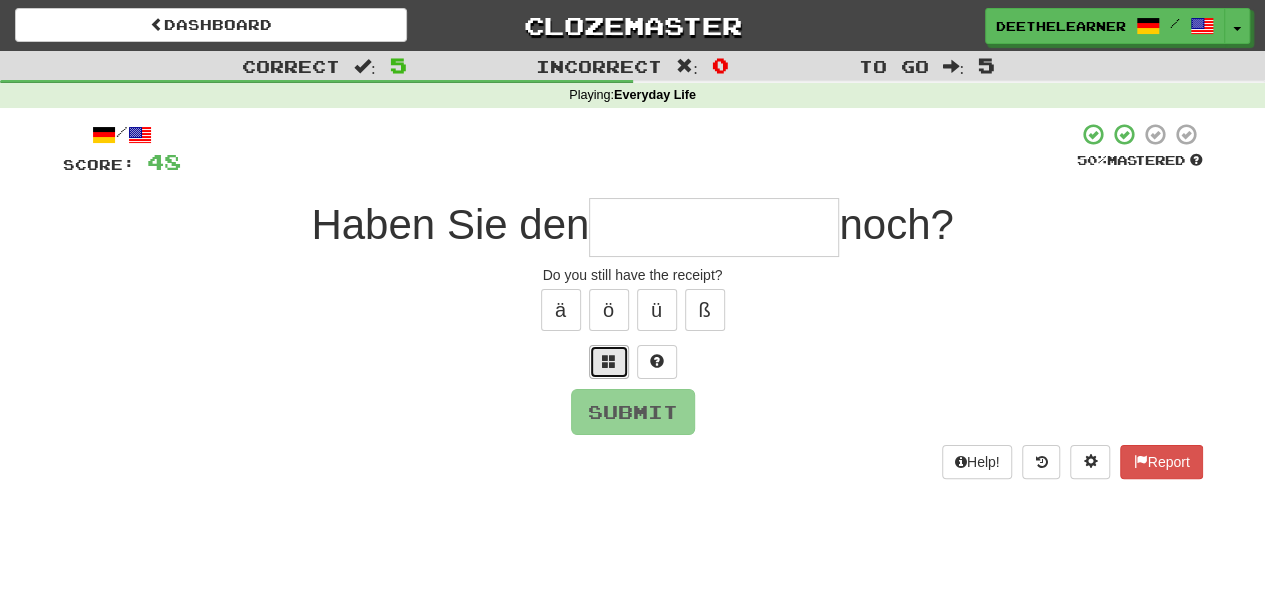 click at bounding box center (609, 361) 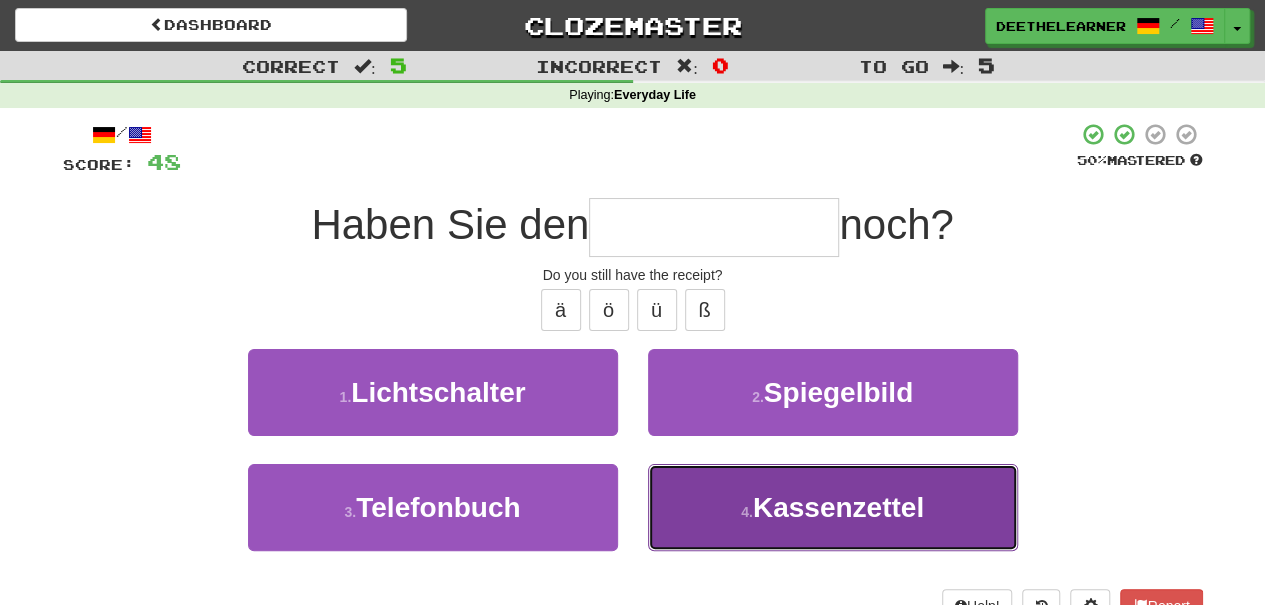 click on "Kassenzettel" at bounding box center (838, 507) 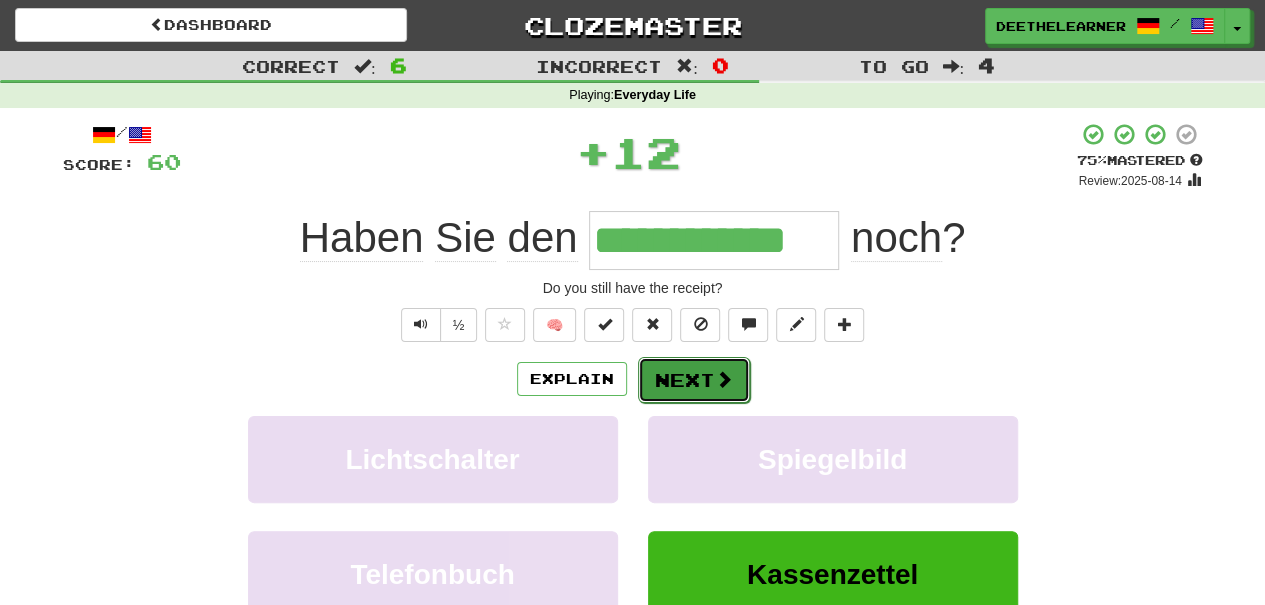 click on "Next" at bounding box center (694, 380) 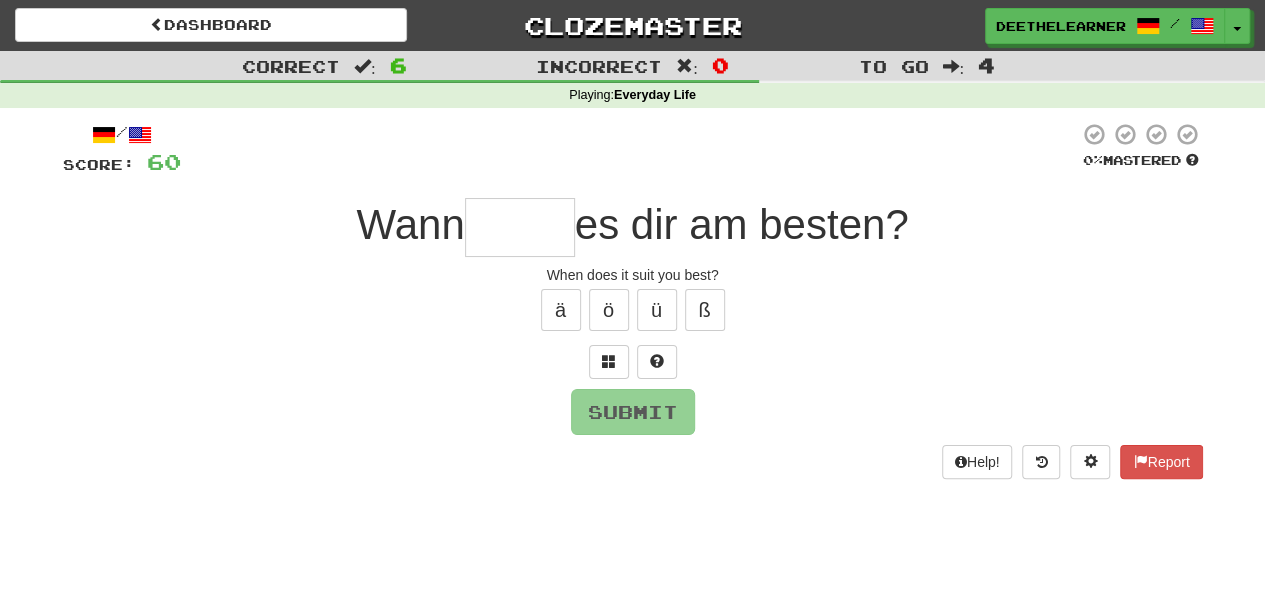 click on "Submit" at bounding box center (633, 412) 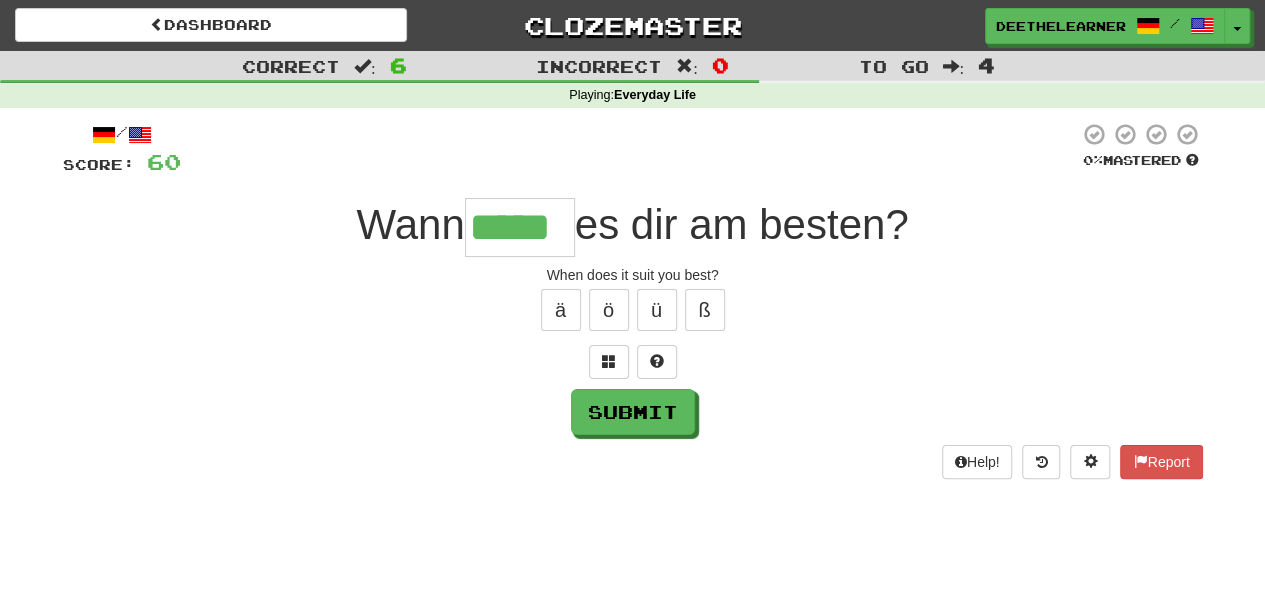 type on "*****" 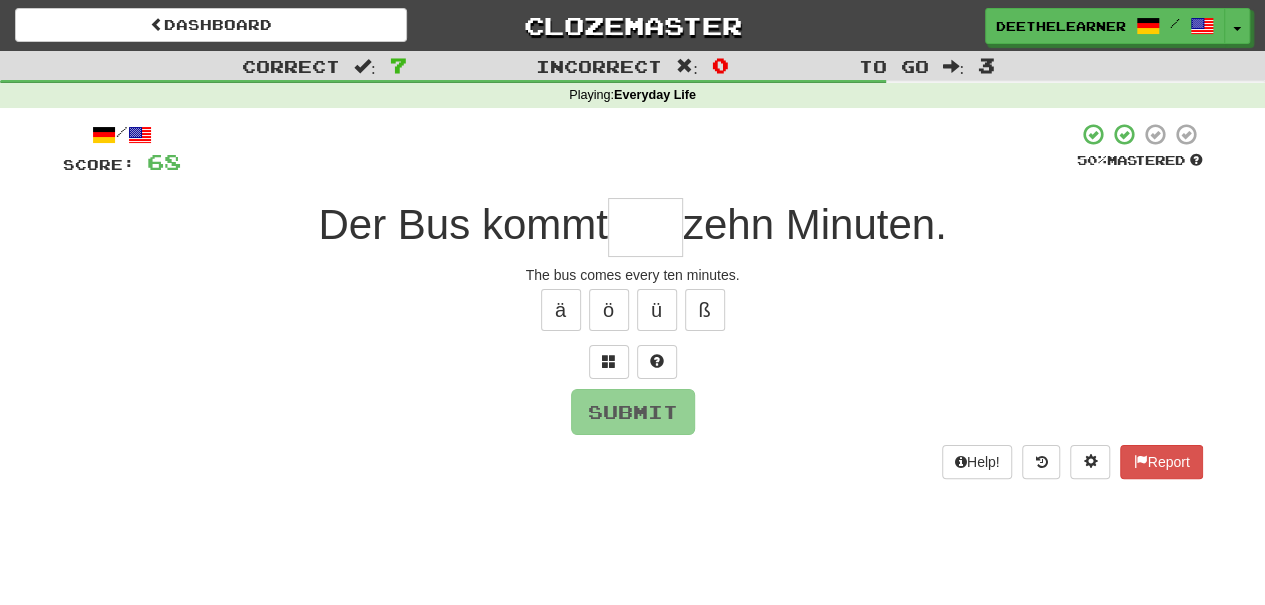 type on "*" 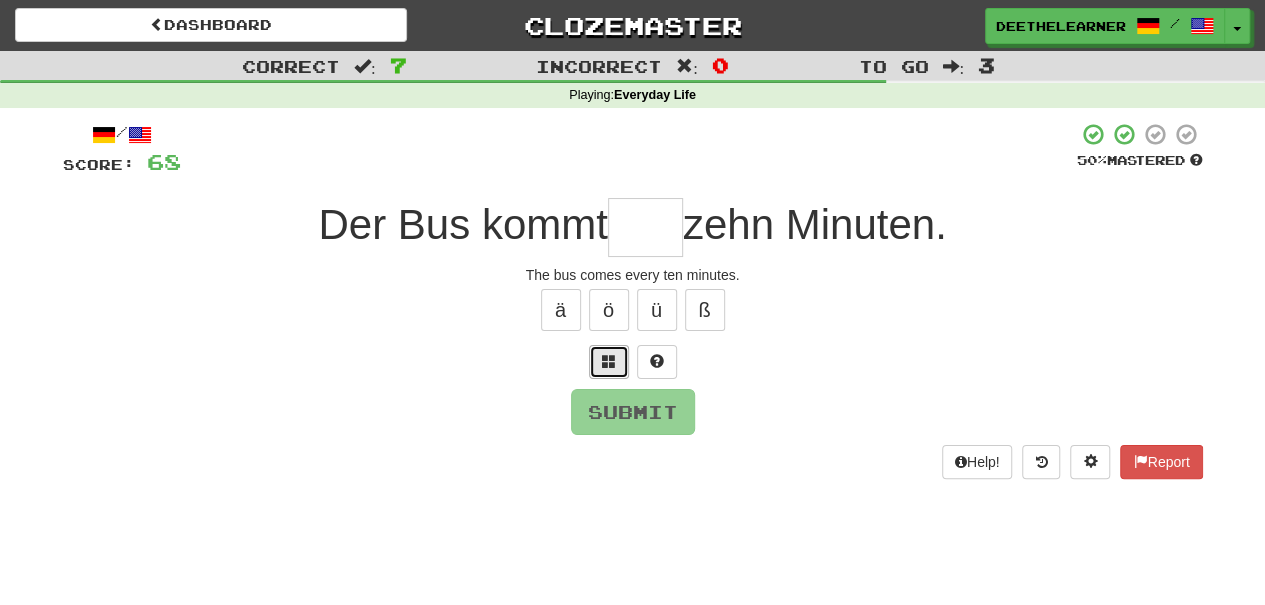 click at bounding box center (609, 362) 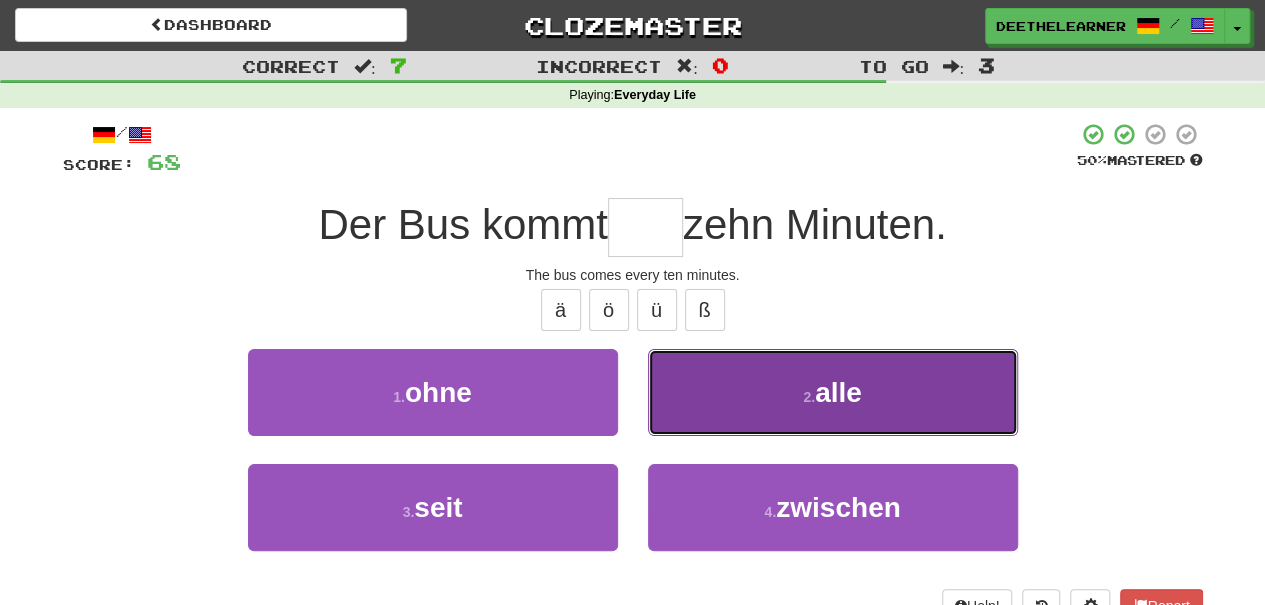 click on "2 .  alle" at bounding box center (833, 392) 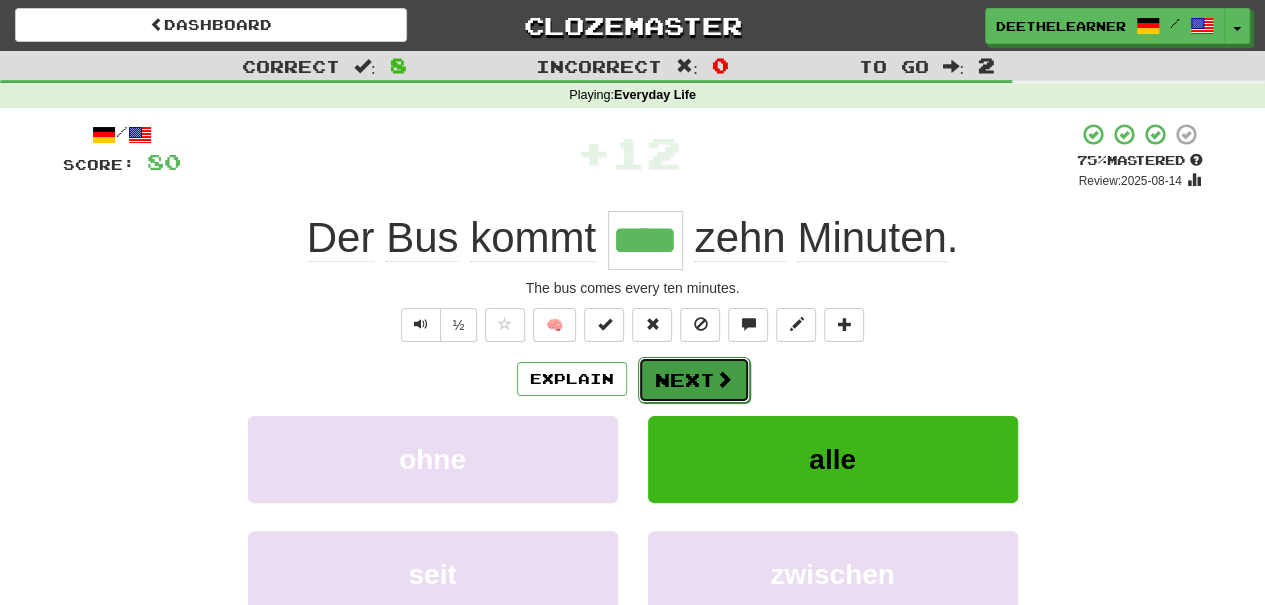 click on "Next" at bounding box center (694, 380) 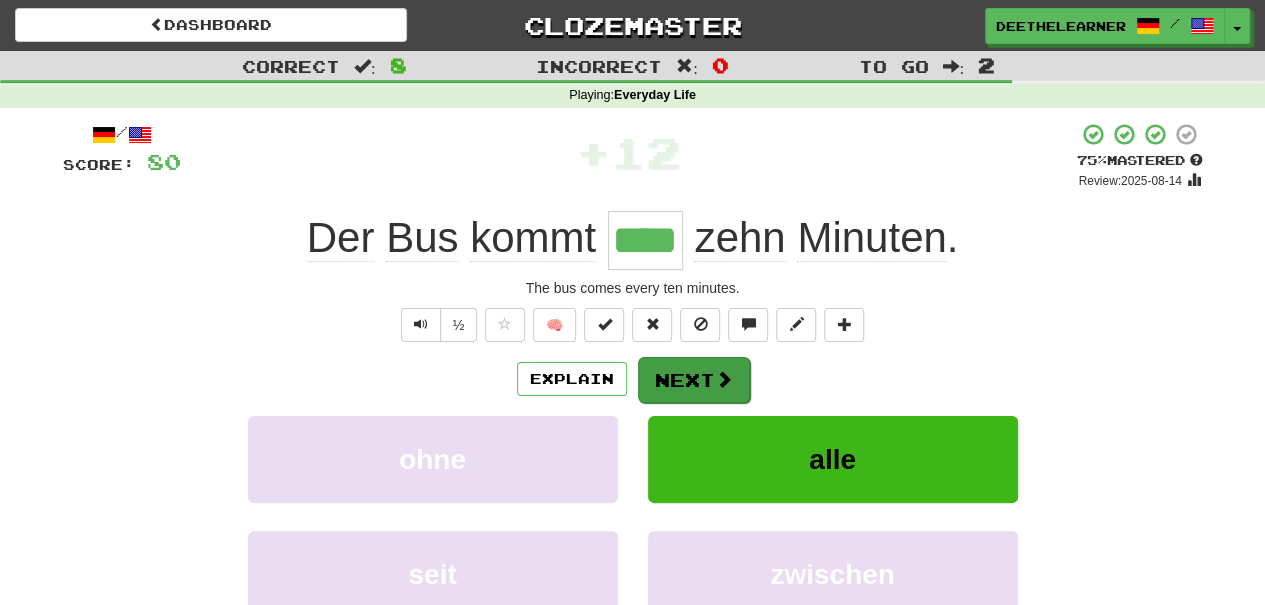 type 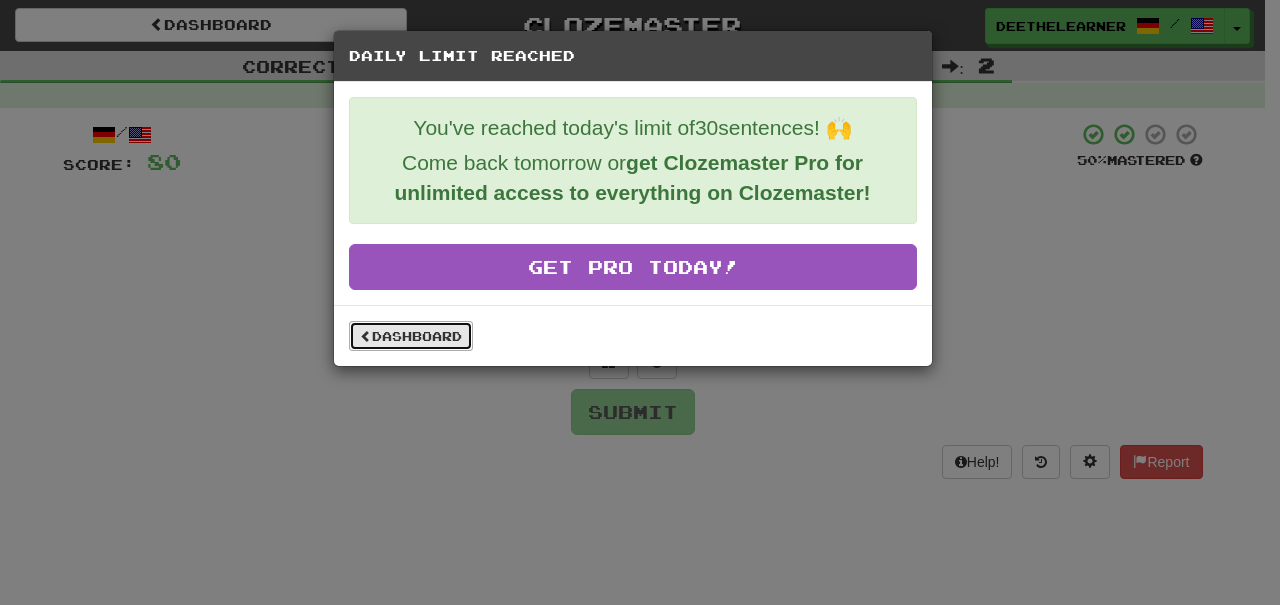 click on "Dashboard" at bounding box center (411, 336) 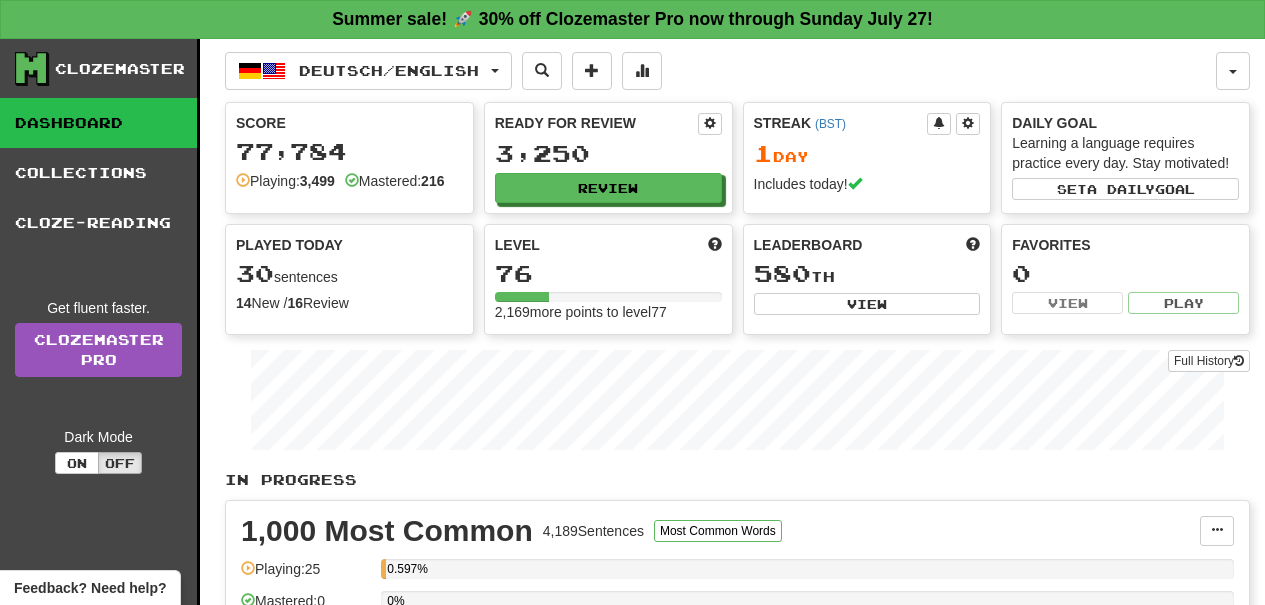 scroll, scrollTop: 0, scrollLeft: 0, axis: both 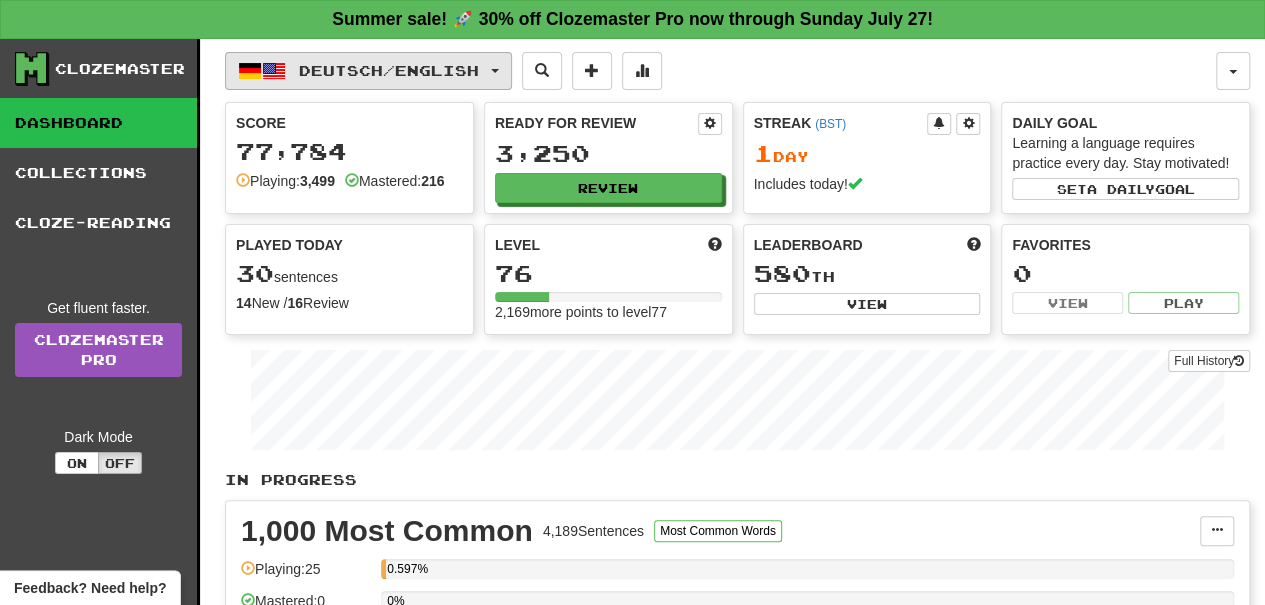 click on "Deutsch  /  English" at bounding box center (368, 71) 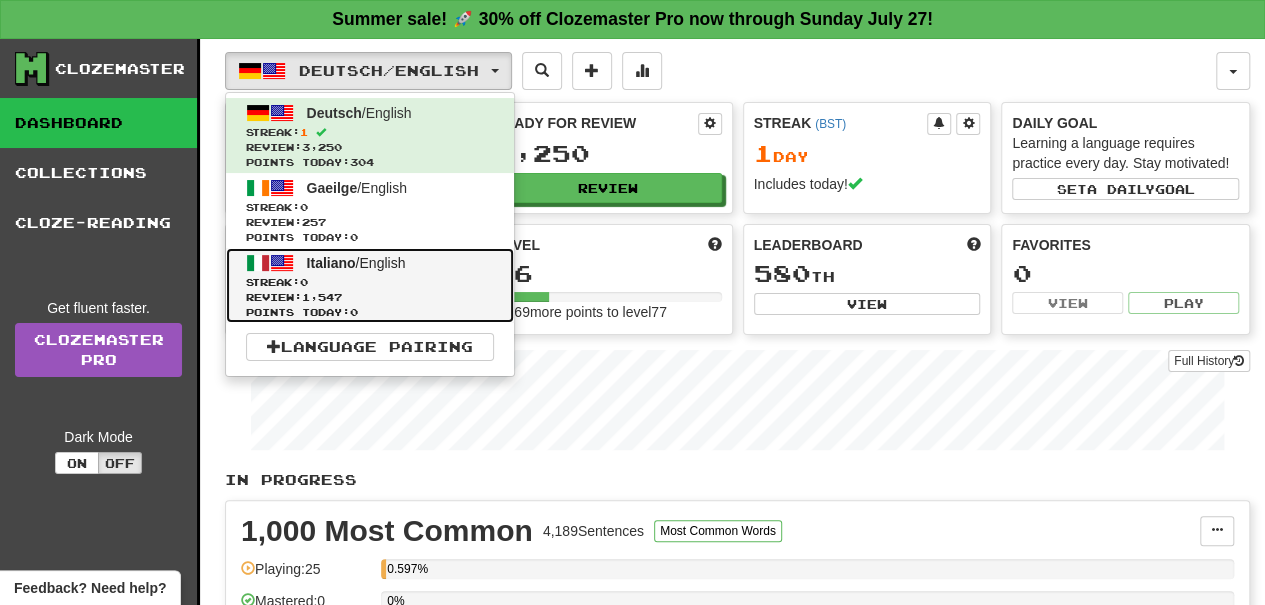 click on "Review:  1,547" at bounding box center (370, 297) 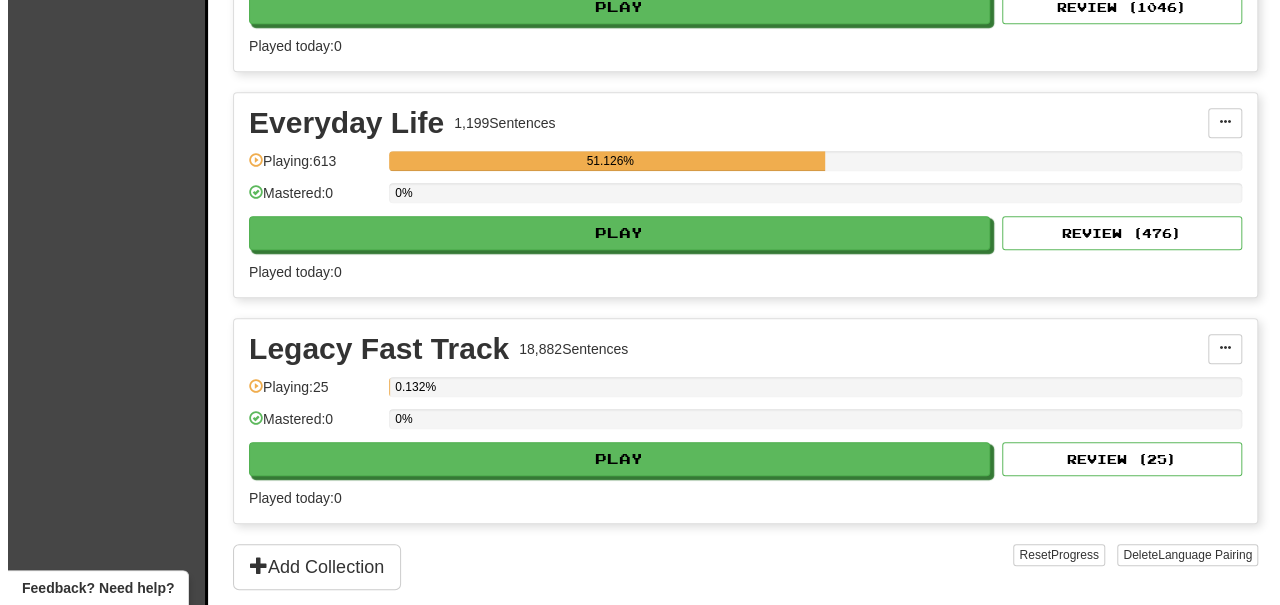 scroll, scrollTop: 700, scrollLeft: 0, axis: vertical 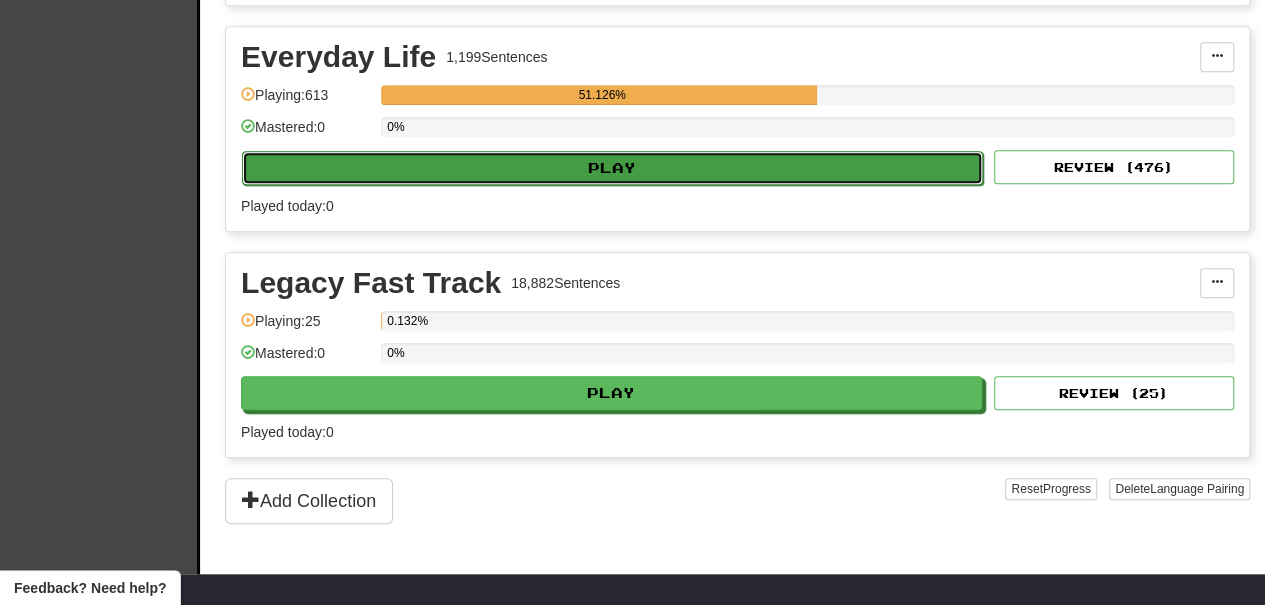 click on "Play" at bounding box center (612, 168) 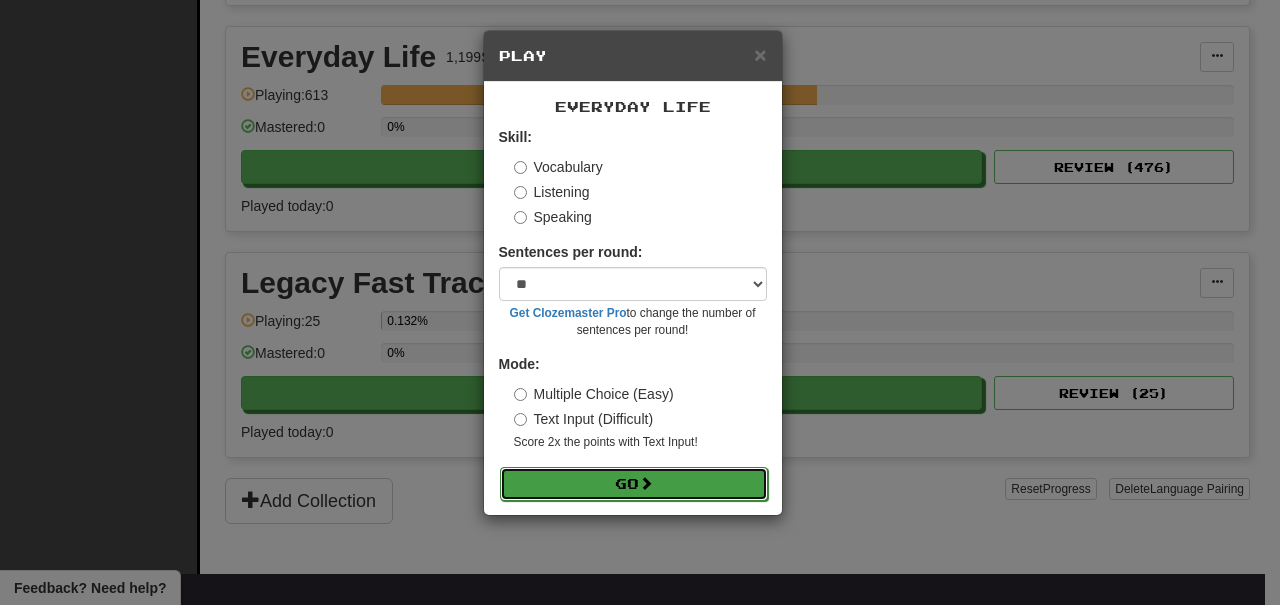 click on "Go" at bounding box center (634, 484) 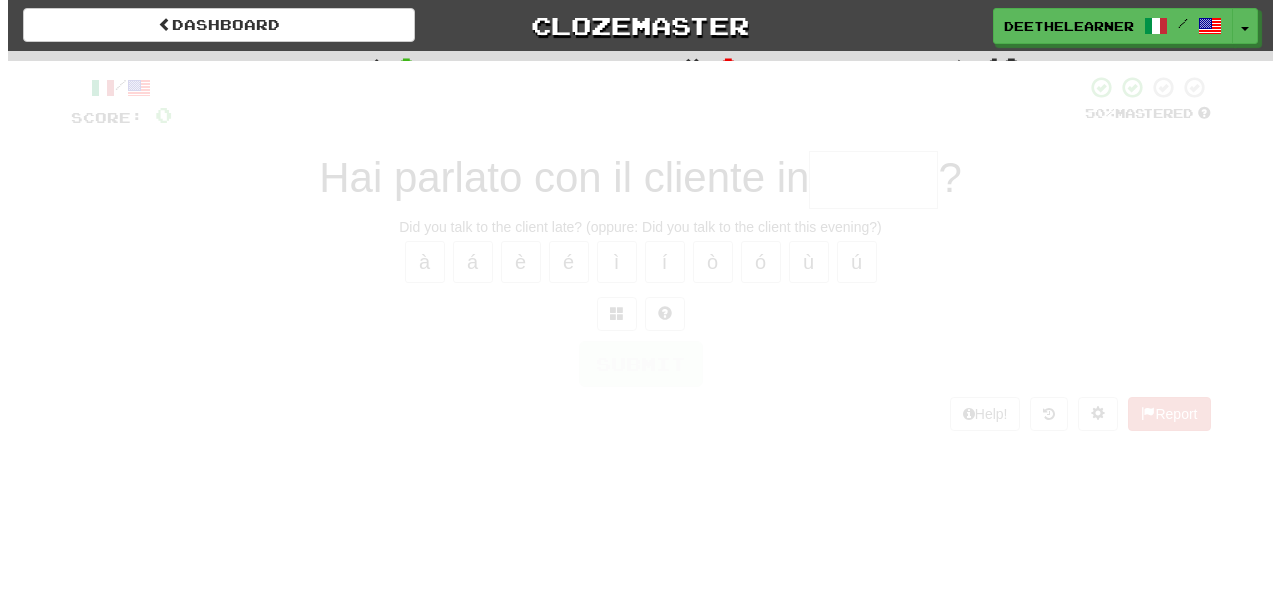 scroll, scrollTop: 0, scrollLeft: 0, axis: both 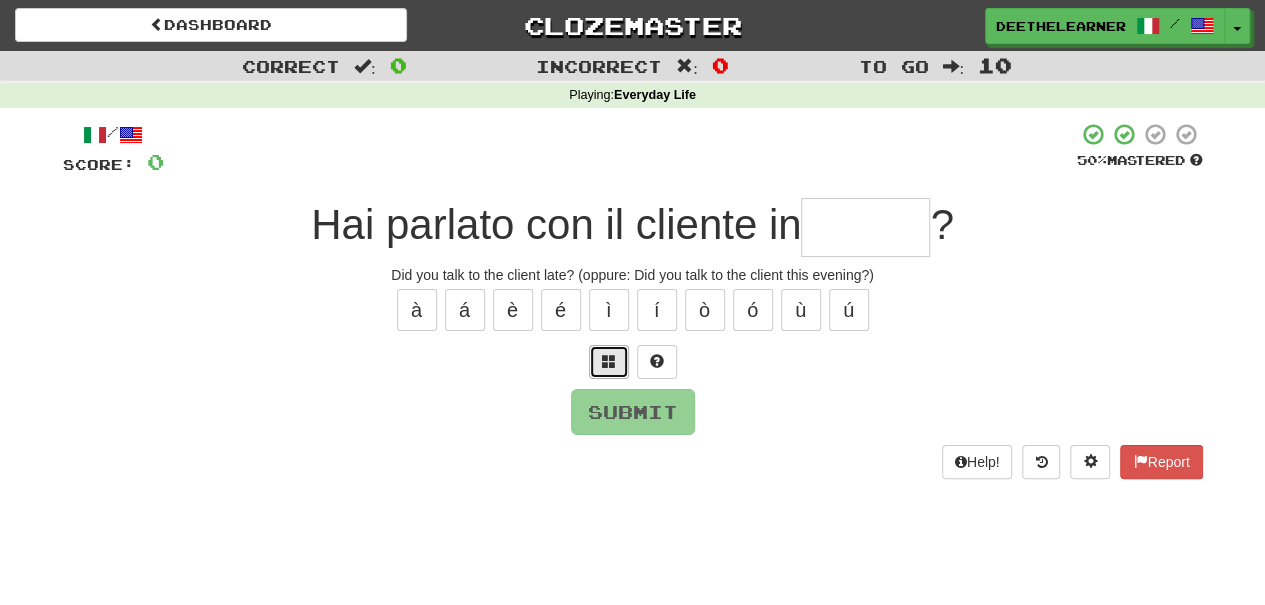click at bounding box center (609, 361) 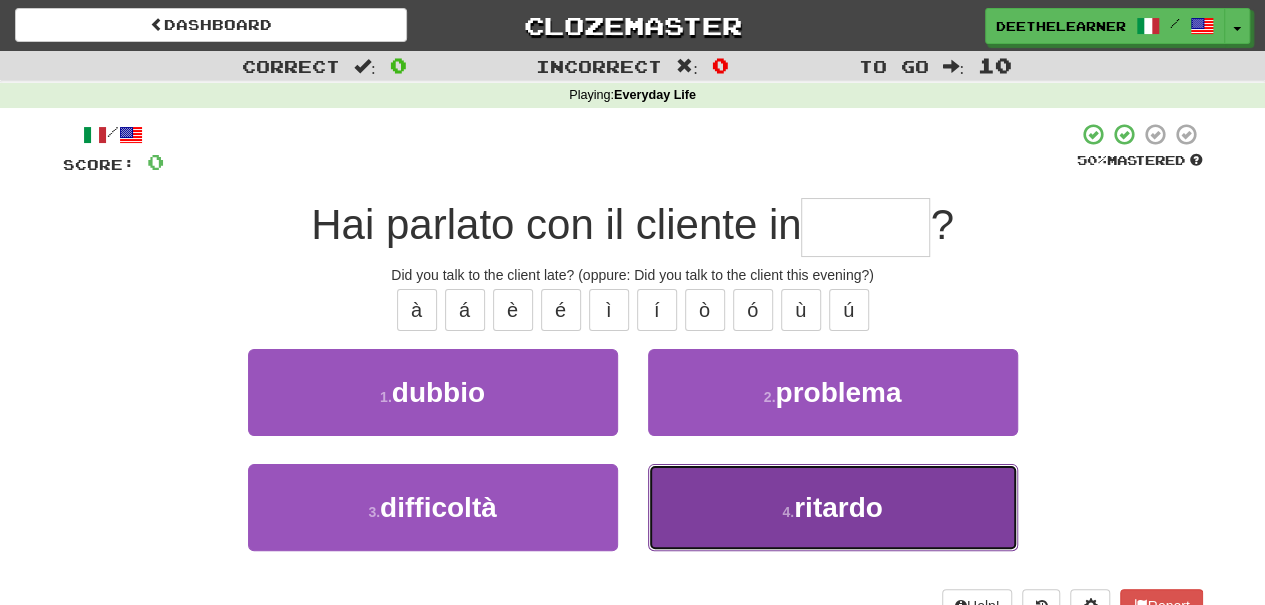 click on "4 ." at bounding box center [788, 512] 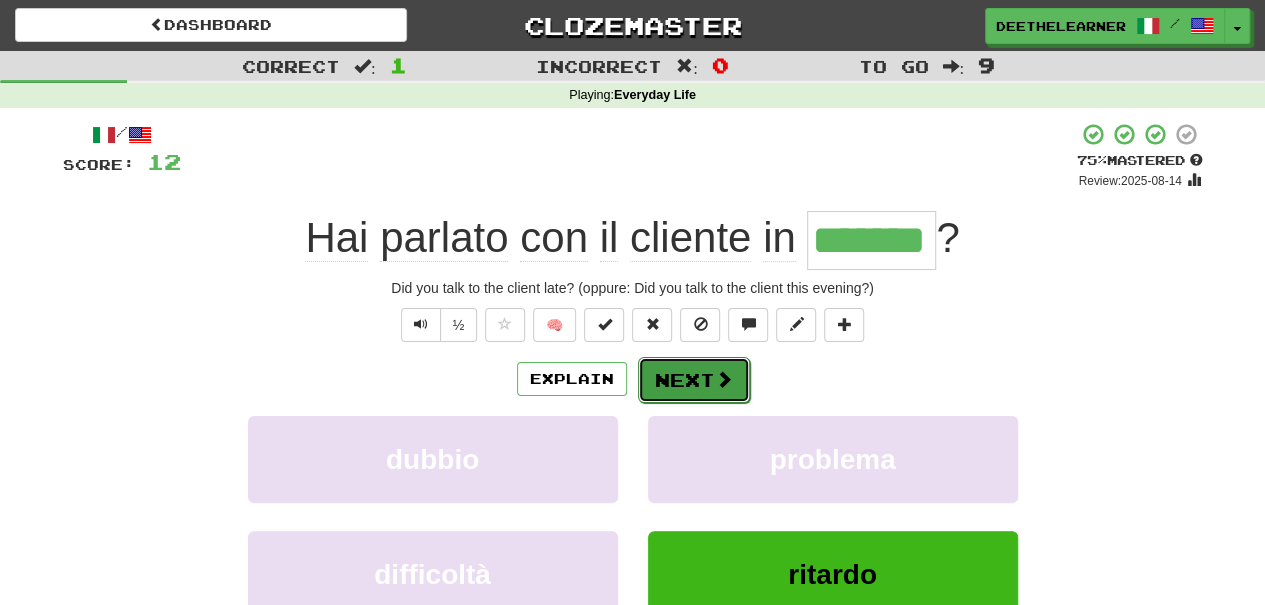 click on "Next" at bounding box center [694, 380] 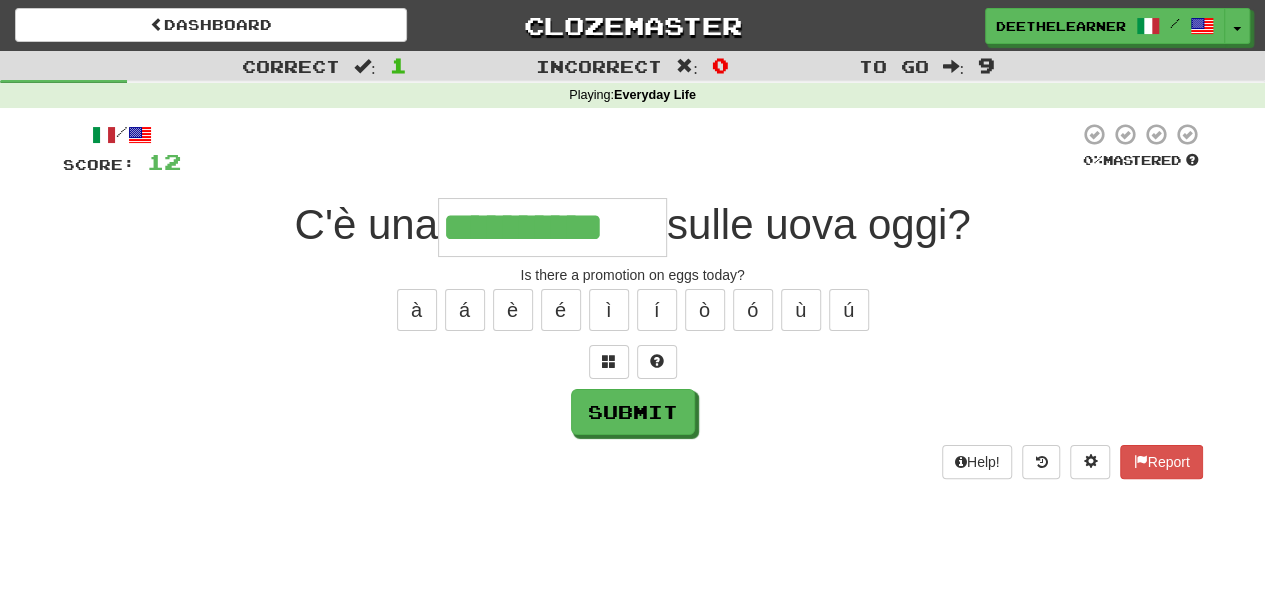 type on "**********" 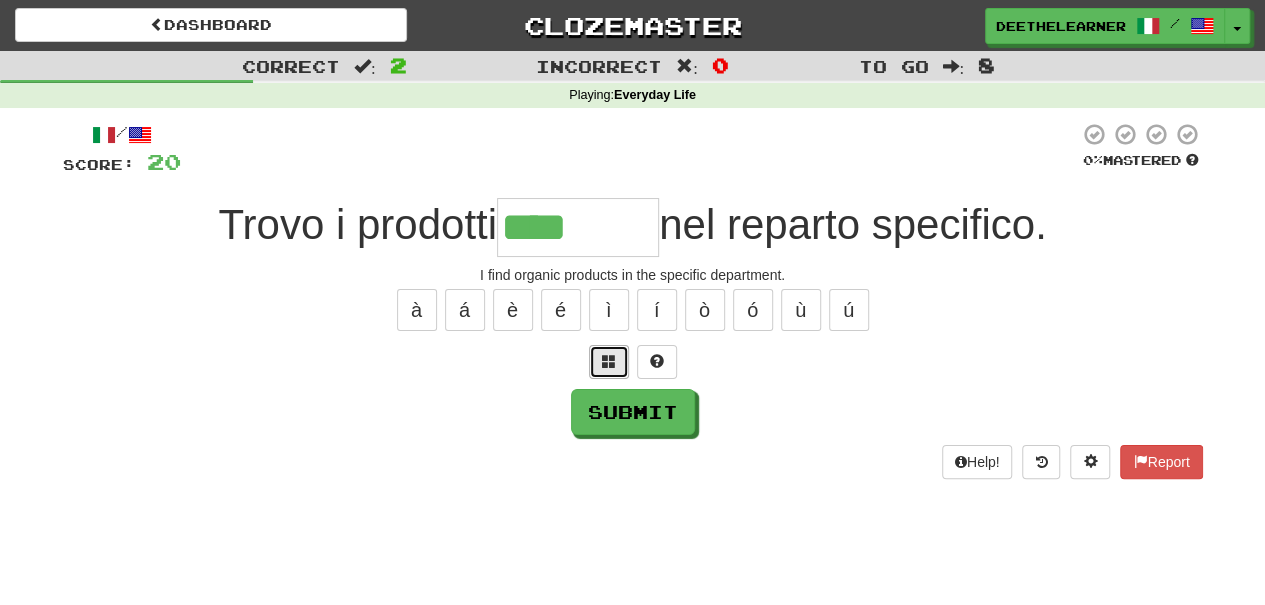 click at bounding box center [609, 361] 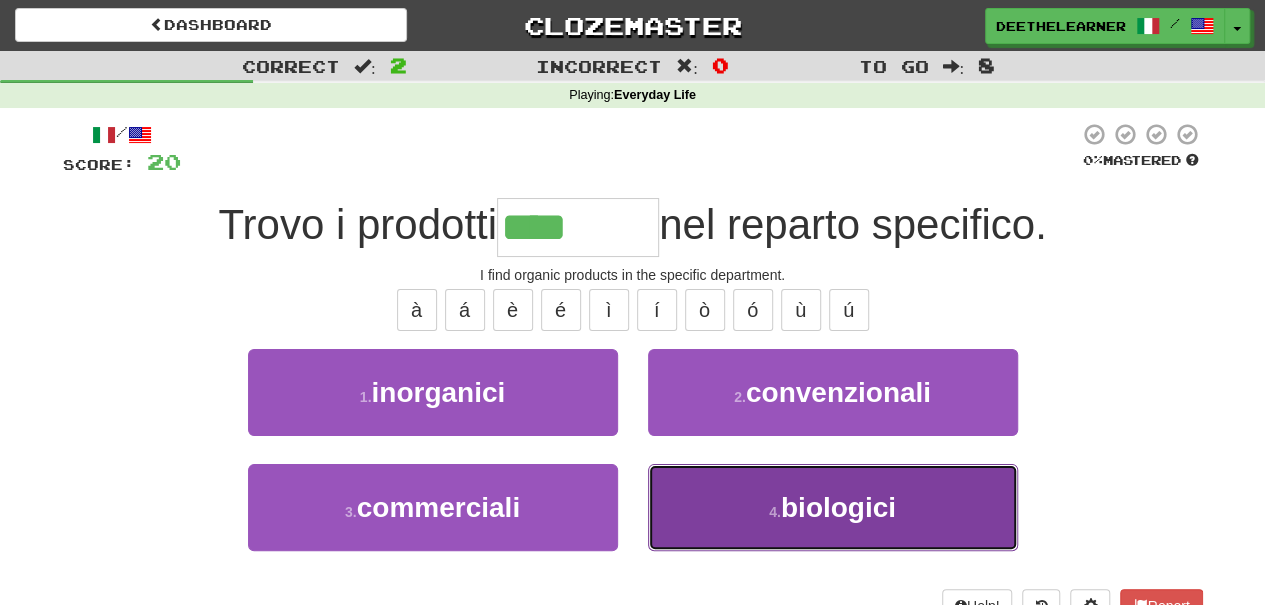 click on "4 .  biologici" at bounding box center [833, 507] 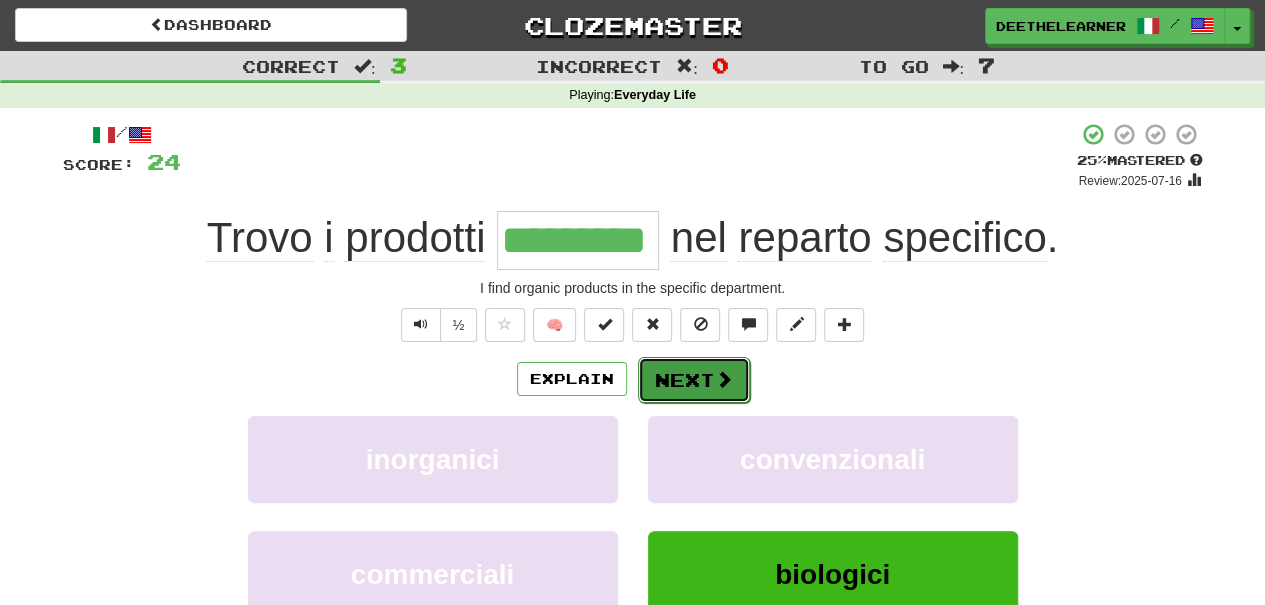 click on "Next" at bounding box center [694, 380] 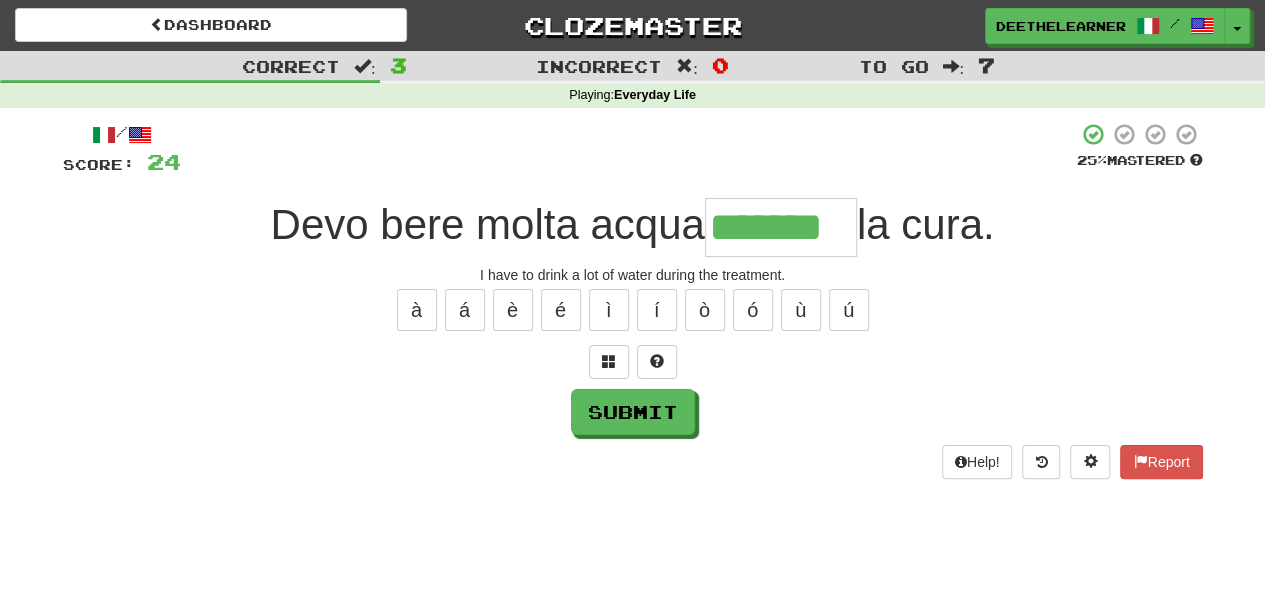 type on "*******" 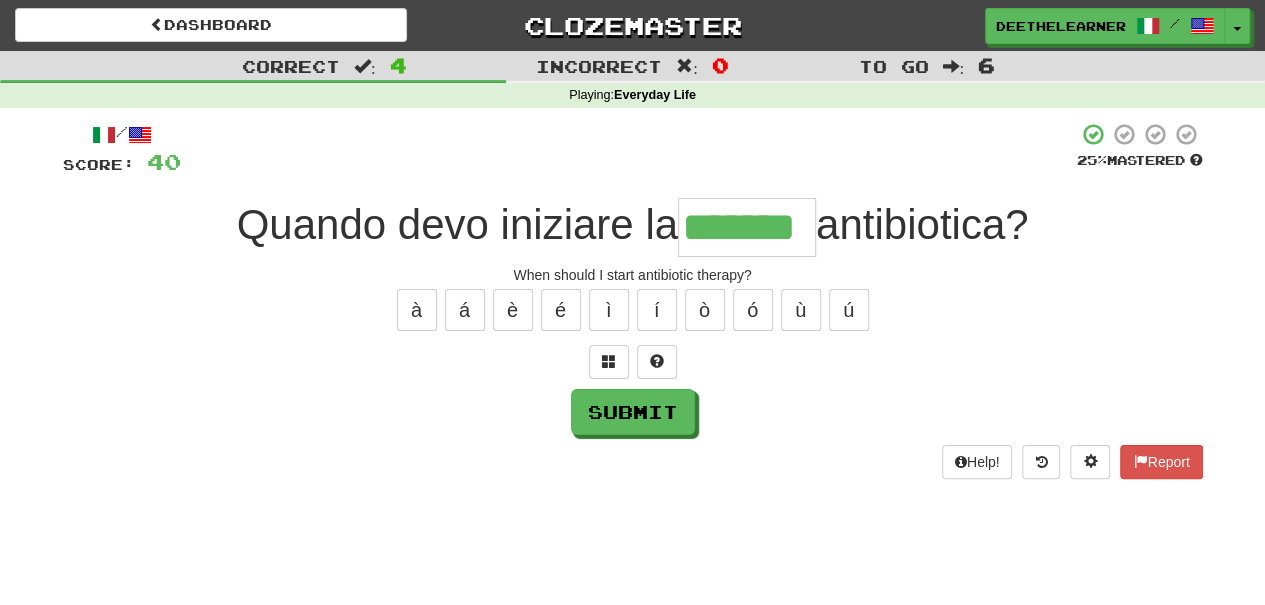 type on "*******" 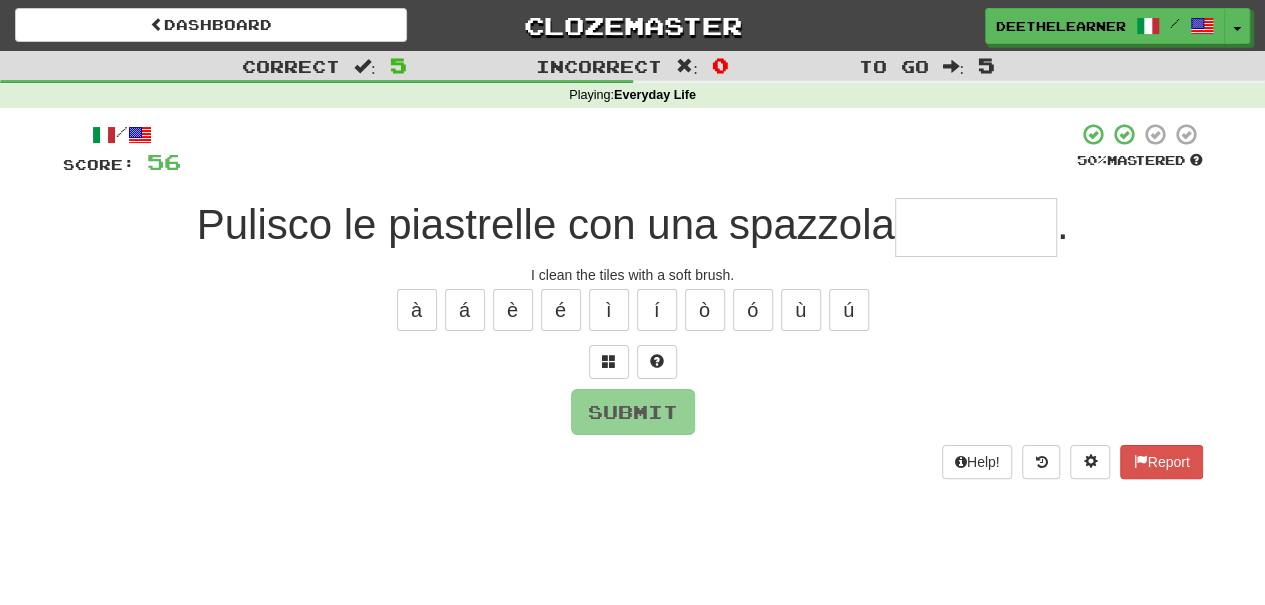 type on "*" 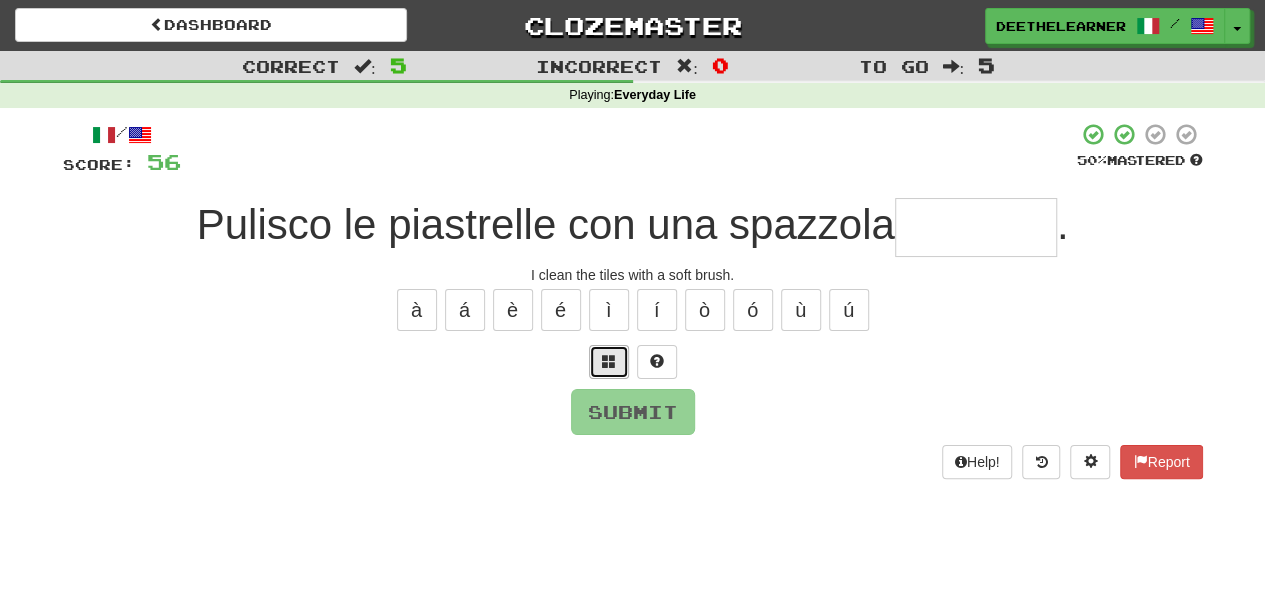 click at bounding box center [609, 361] 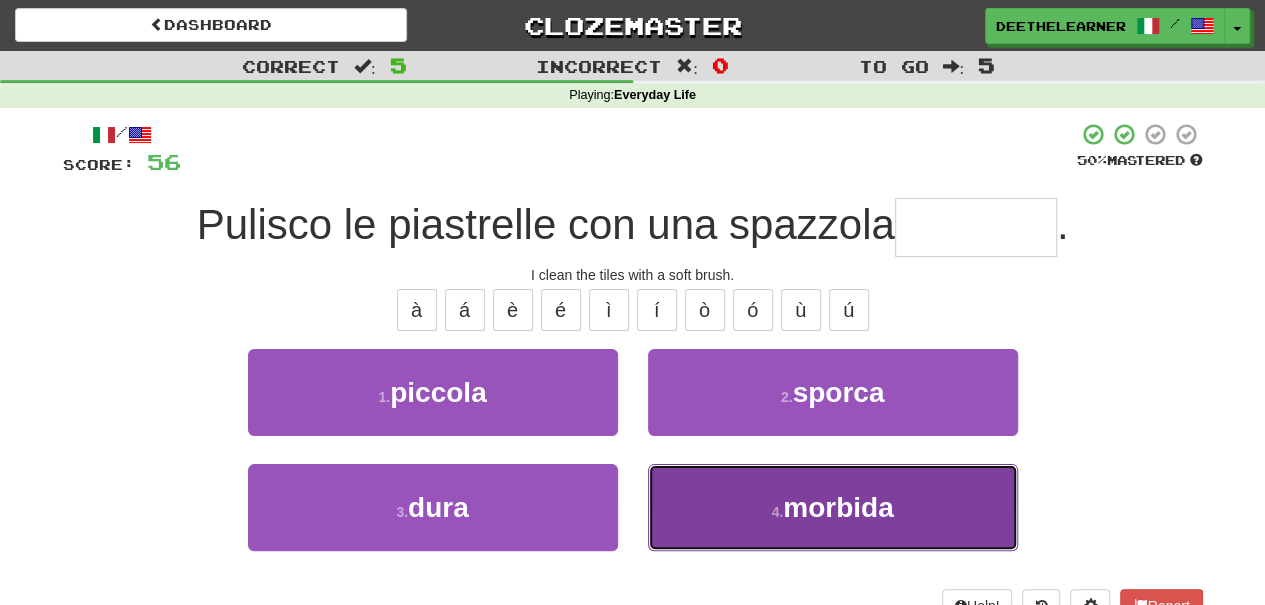 click on "morbida" at bounding box center (838, 507) 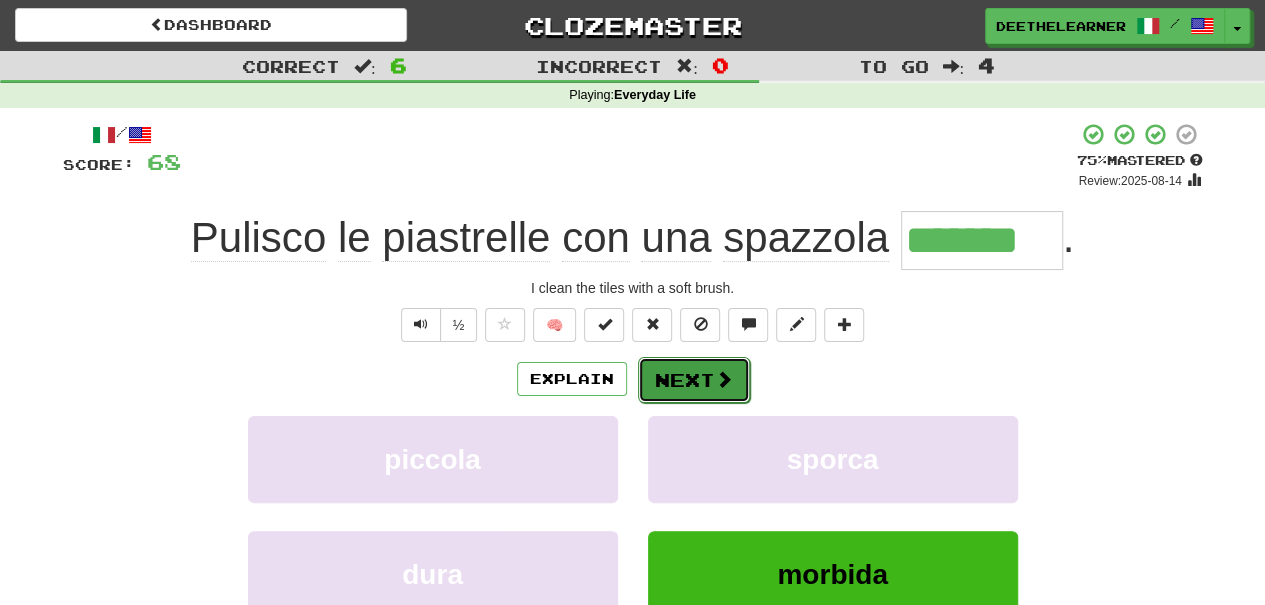 click on "Next" at bounding box center [694, 380] 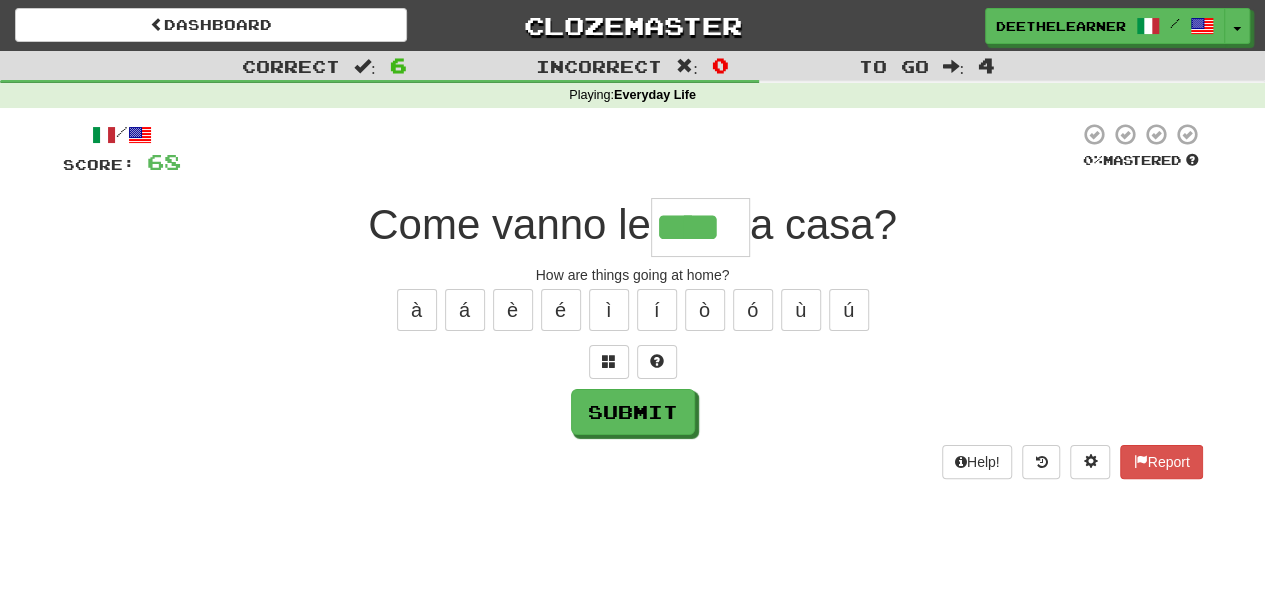 type on "****" 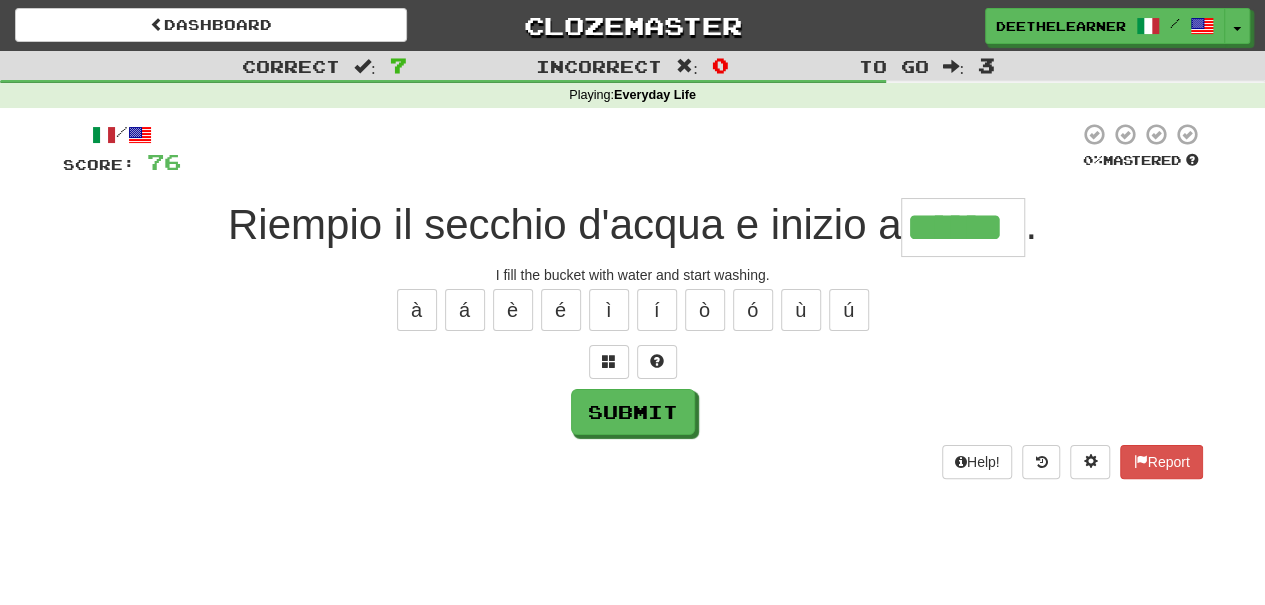 type on "******" 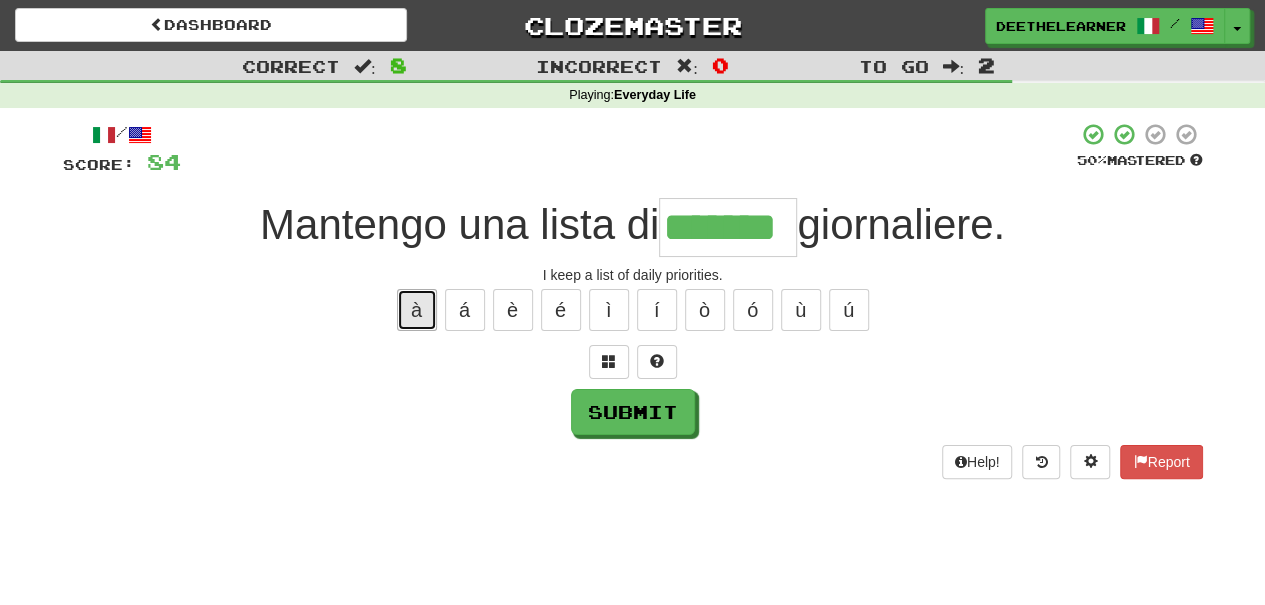 click on "à" at bounding box center (417, 310) 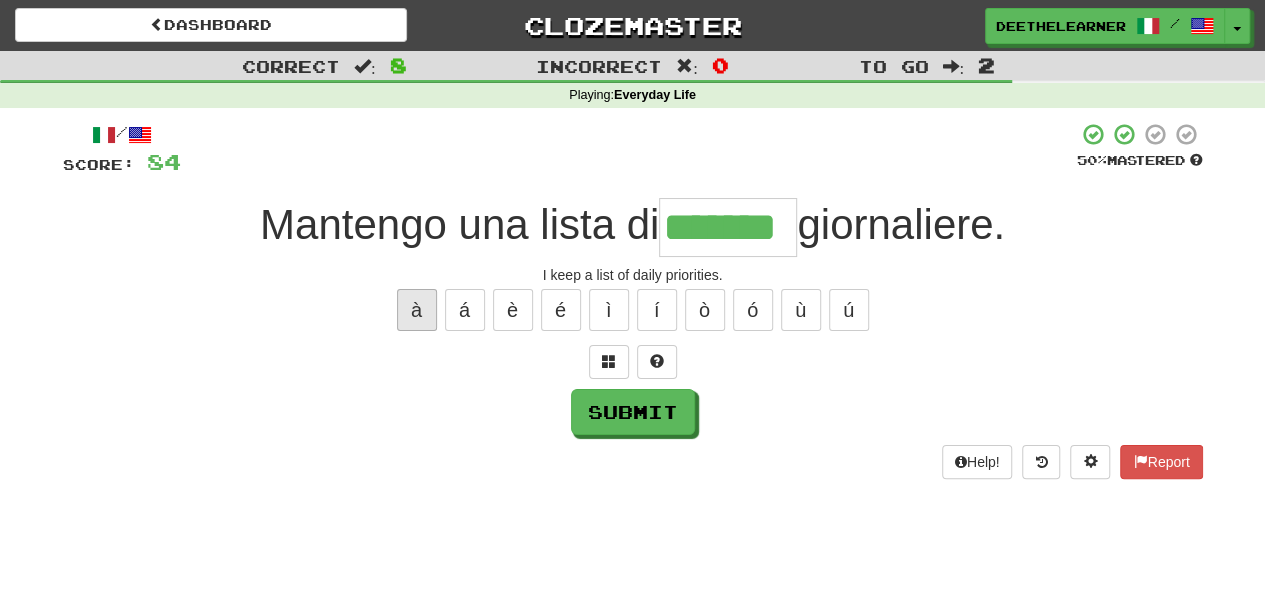 type on "********" 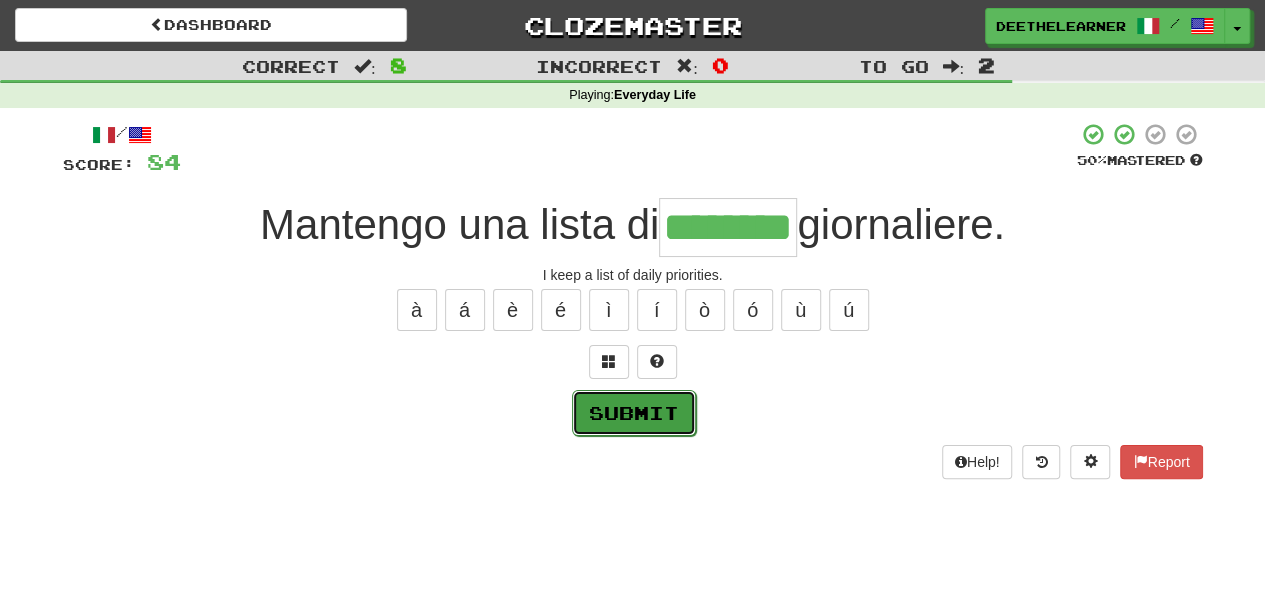 click on "Submit" at bounding box center [634, 413] 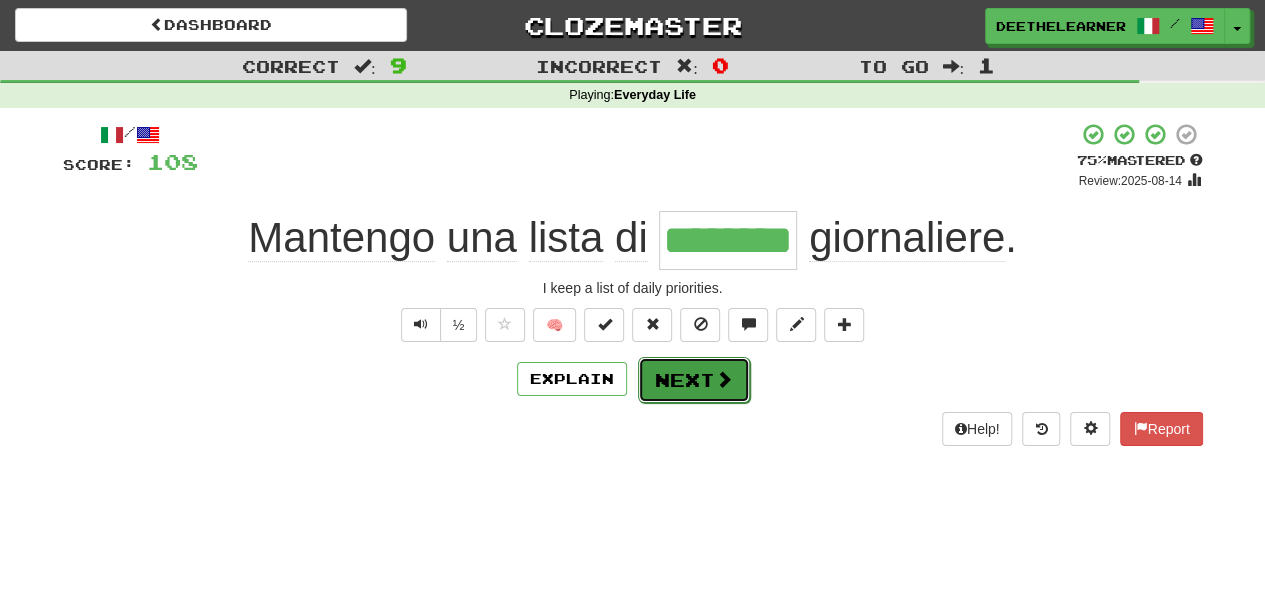 click at bounding box center [724, 379] 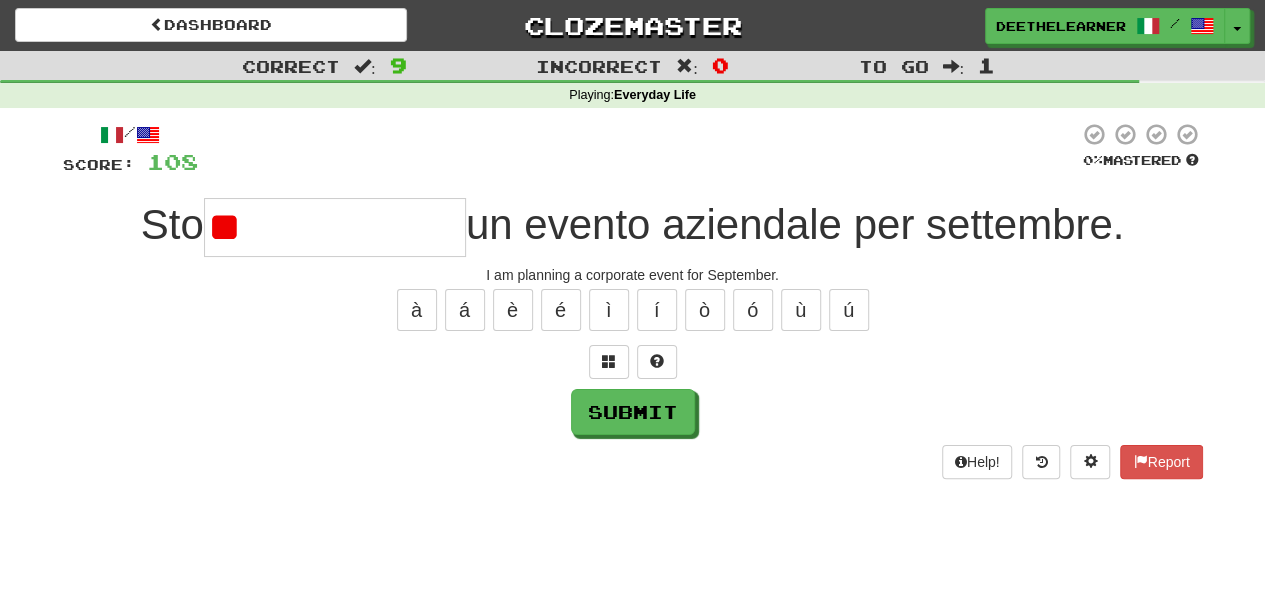 type on "*" 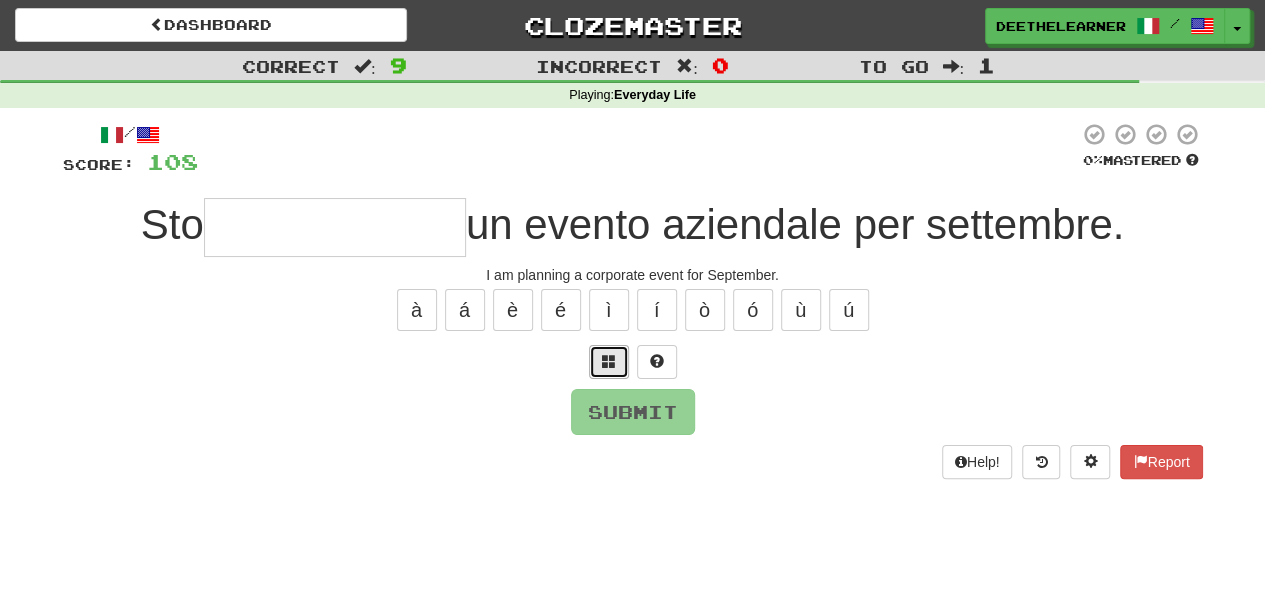 click at bounding box center [609, 362] 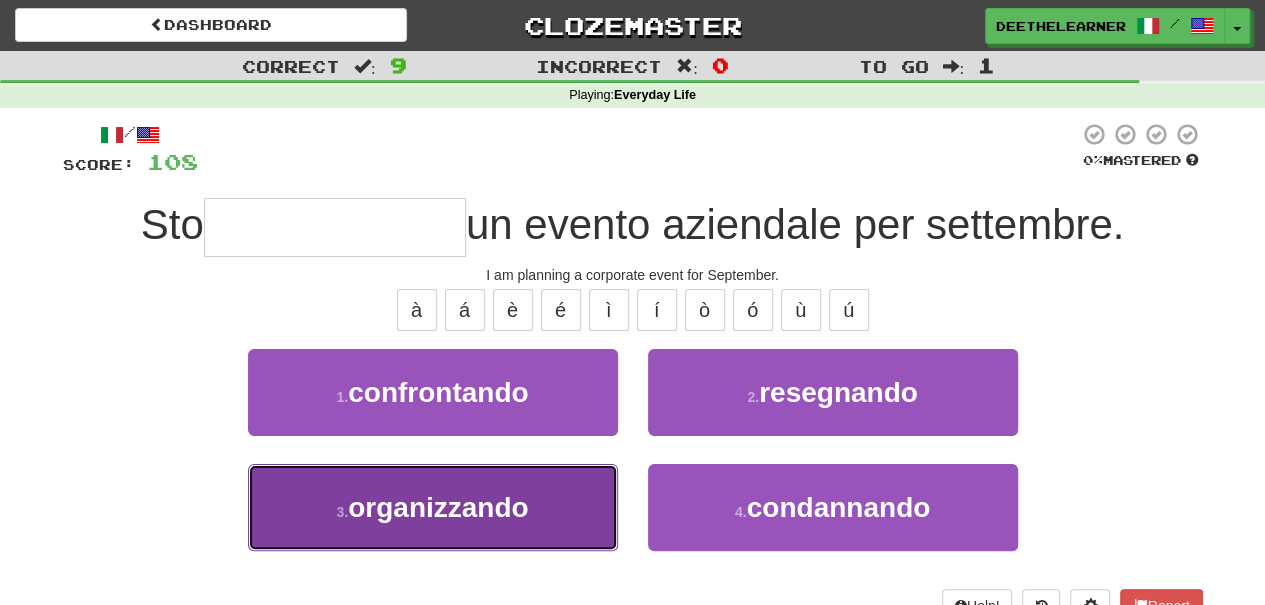 click on "3 .  organizzando" at bounding box center [433, 507] 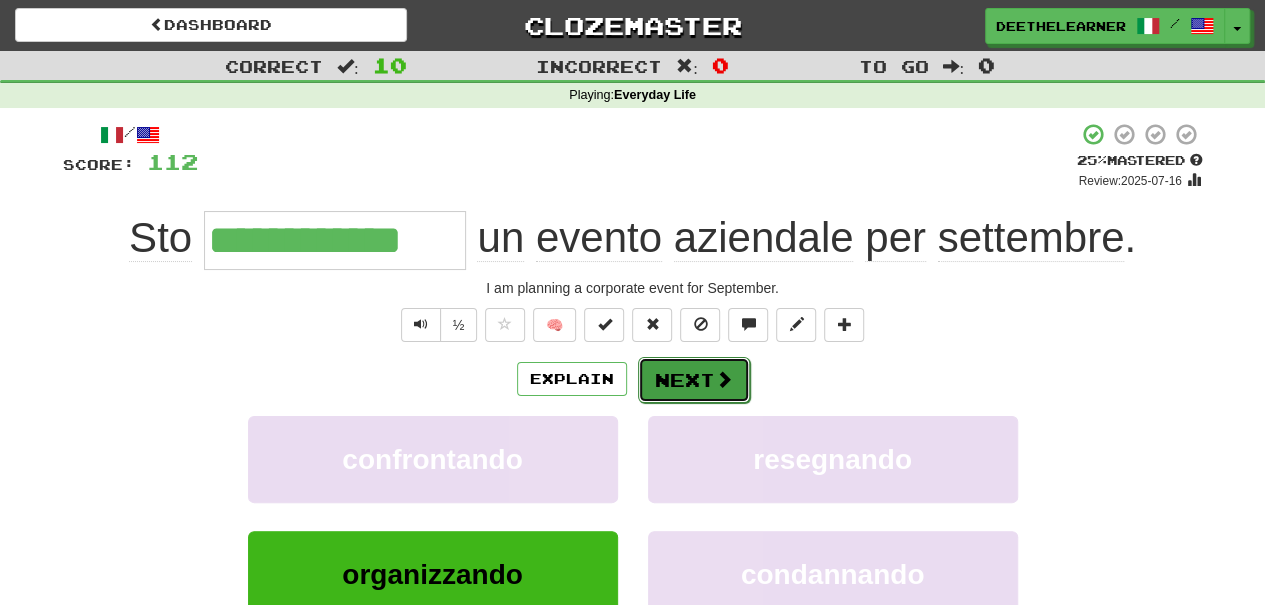 click on "Next" at bounding box center (694, 380) 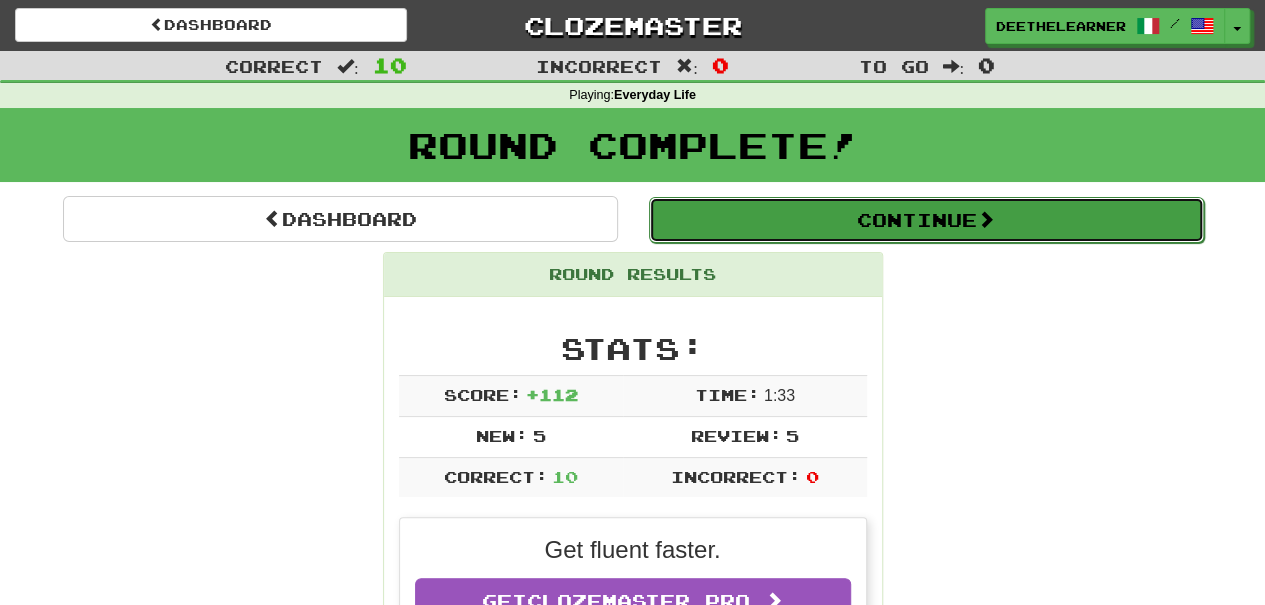 click on "Continue" at bounding box center (926, 220) 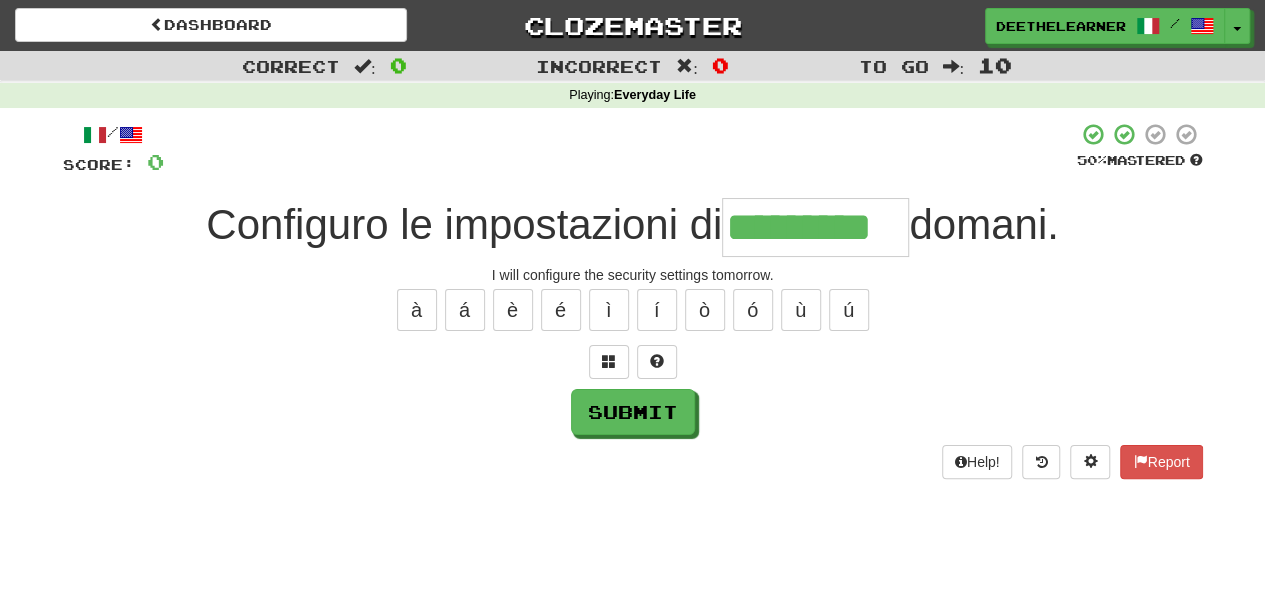 type on "*********" 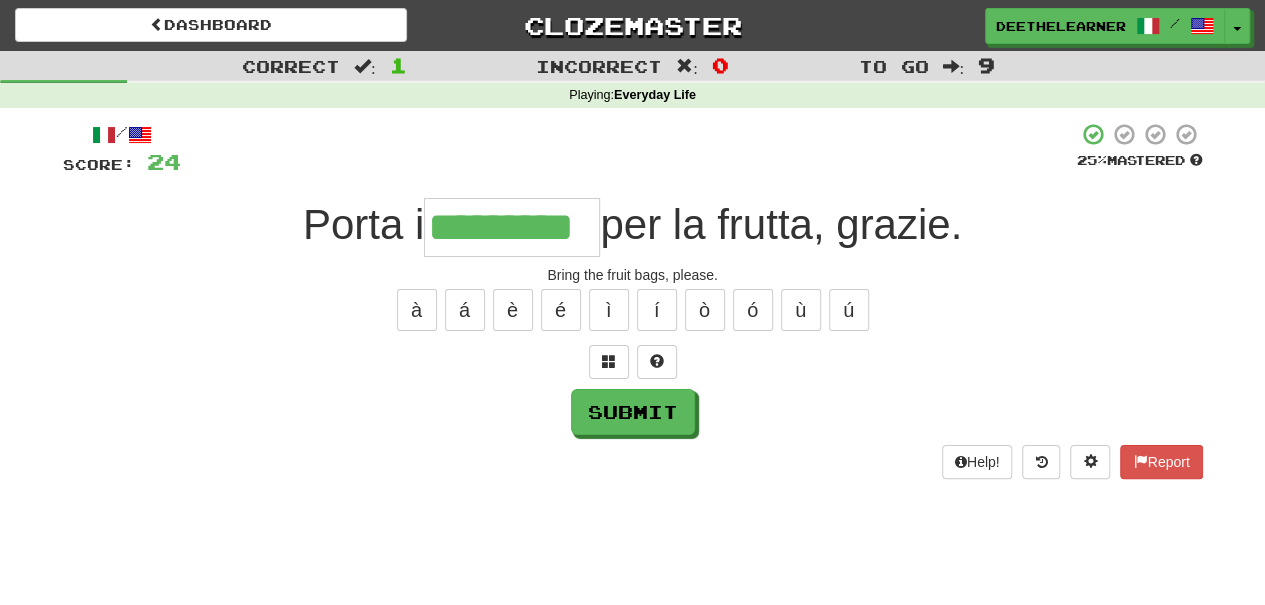 type on "*********" 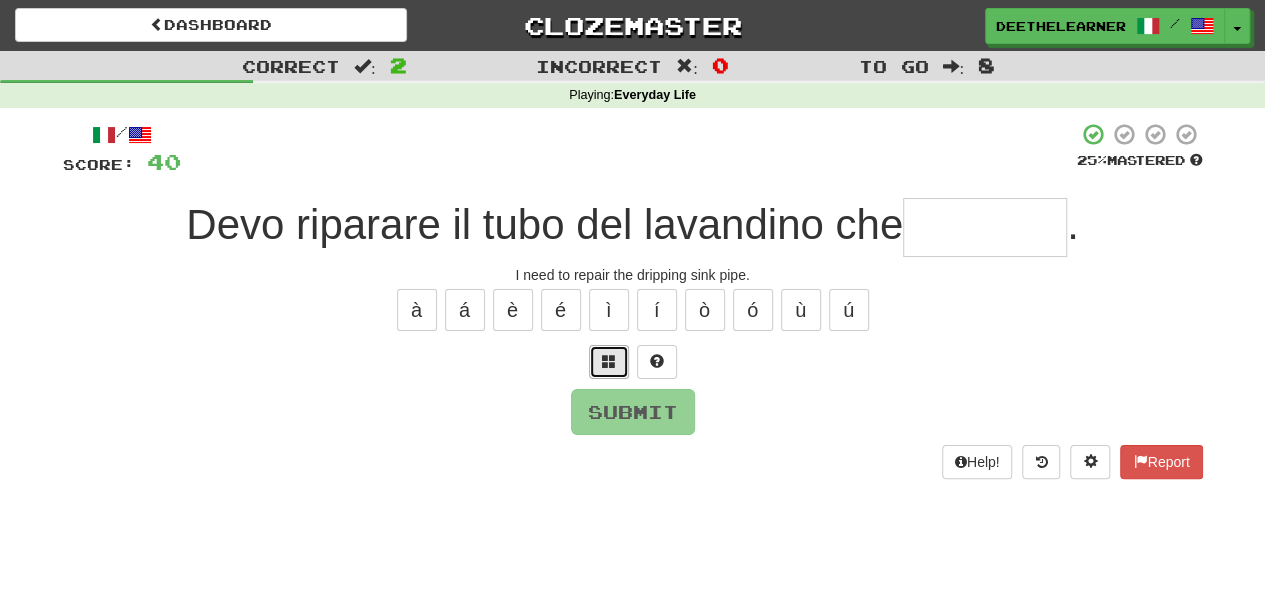 click at bounding box center [609, 361] 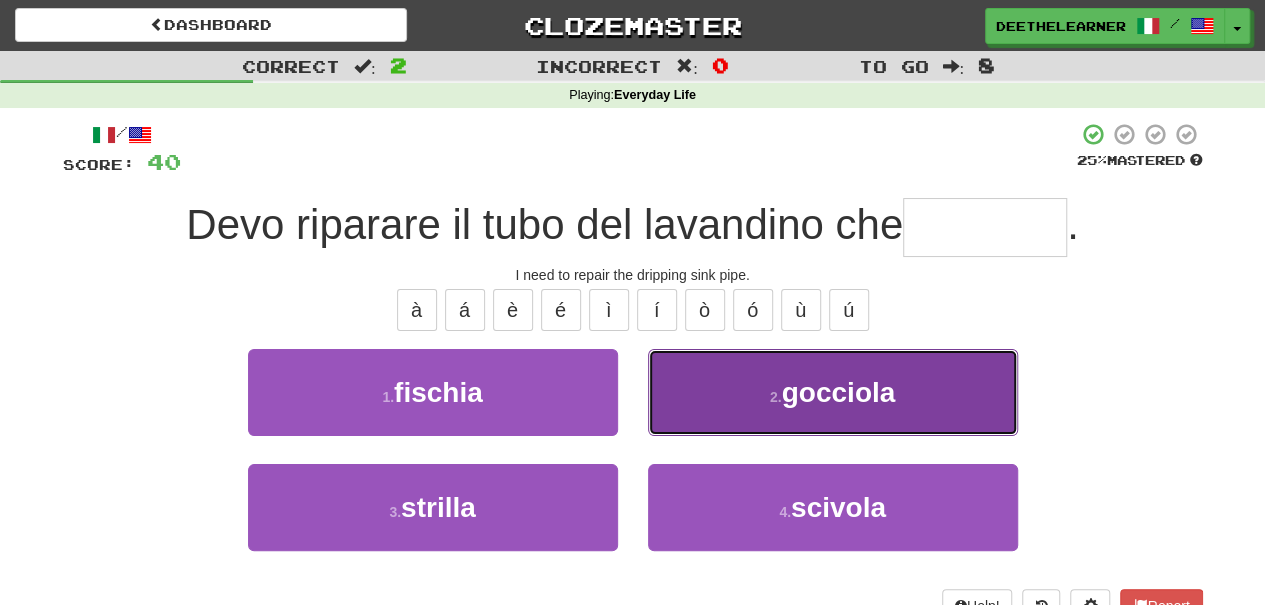 click on "2 ." at bounding box center (776, 397) 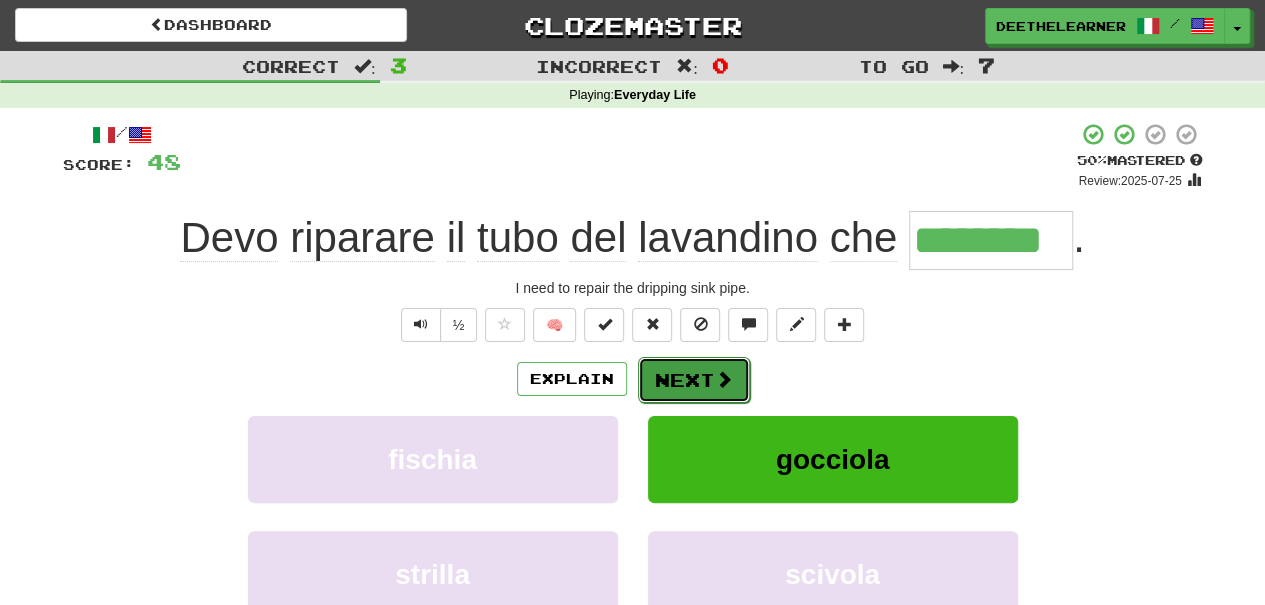 click on "Next" at bounding box center [694, 380] 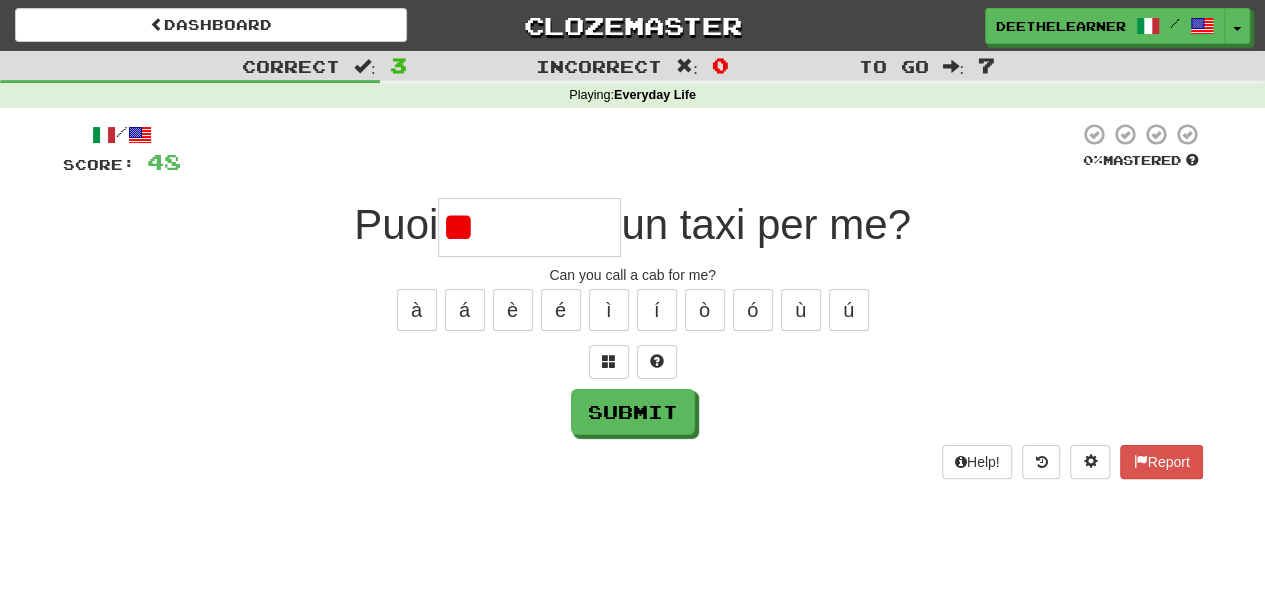 type on "*" 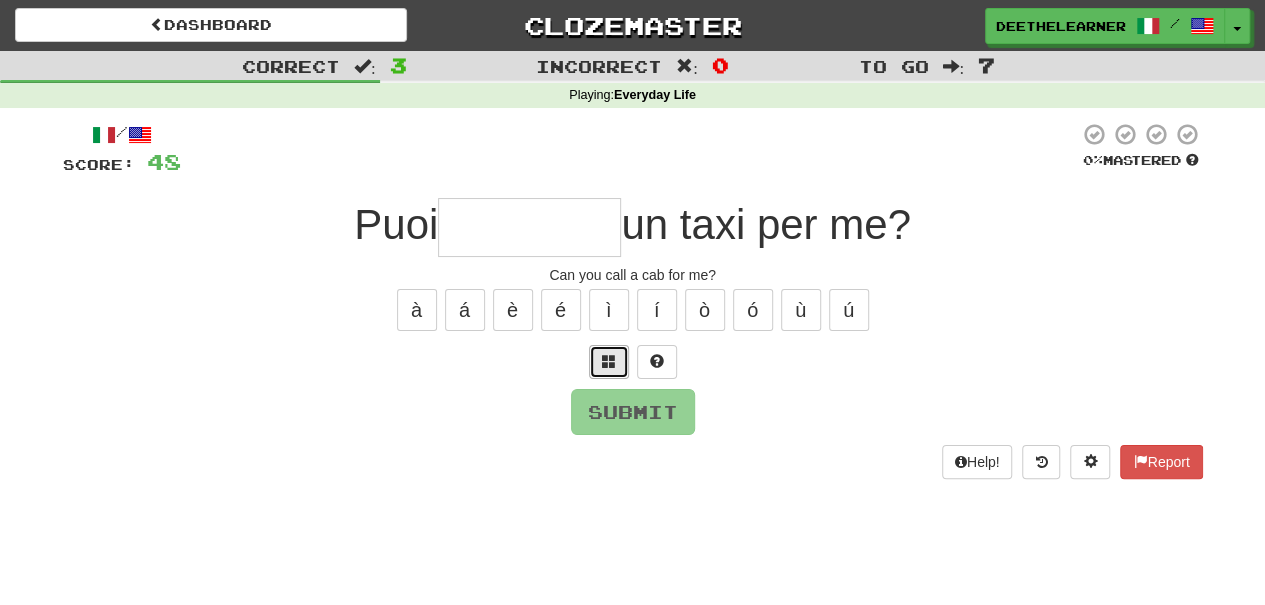 click at bounding box center (609, 362) 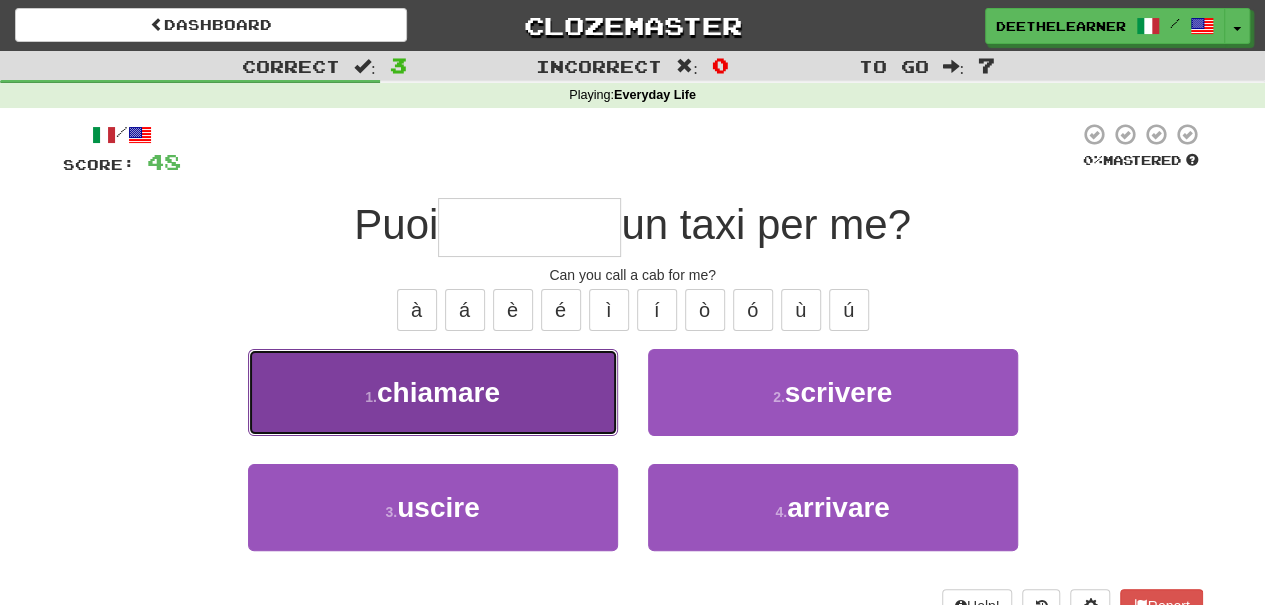 click on "1 .  chiamare" at bounding box center (433, 392) 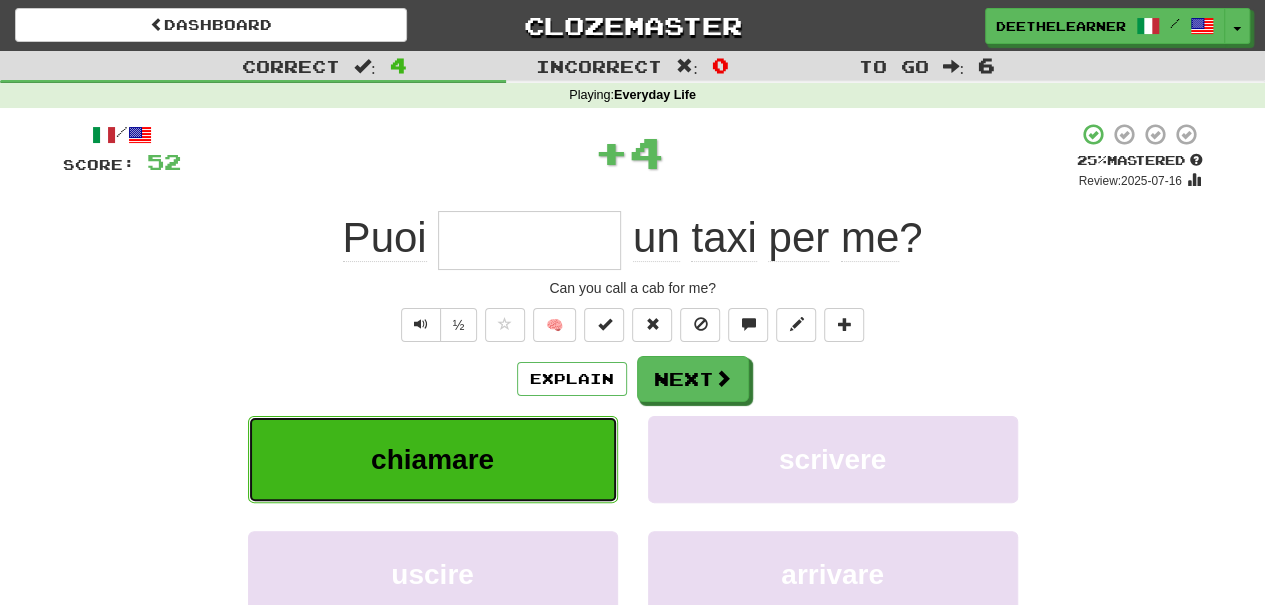 type on "********" 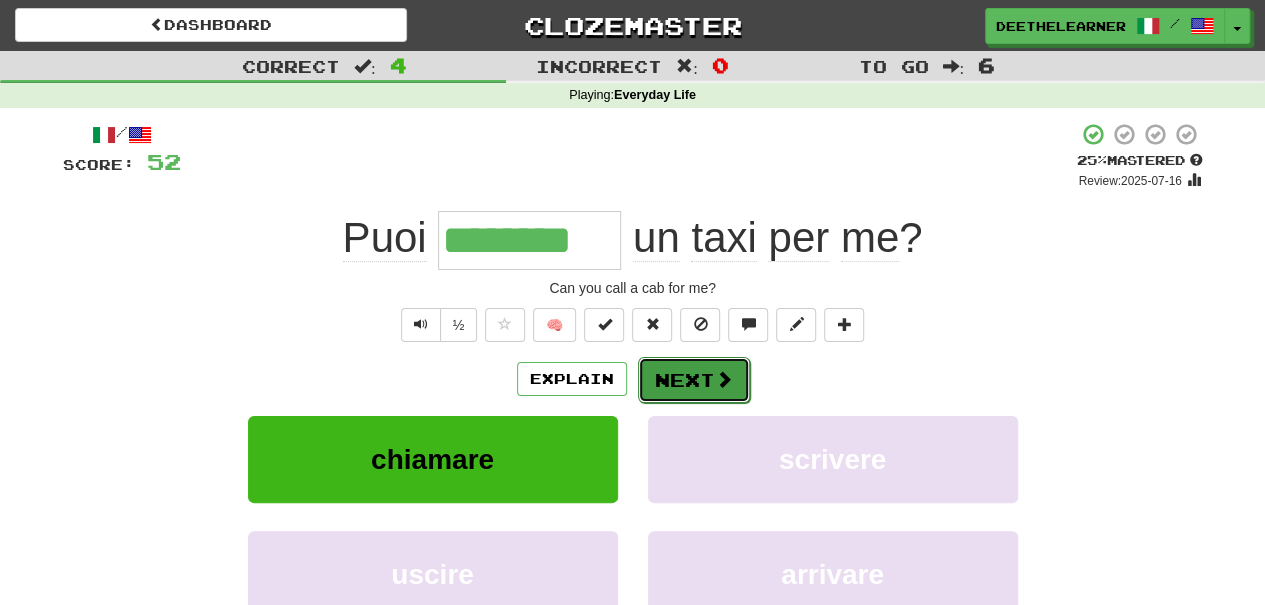 click on "Next" at bounding box center (694, 380) 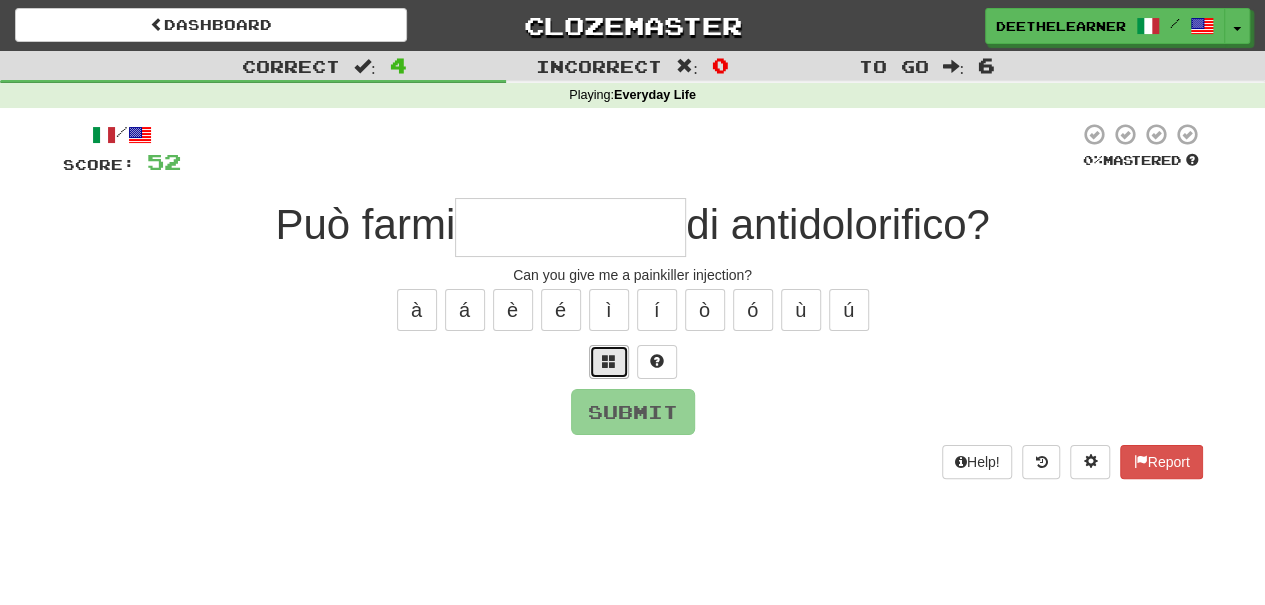 click at bounding box center [609, 362] 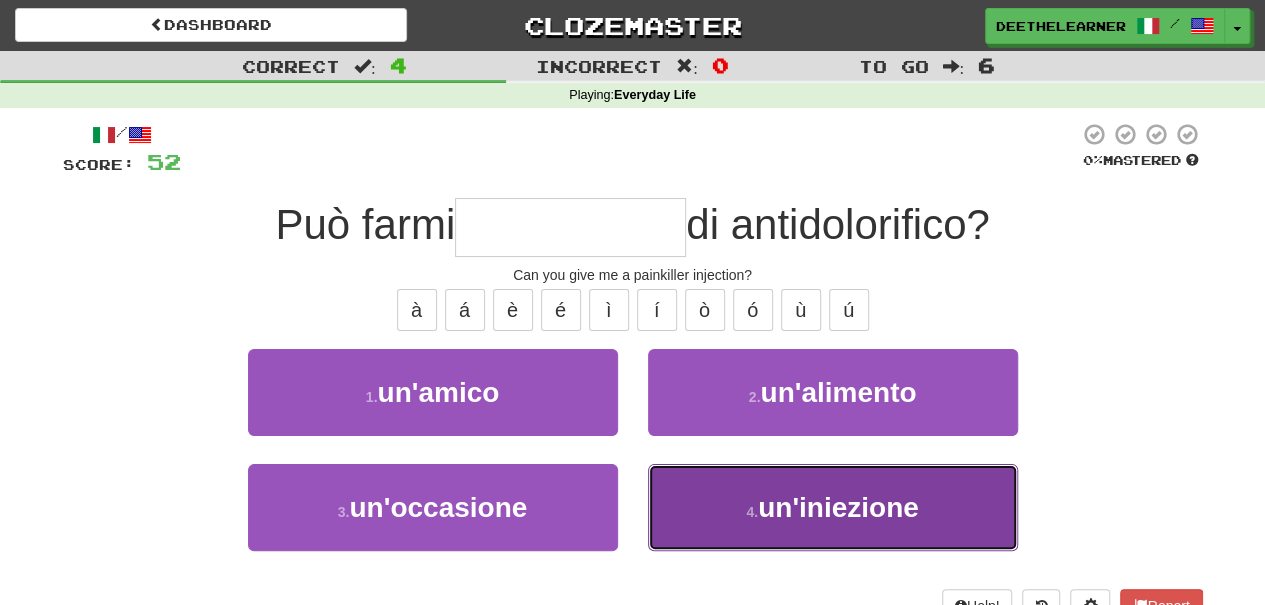 click on "4 .  un'iniezione" at bounding box center (833, 507) 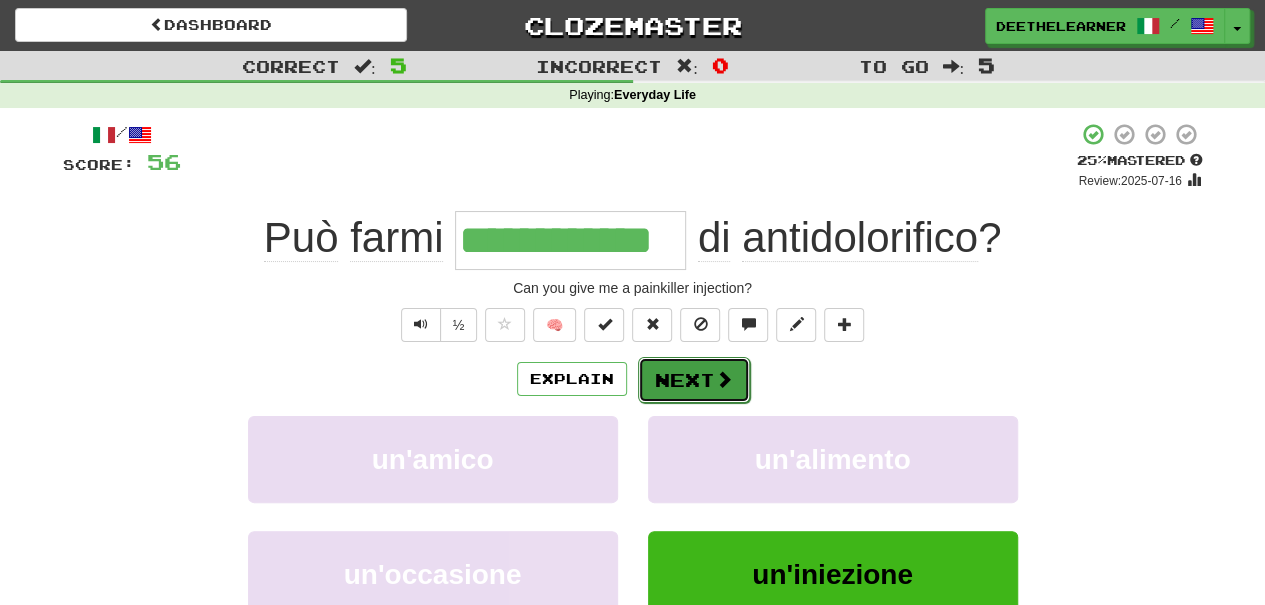 click on "Next" at bounding box center [694, 380] 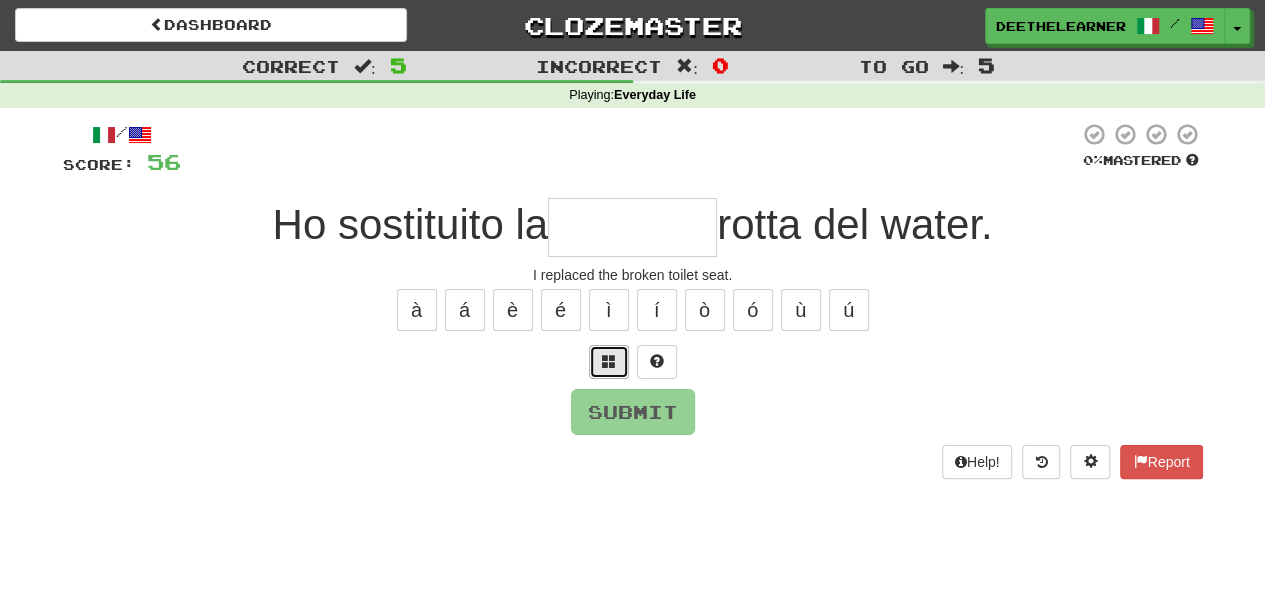 click at bounding box center (609, 362) 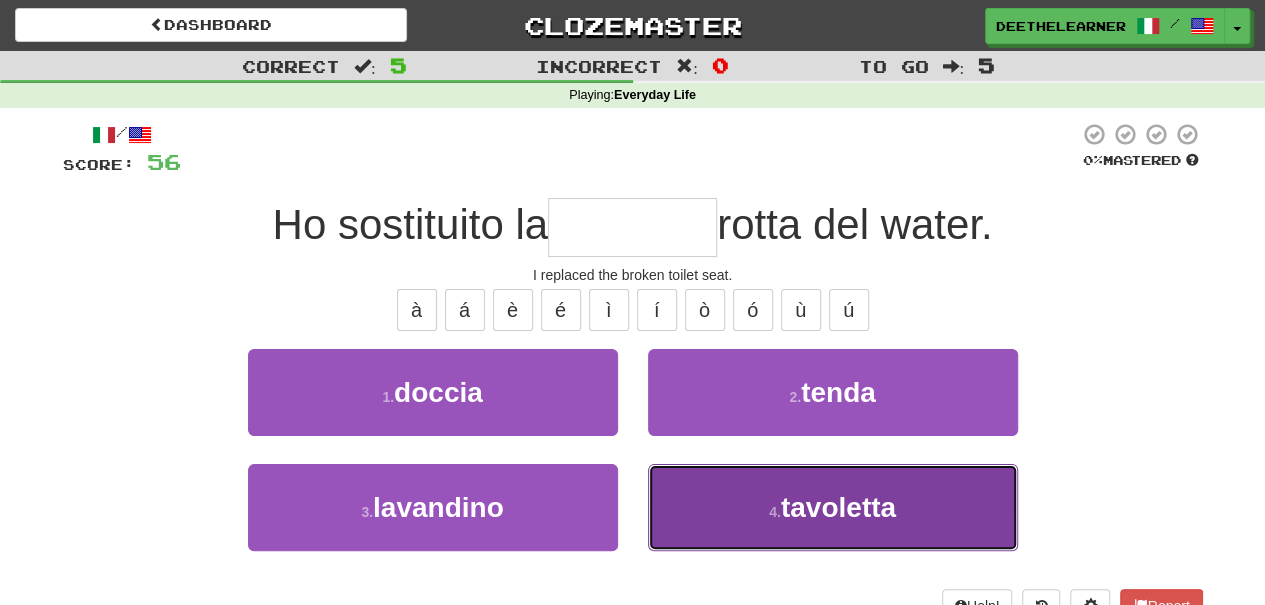 click on "tavoletta" at bounding box center (838, 507) 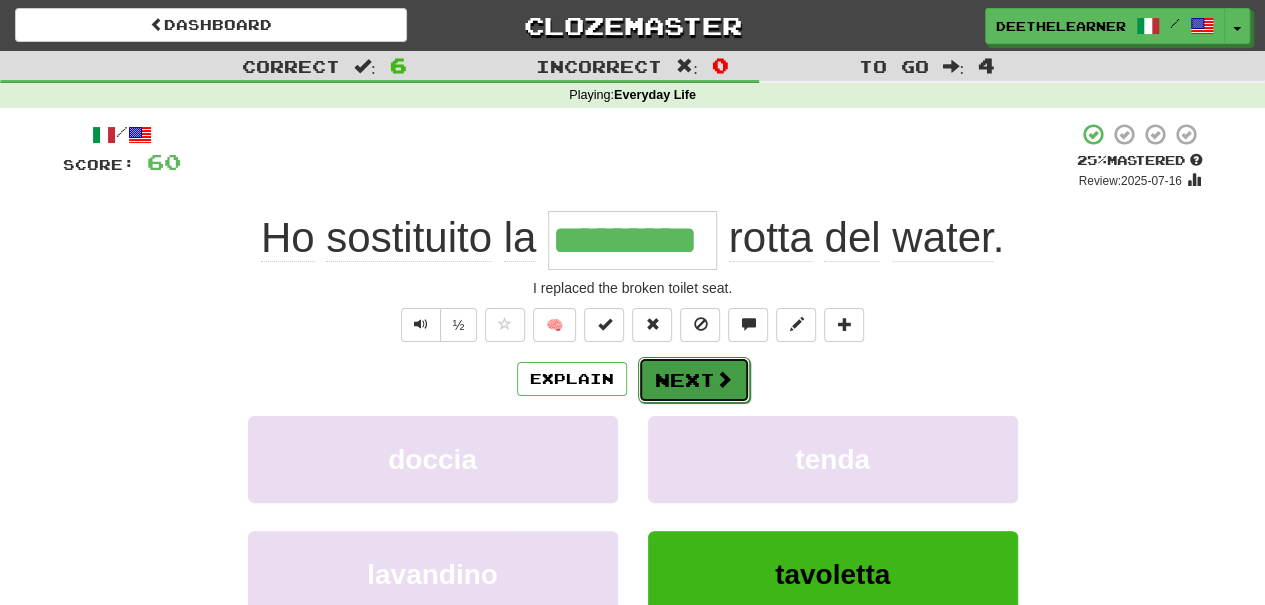 click on "Next" at bounding box center (694, 380) 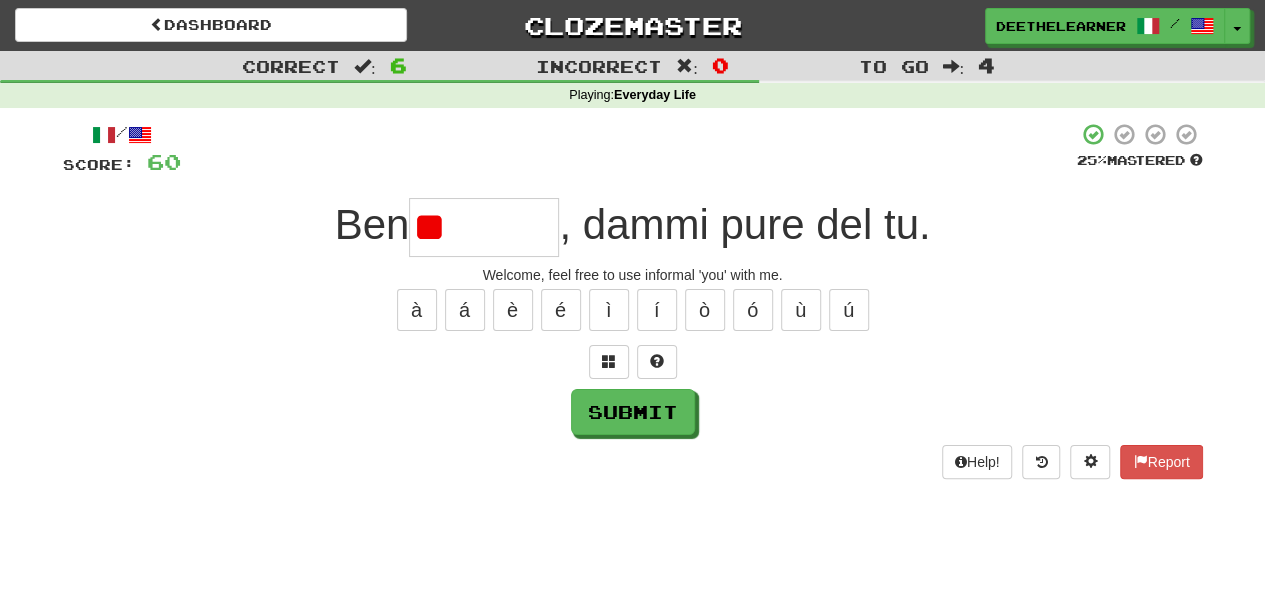 type on "*" 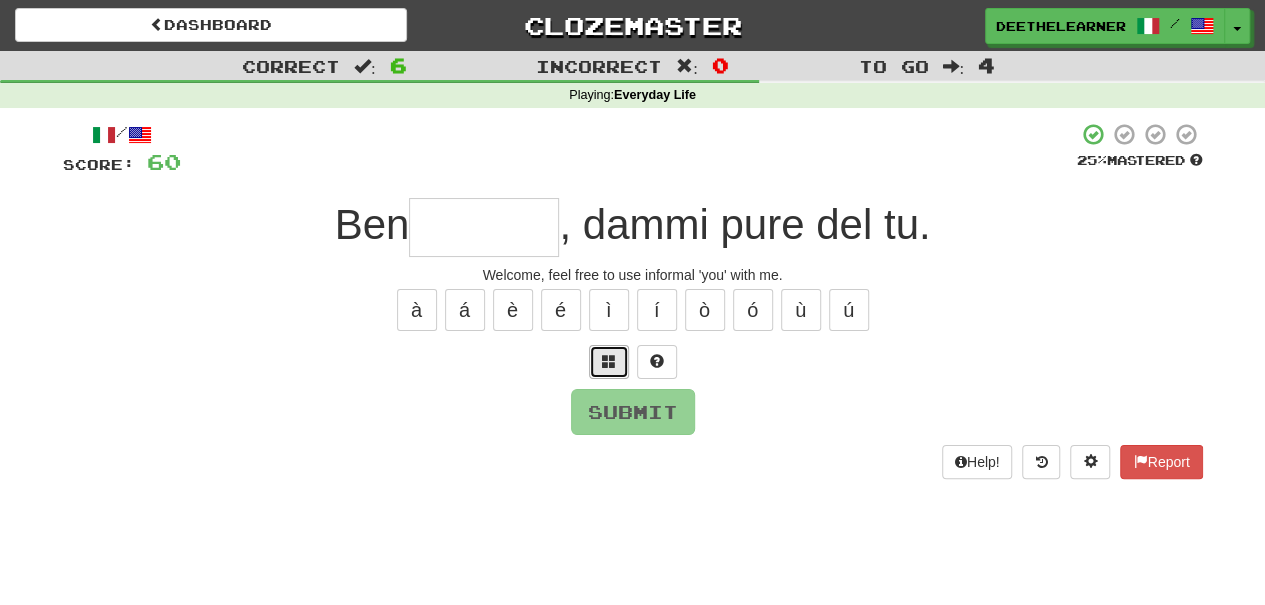 click at bounding box center [609, 361] 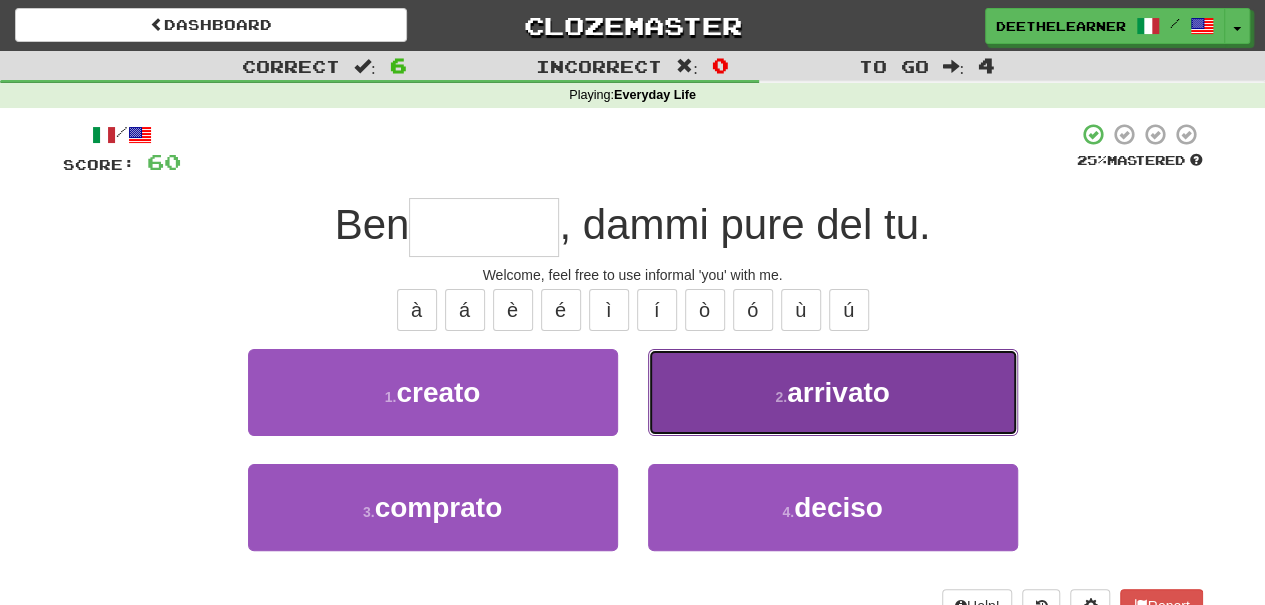 click on "2 .  arrivato" at bounding box center [833, 392] 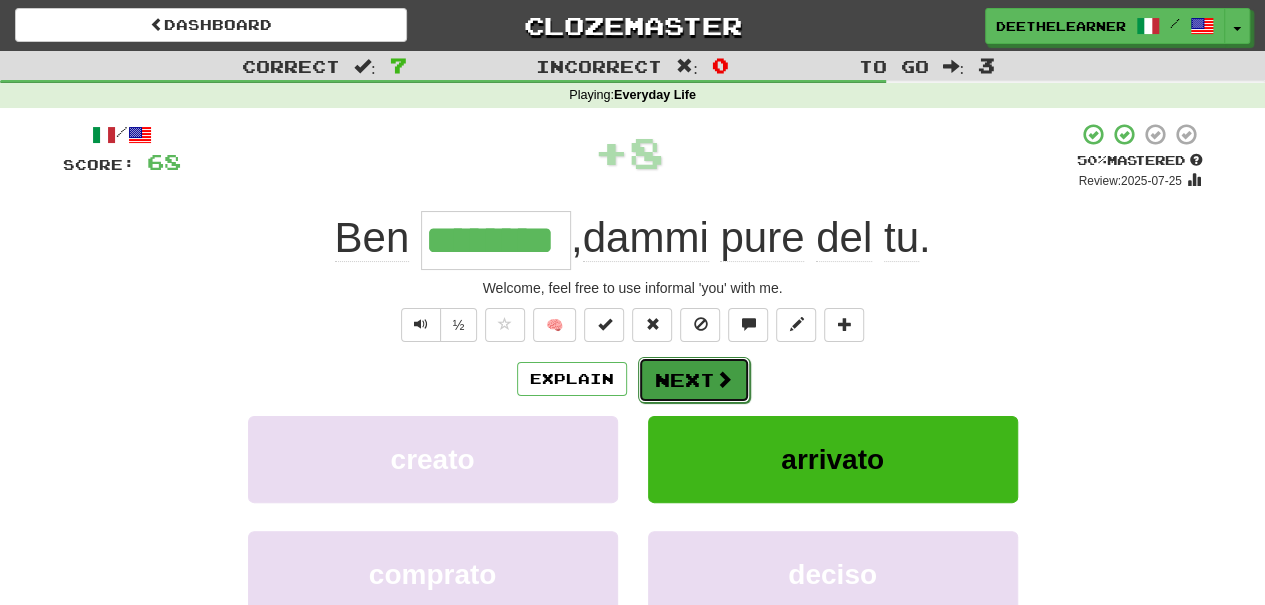 click on "Next" at bounding box center [694, 380] 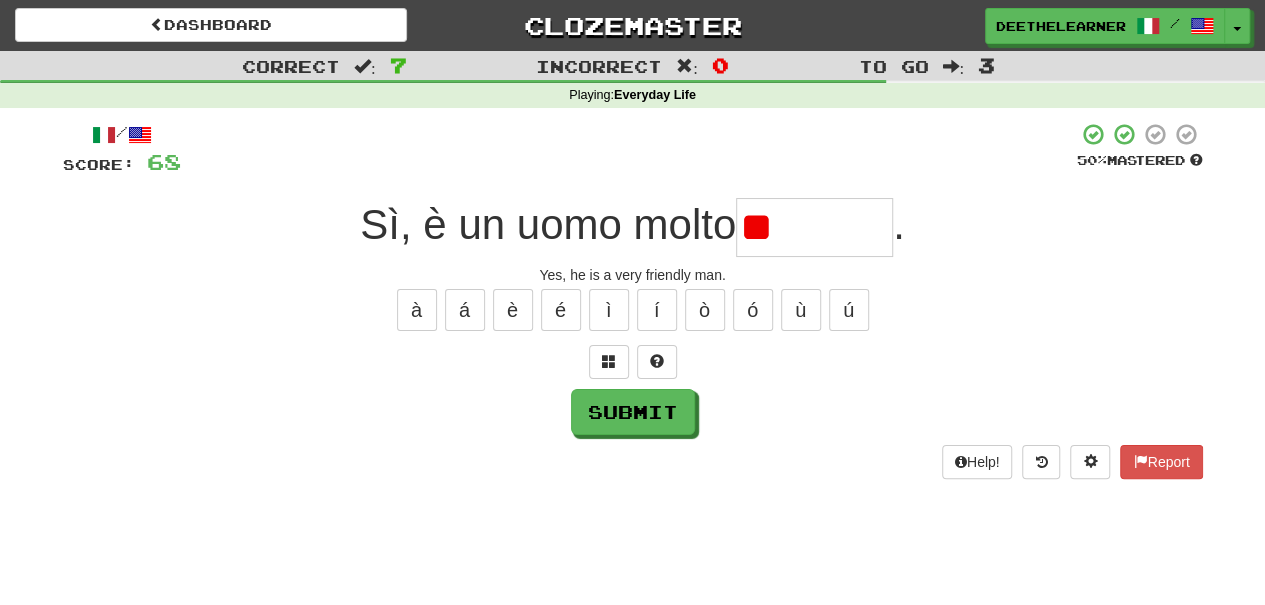 type on "*" 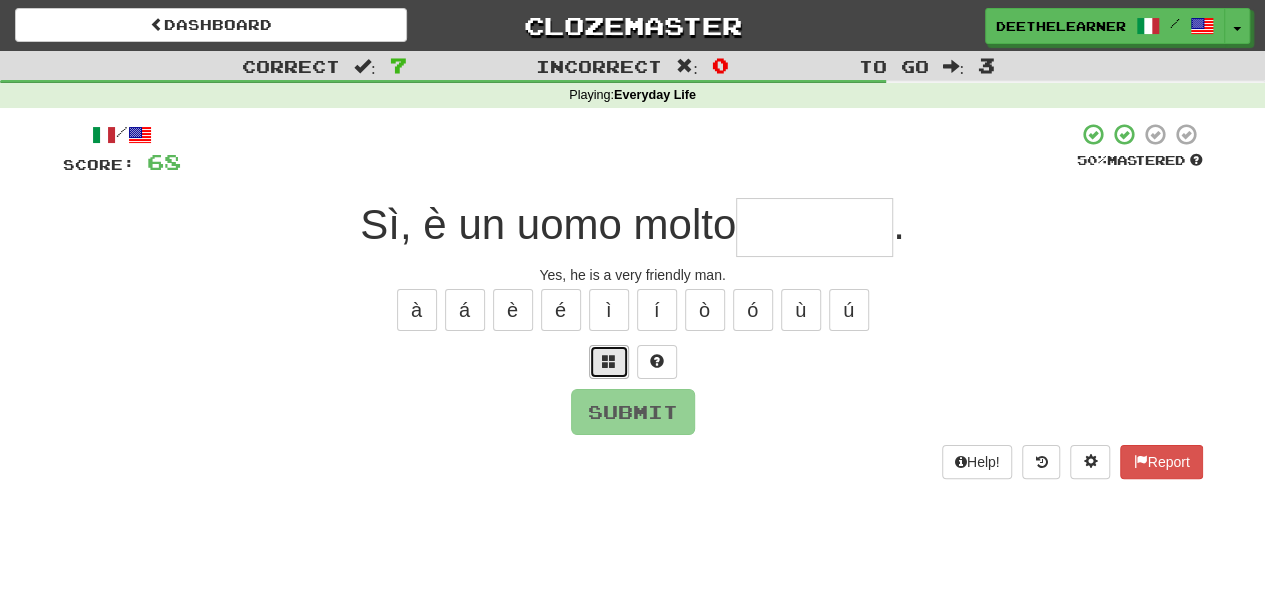 click at bounding box center (609, 361) 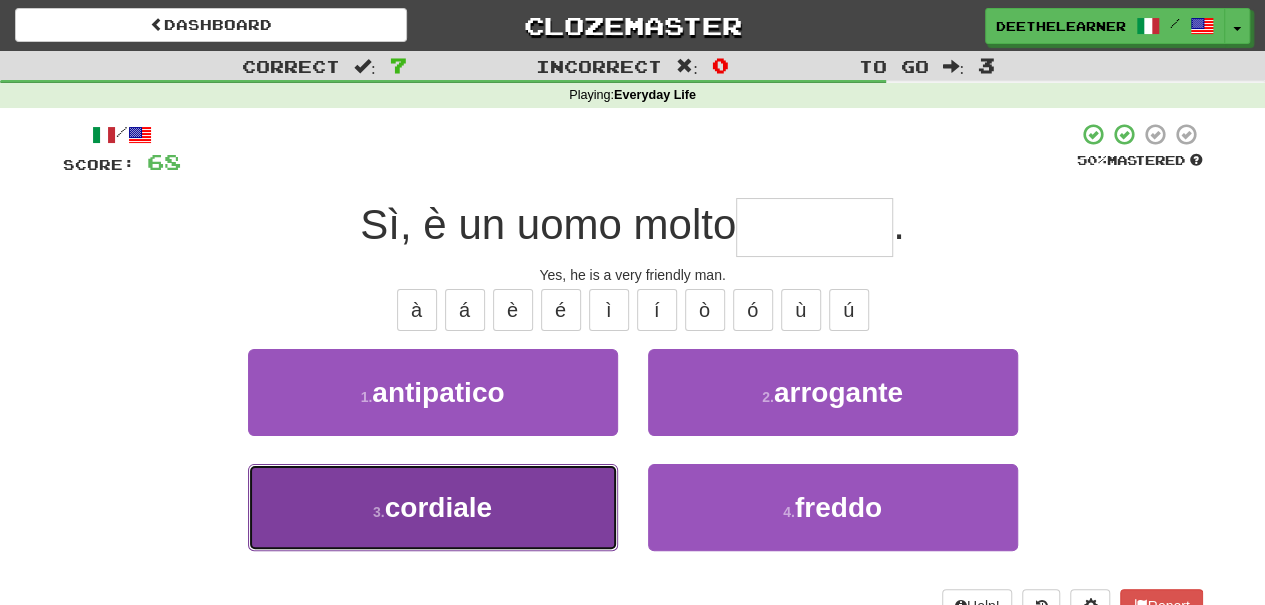 click on "3 .  cordiale" at bounding box center (433, 507) 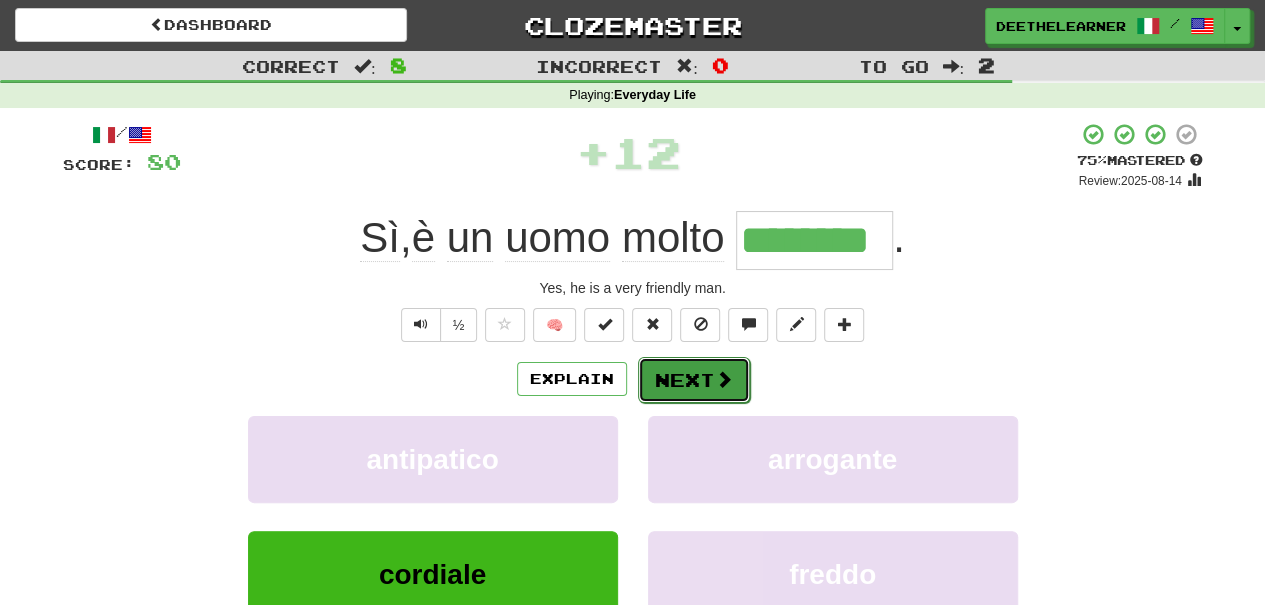 click on "Next" at bounding box center (694, 380) 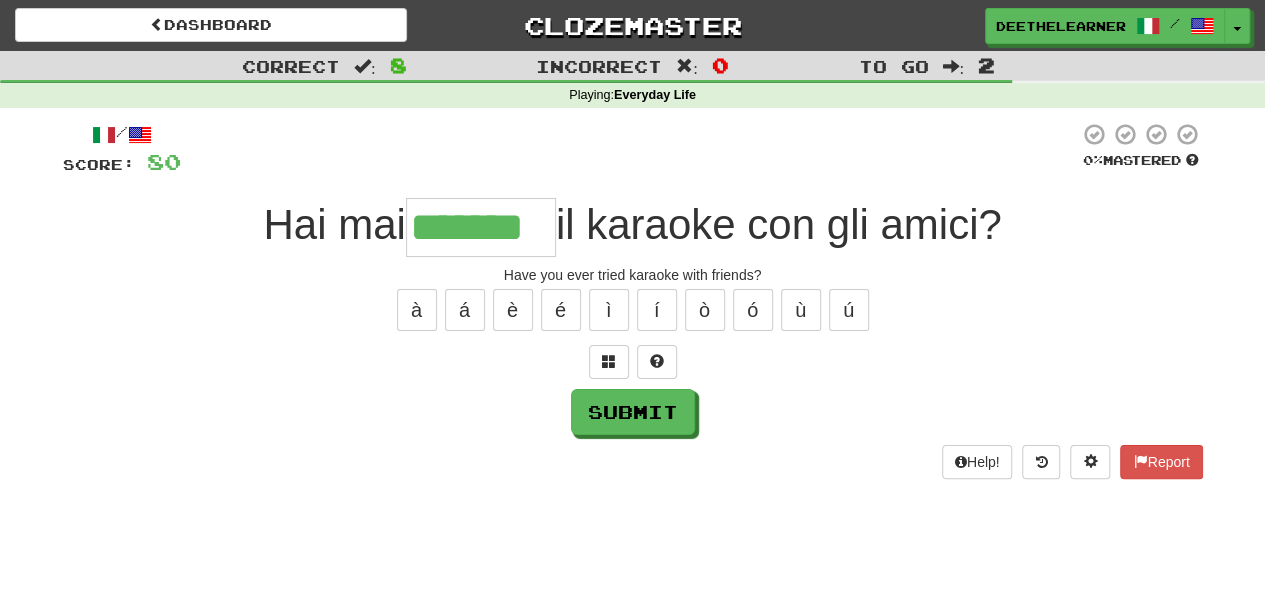 type on "*******" 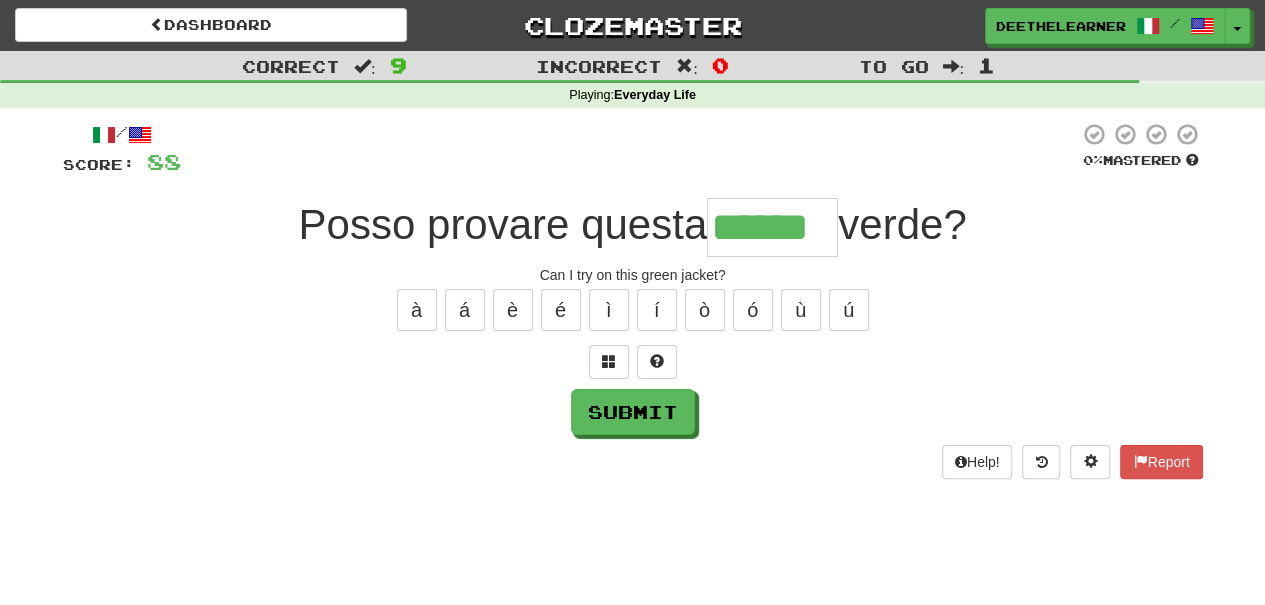 type on "******" 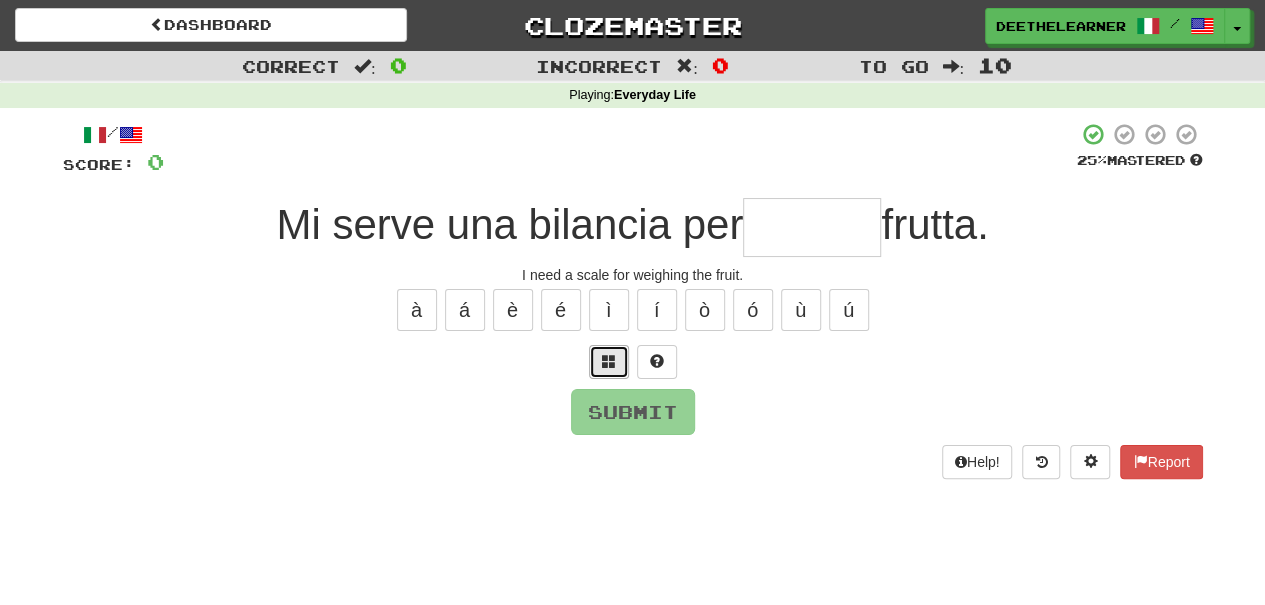 click at bounding box center (609, 362) 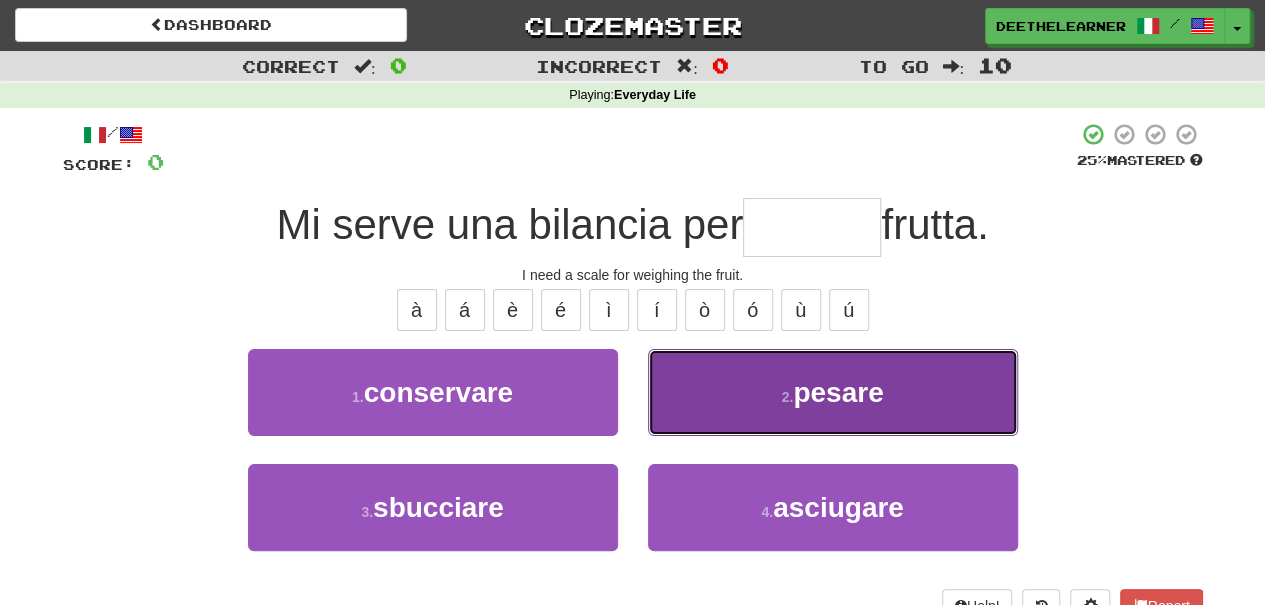 click on "2 .  pesare" at bounding box center [833, 392] 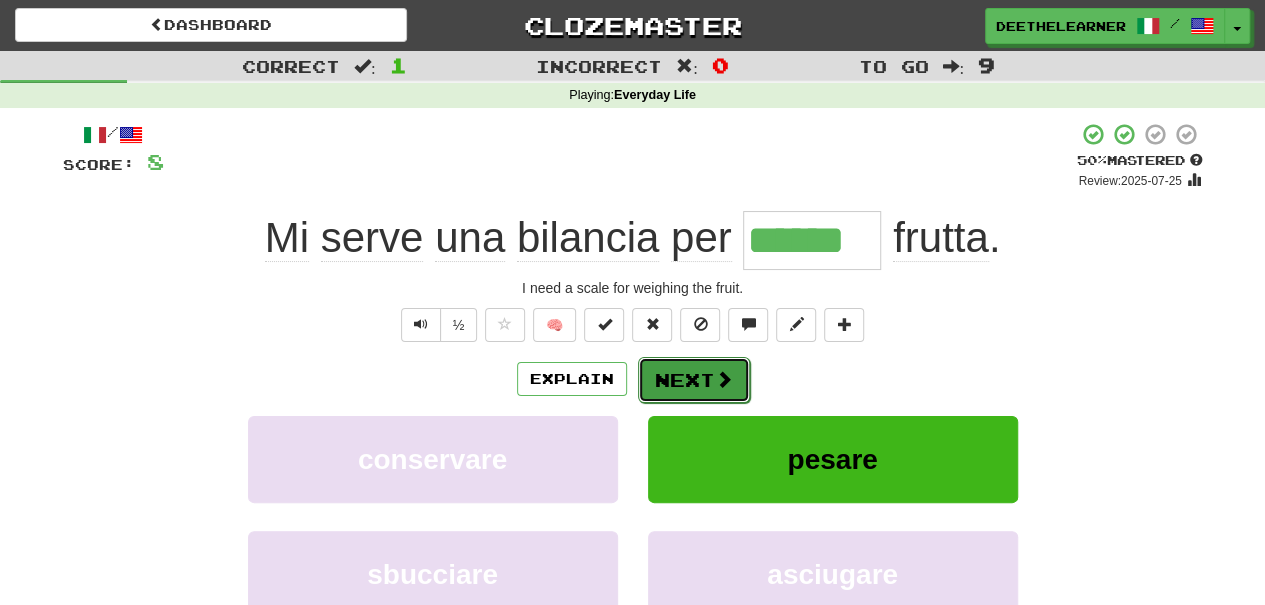 click on "Next" at bounding box center [694, 380] 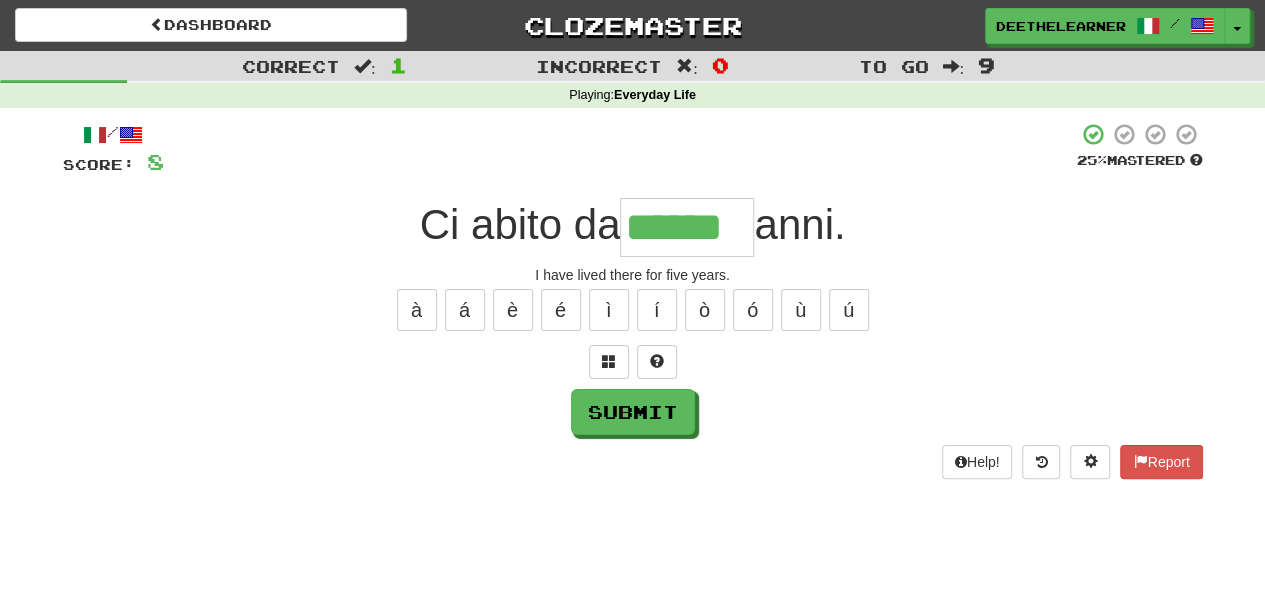 type on "******" 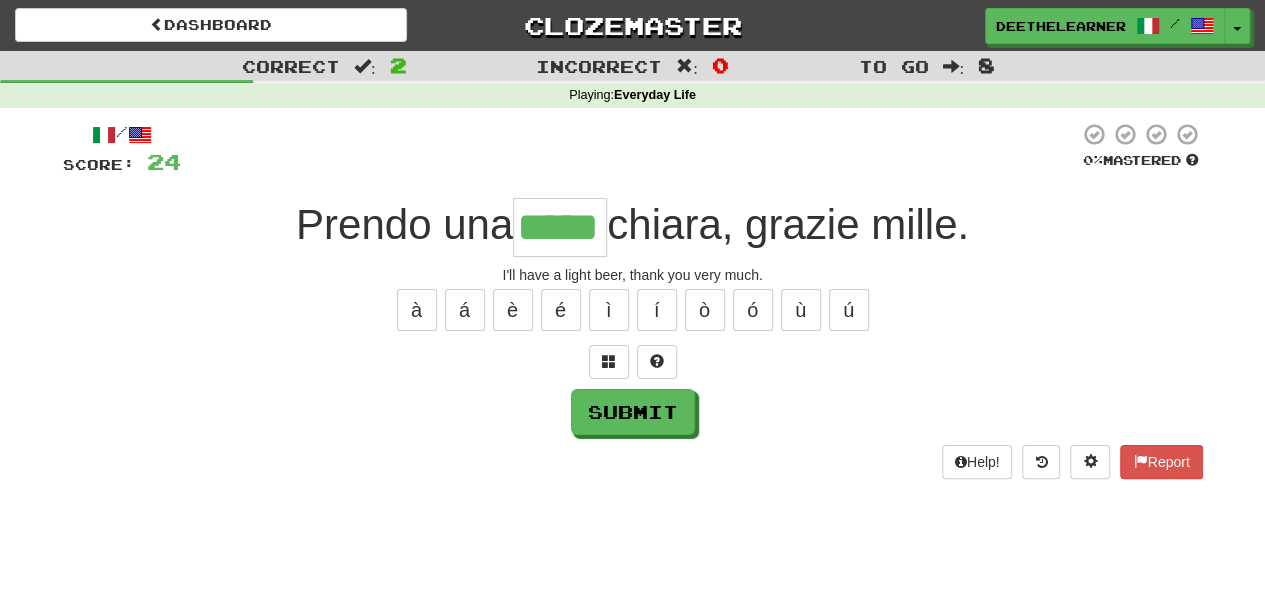 type on "*****" 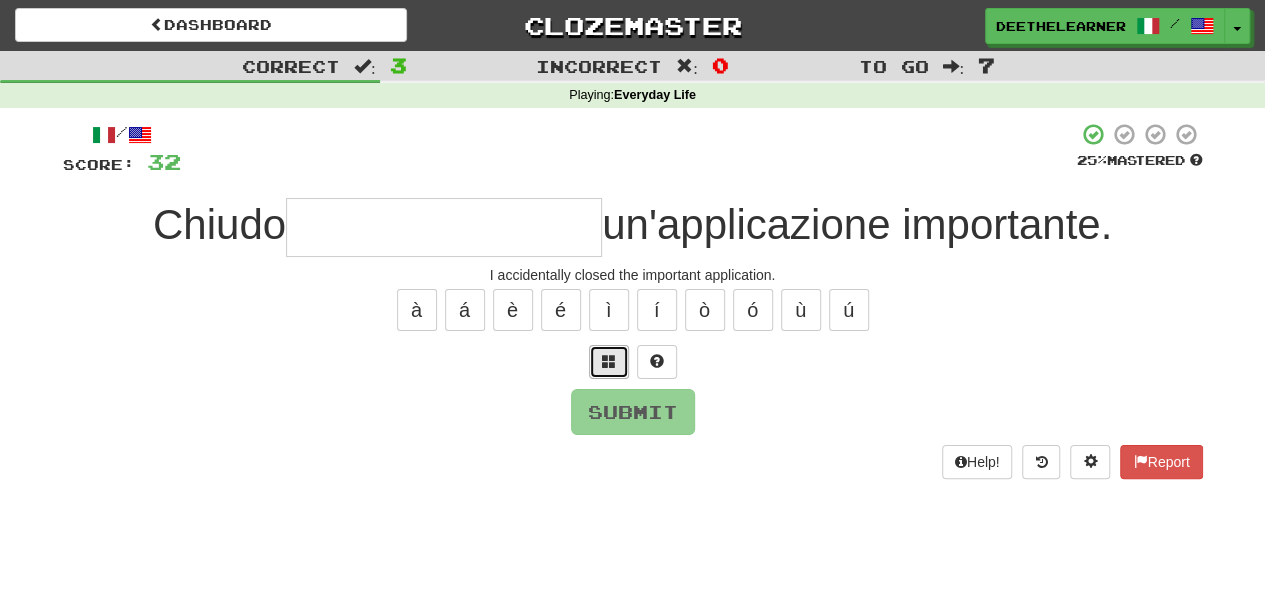 click at bounding box center [609, 362] 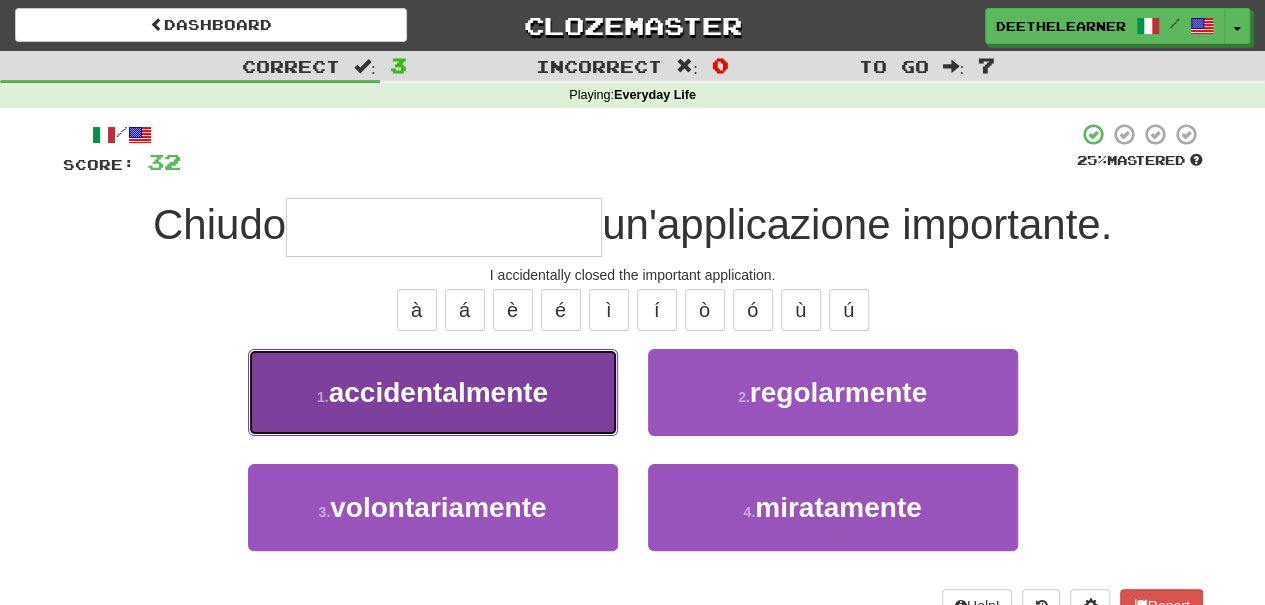 click on "accidentalmente" at bounding box center (438, 392) 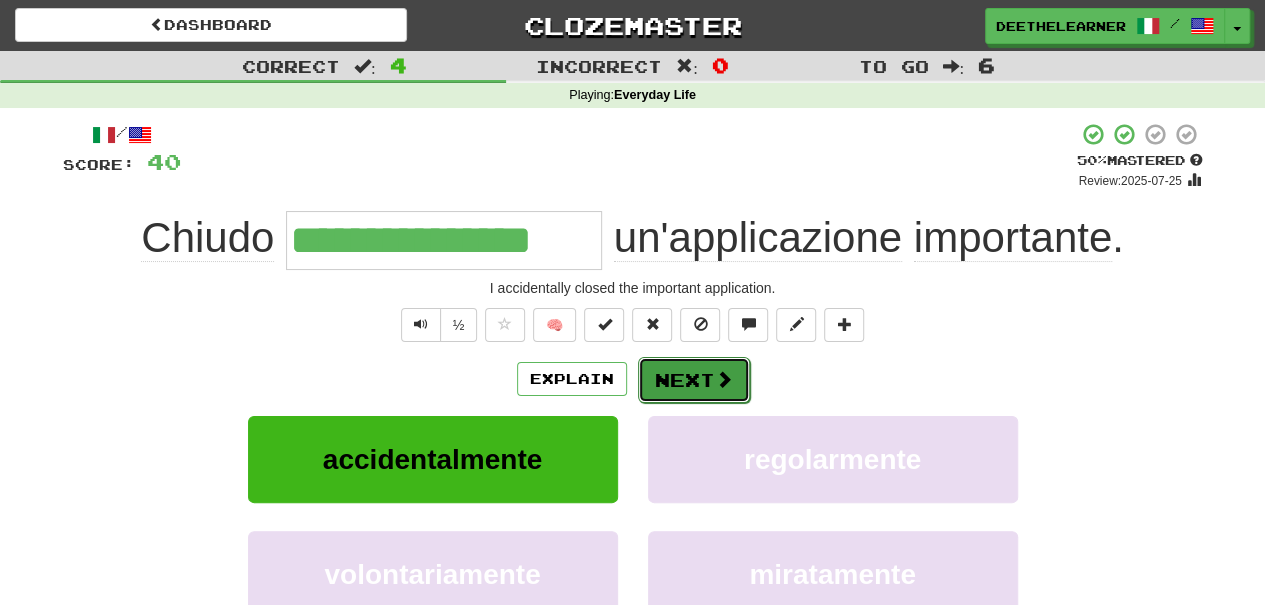 click on "Next" at bounding box center (694, 380) 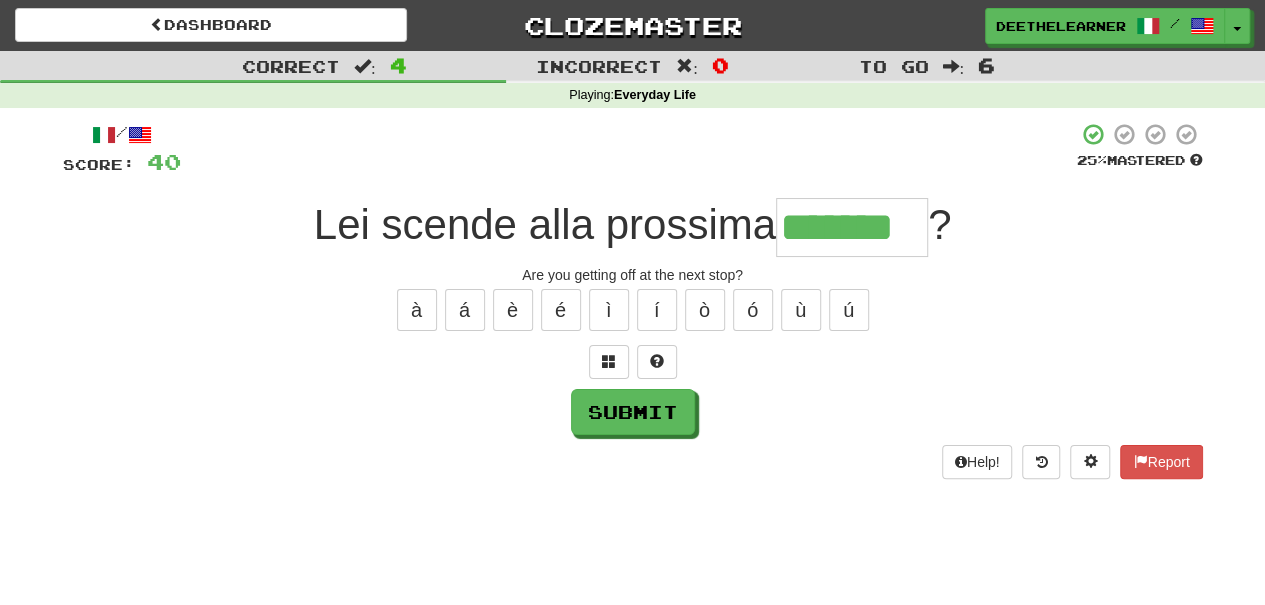 type on "*******" 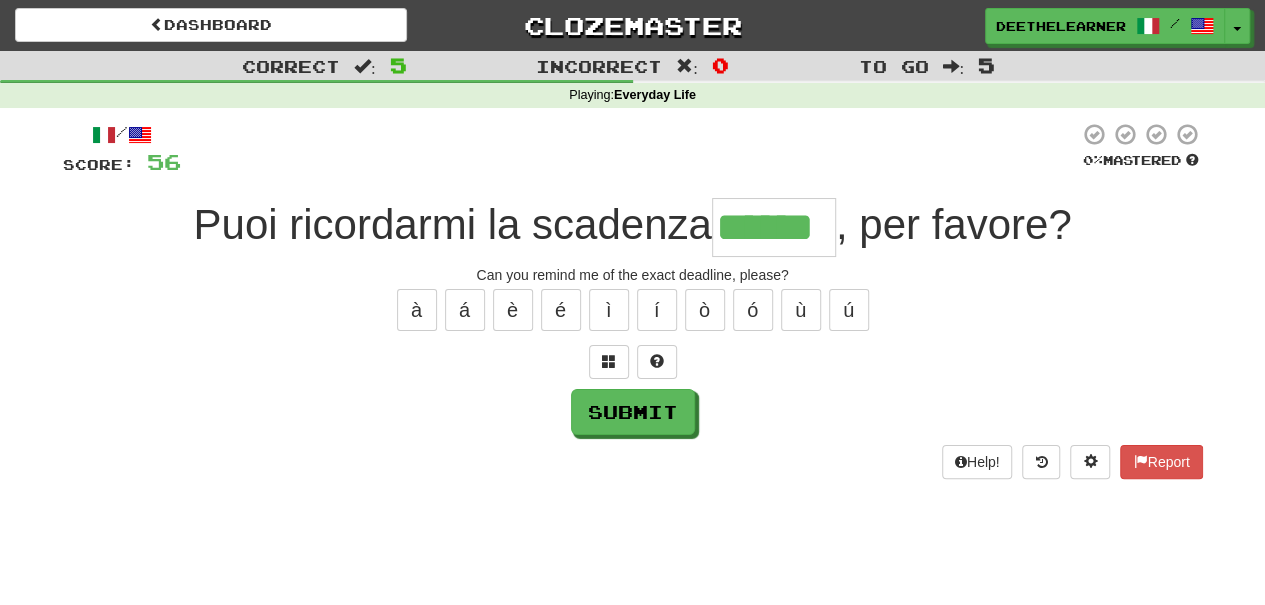 type on "******" 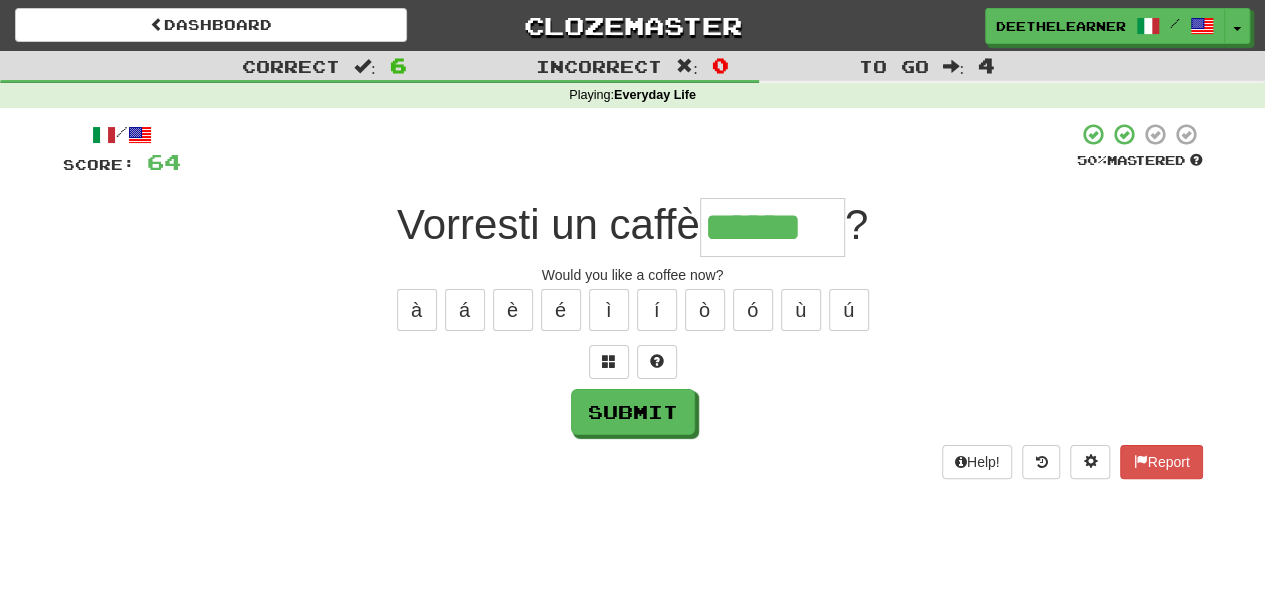 type on "******" 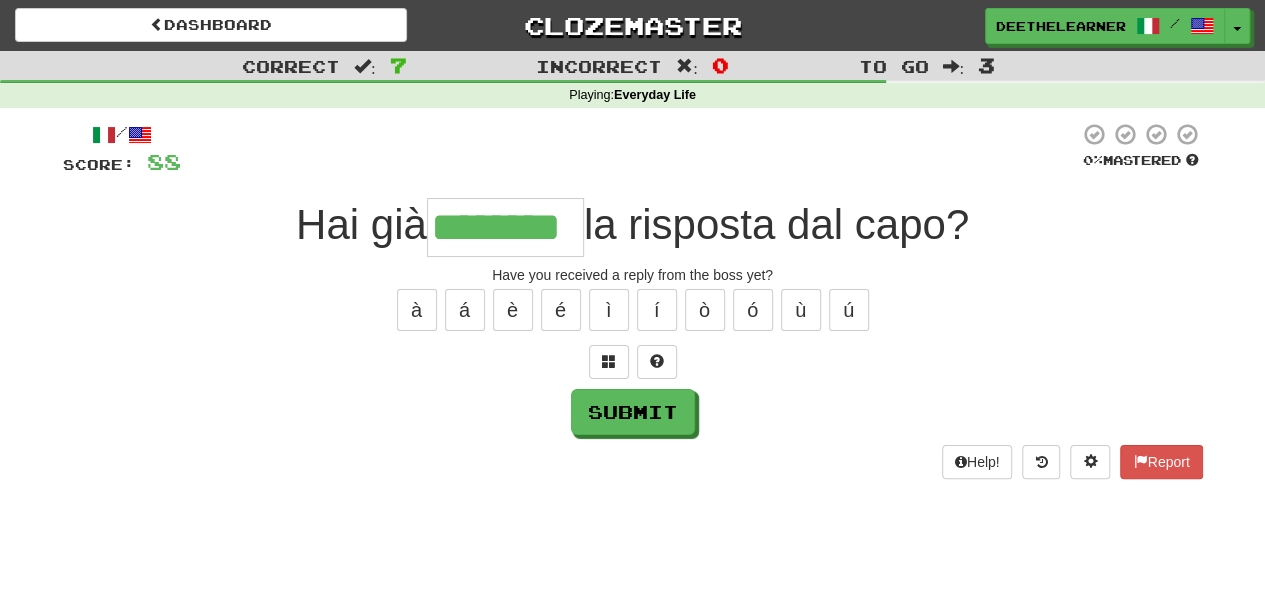 type on "********" 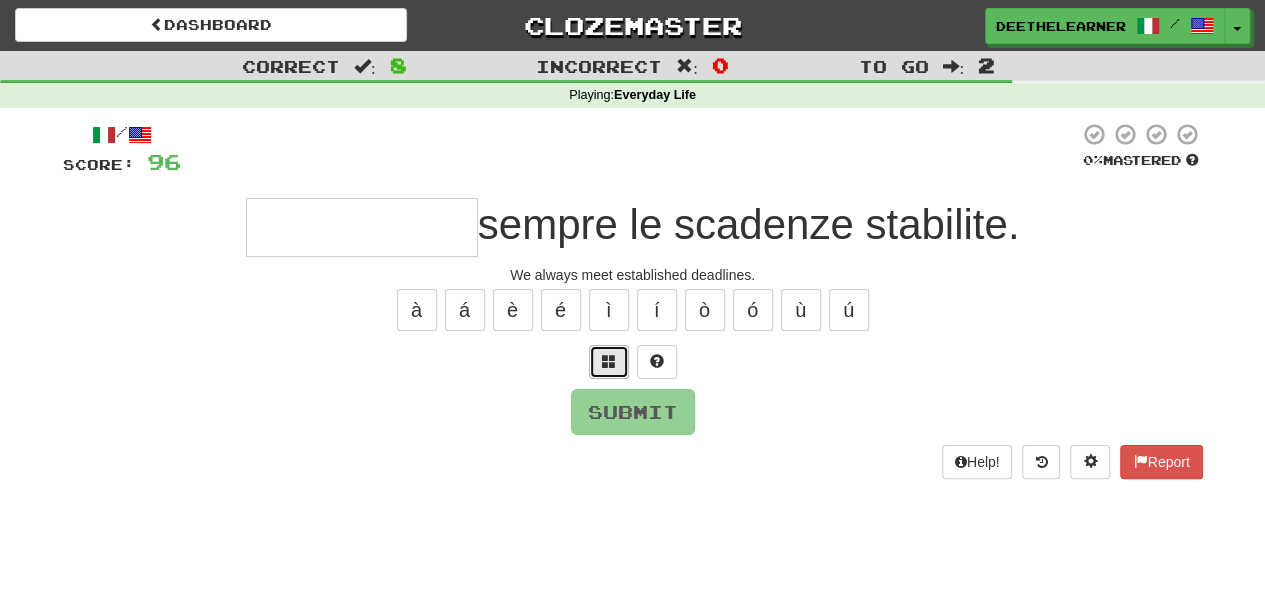 click at bounding box center (609, 362) 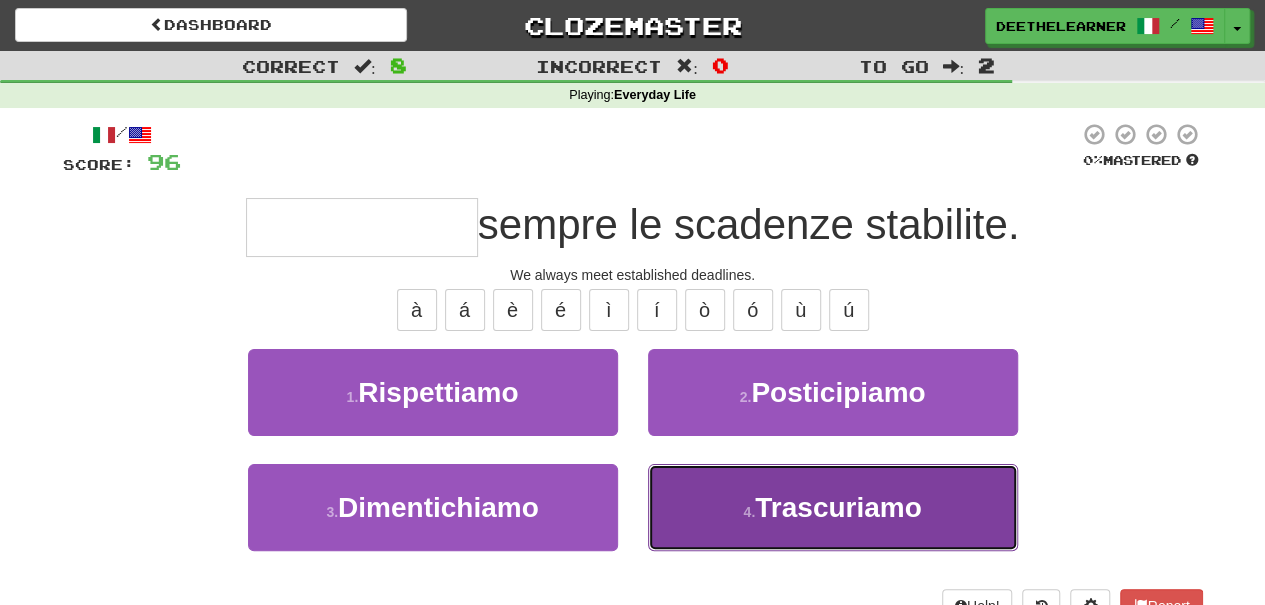 click on "4 .  Trascuriamo" at bounding box center [833, 507] 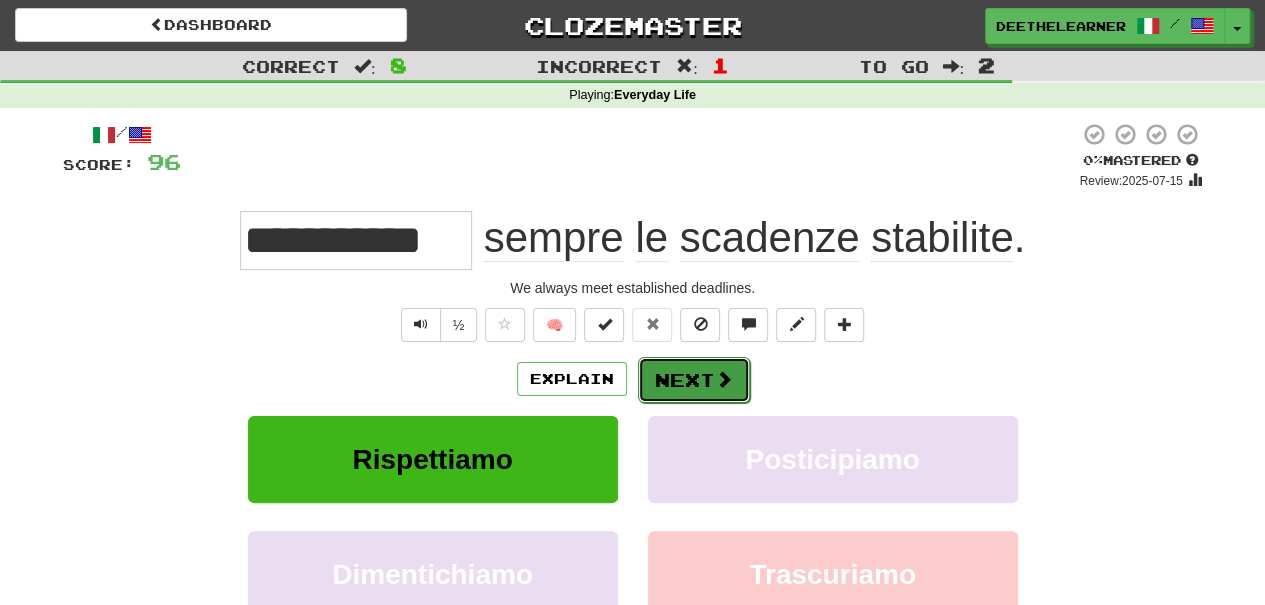 click on "Next" at bounding box center [694, 380] 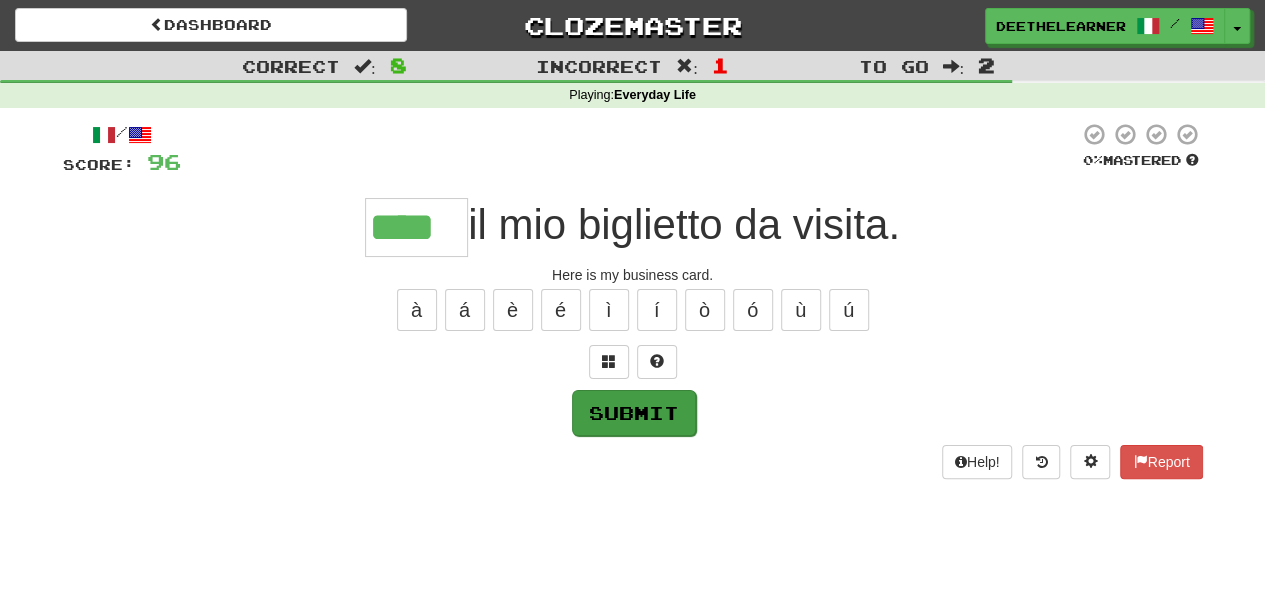 type on "****" 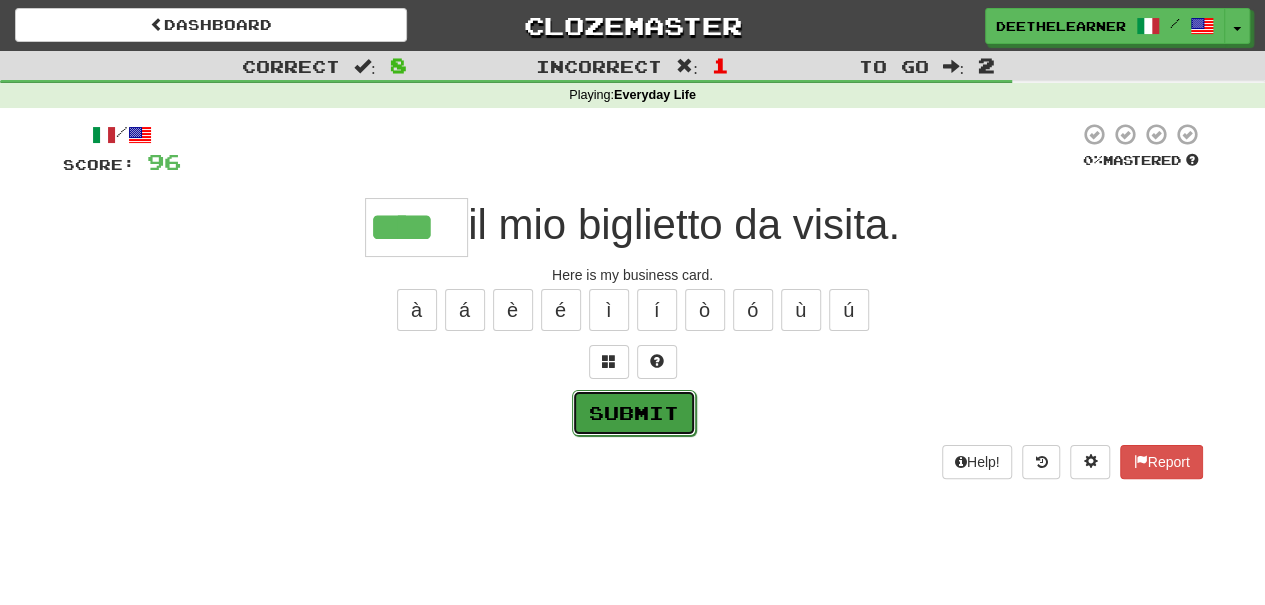 click on "Submit" at bounding box center (634, 413) 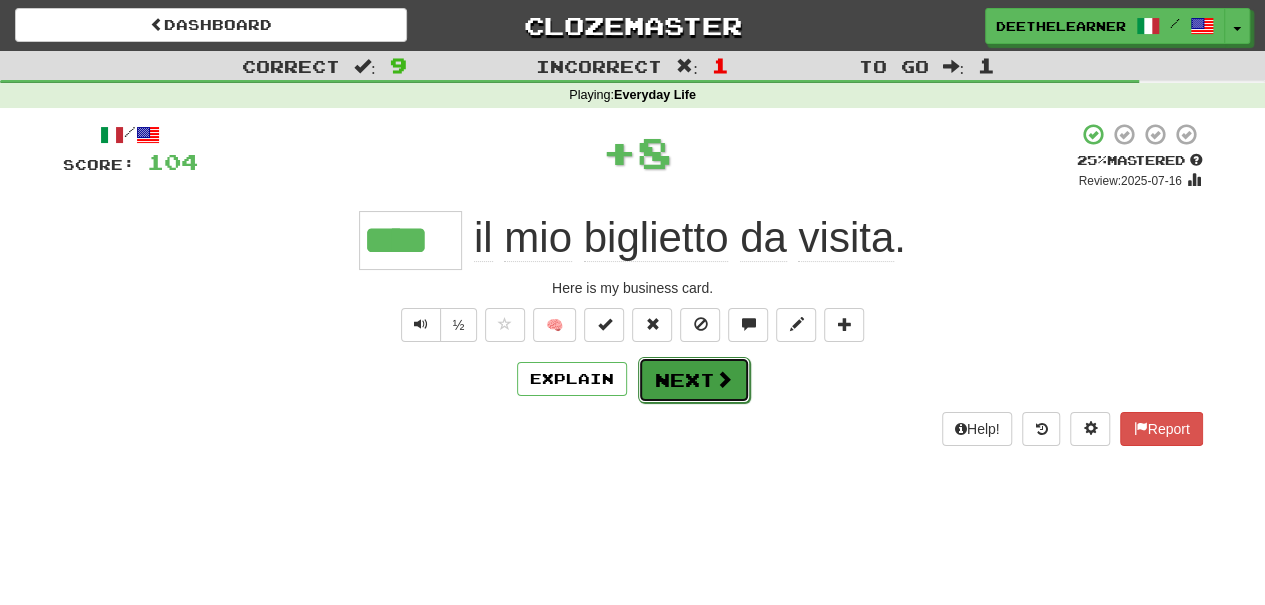 click on "Next" at bounding box center [694, 380] 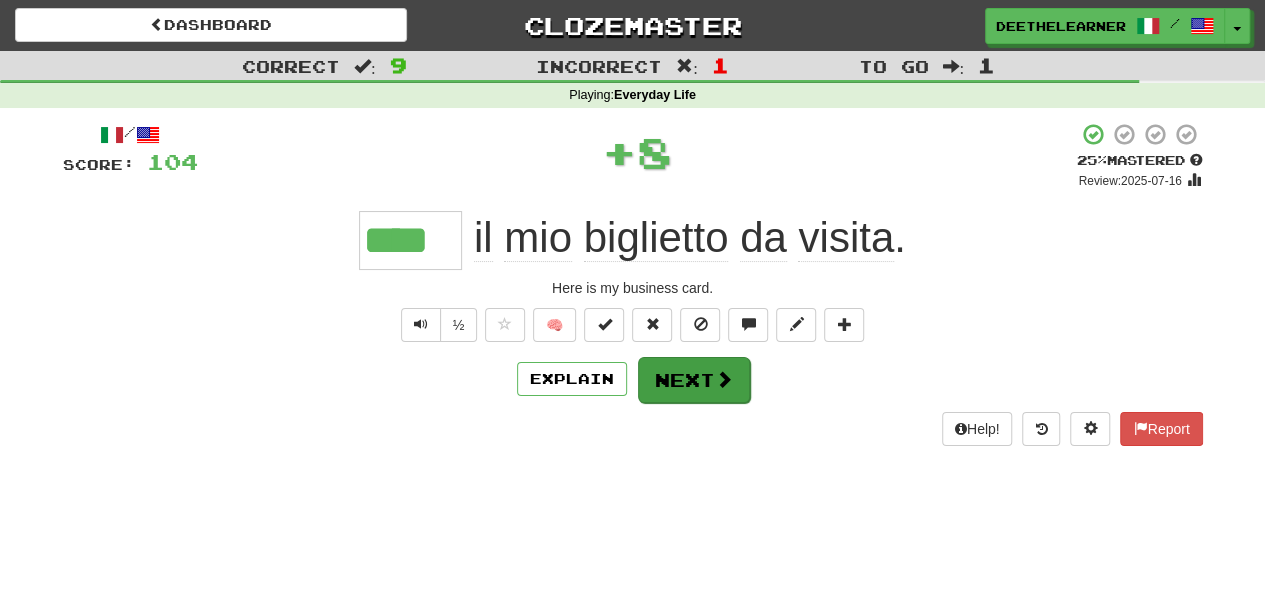 type 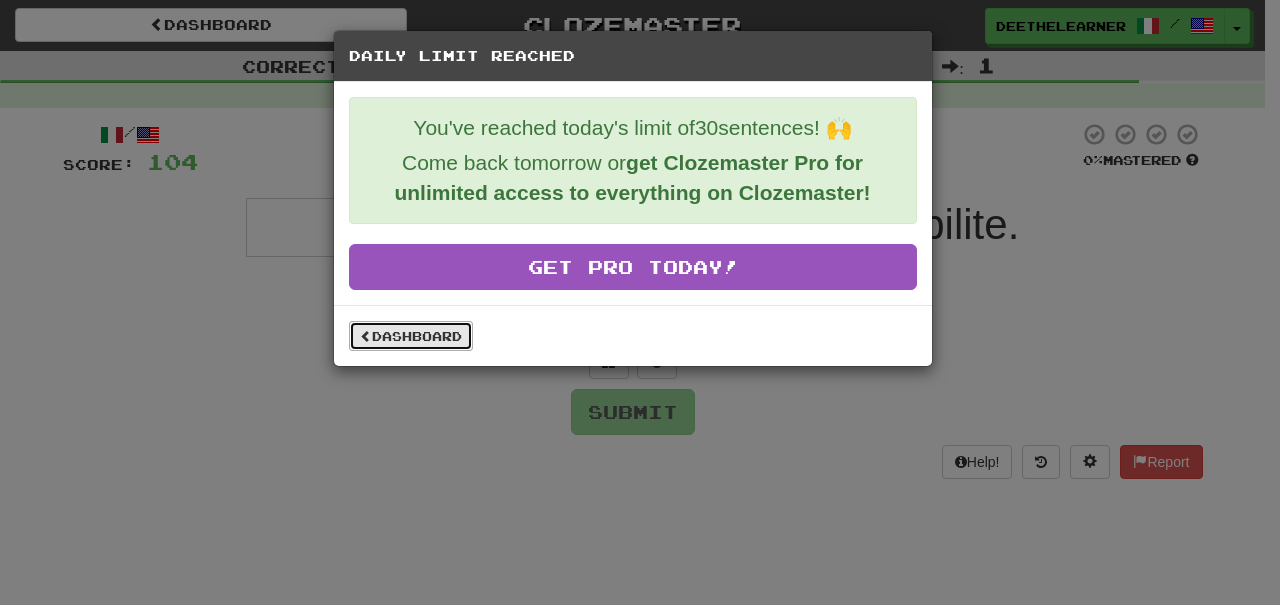 click on "Dashboard" at bounding box center (411, 336) 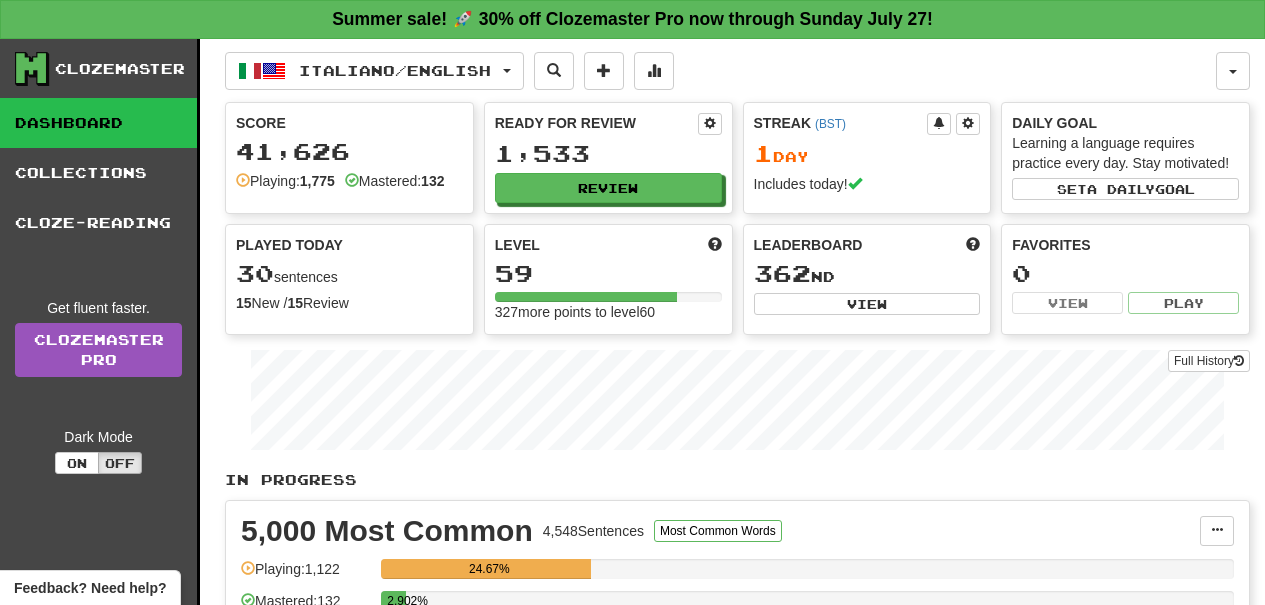 scroll, scrollTop: 0, scrollLeft: 0, axis: both 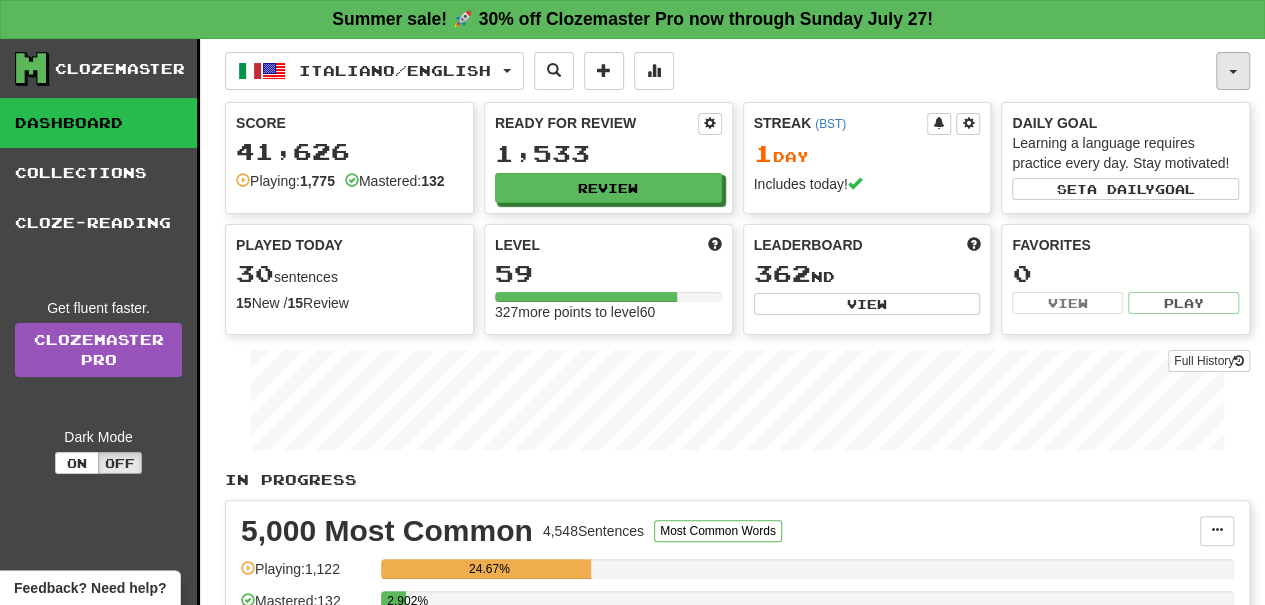 click at bounding box center [1233, 72] 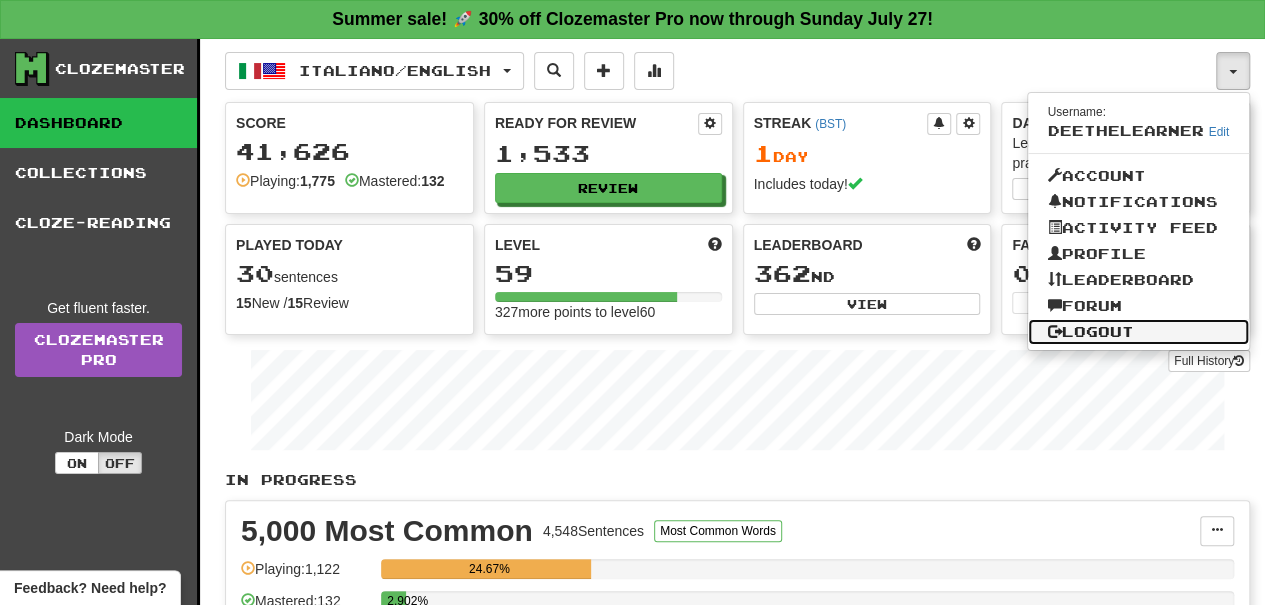 click on "Logout" at bounding box center (1139, 332) 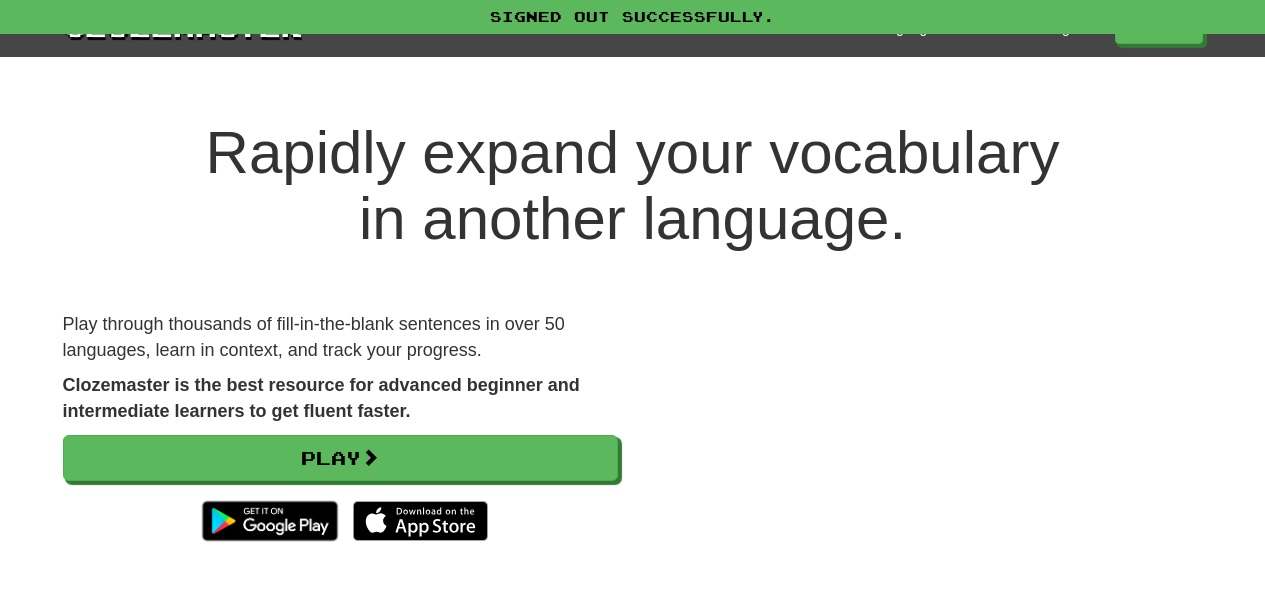scroll, scrollTop: 0, scrollLeft: 0, axis: both 